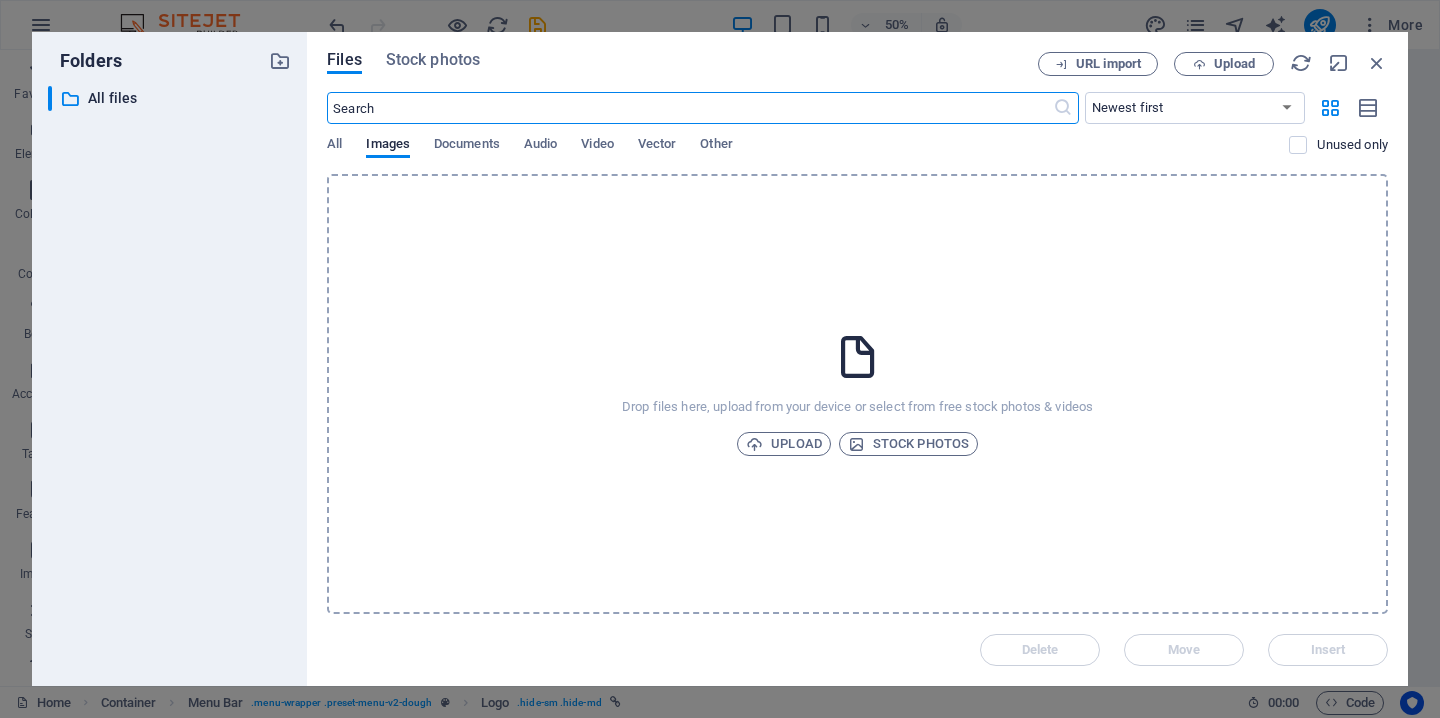select on "px" 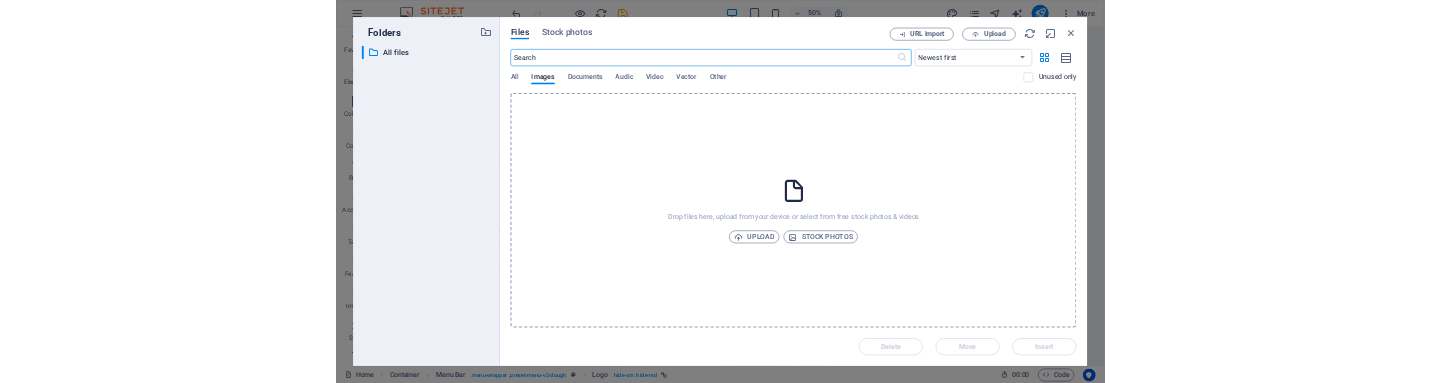 scroll, scrollTop: 0, scrollLeft: 0, axis: both 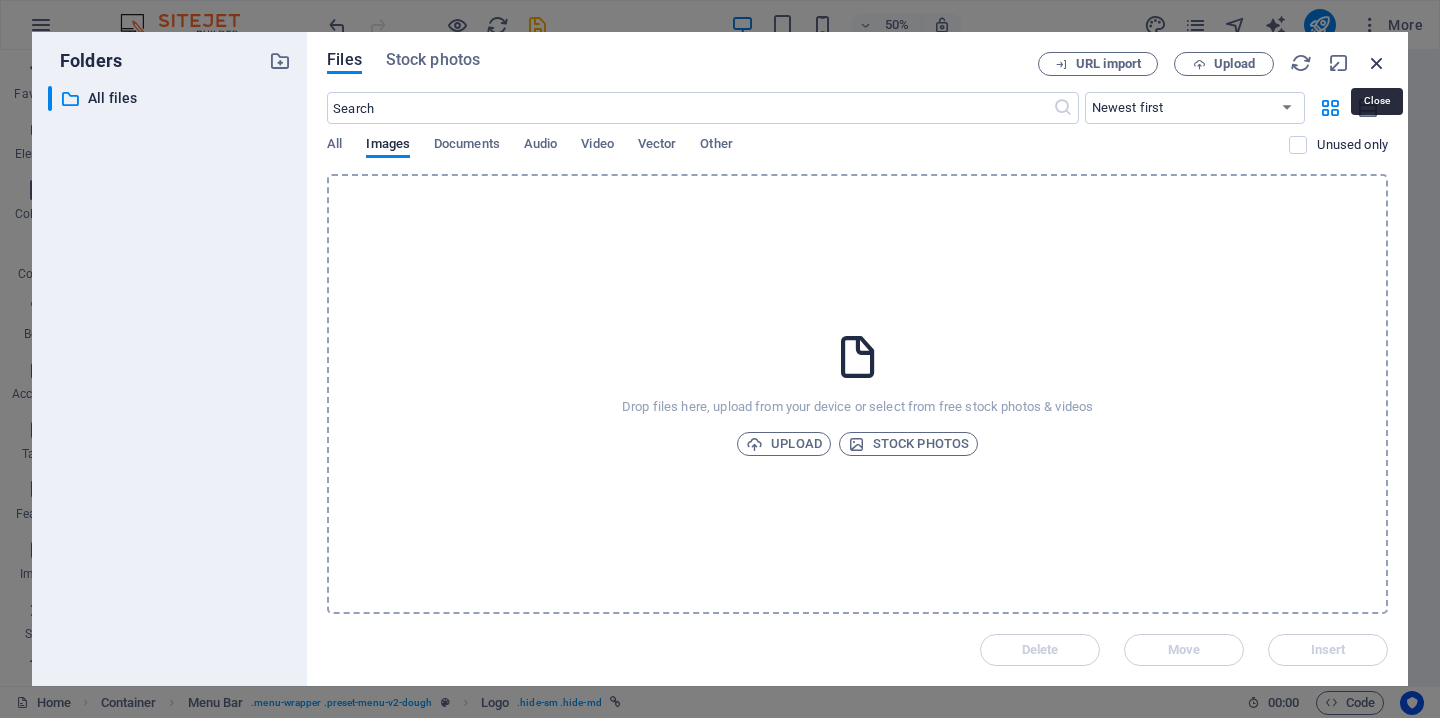 click at bounding box center (1377, 63) 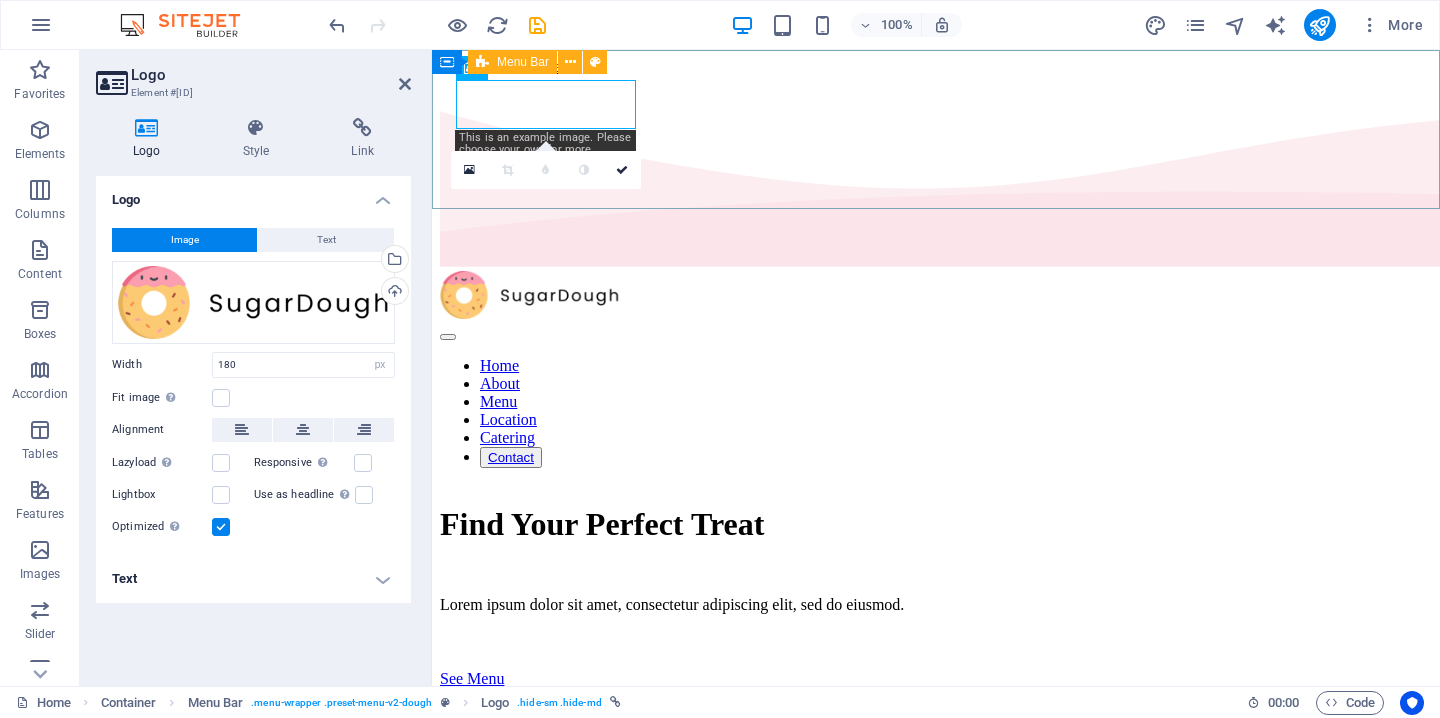 click on "Home About Menu Location Catering Contact" at bounding box center (936, 370) 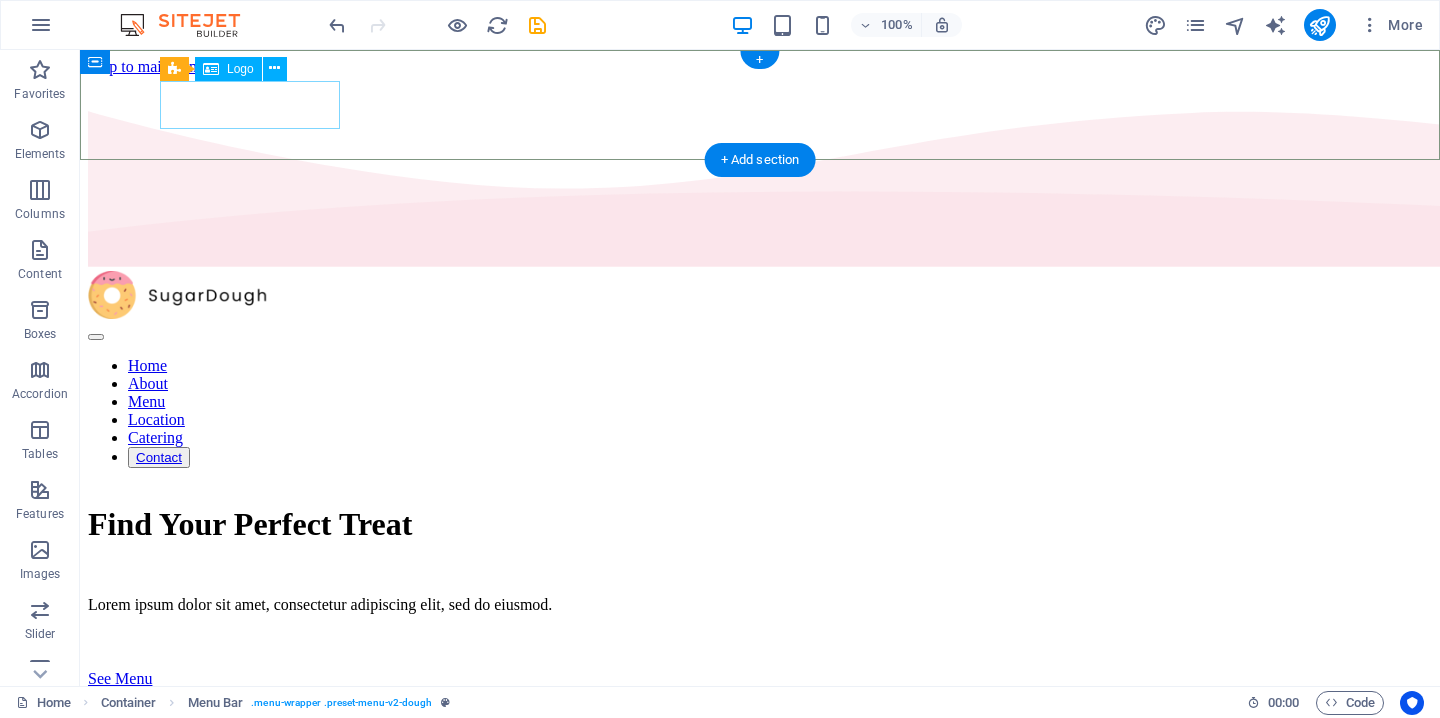 click at bounding box center [760, 297] 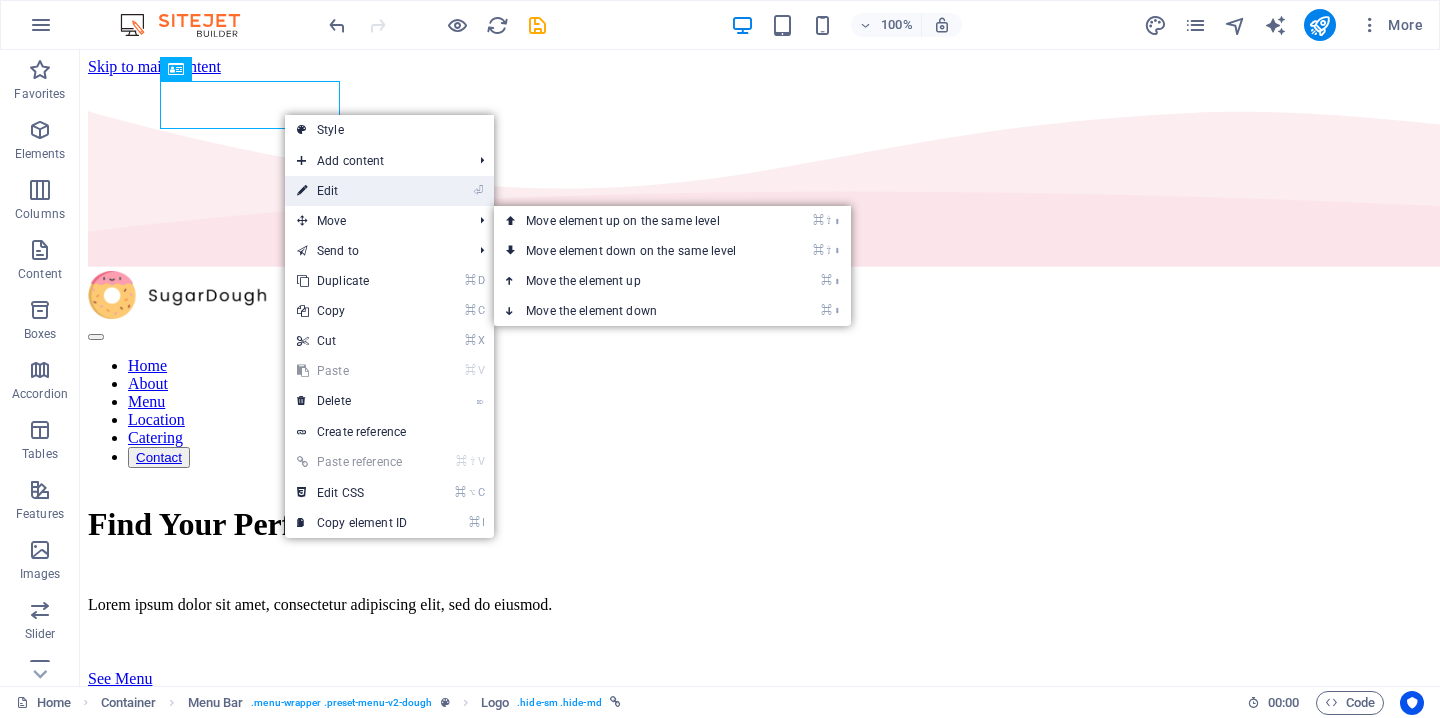click on "⏎  Edit" at bounding box center (352, 191) 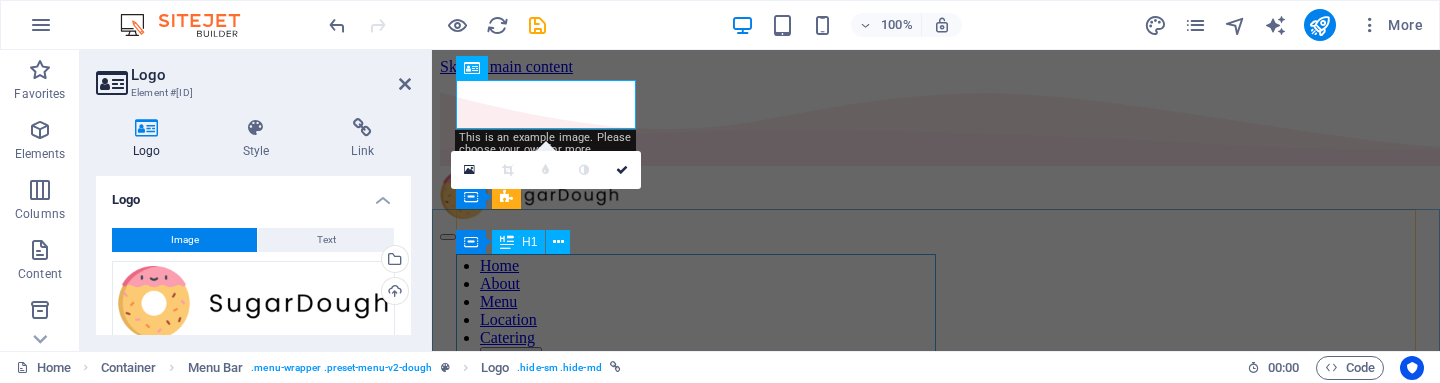 click on "Find Your Perfect Treat" at bounding box center [936, 423] 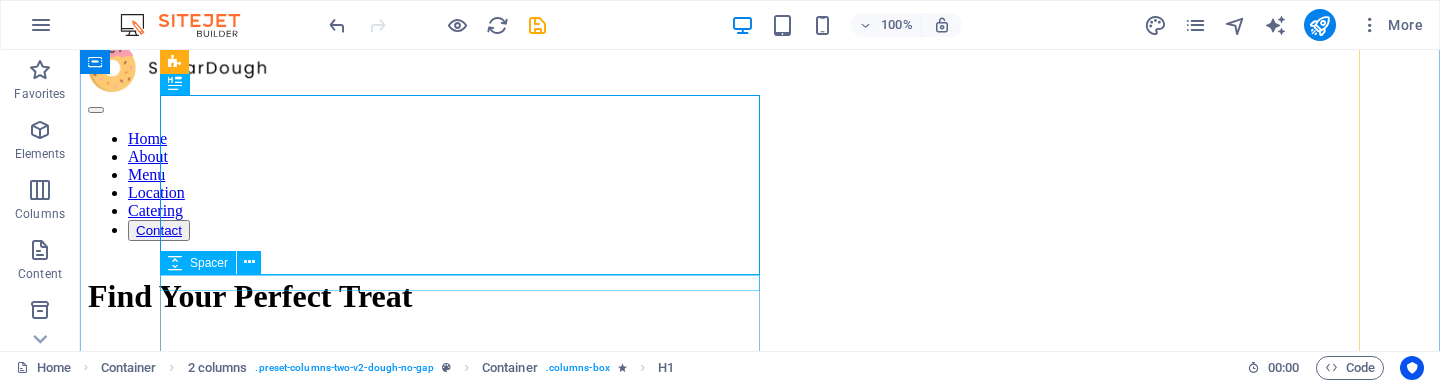 scroll, scrollTop: 128, scrollLeft: 0, axis: vertical 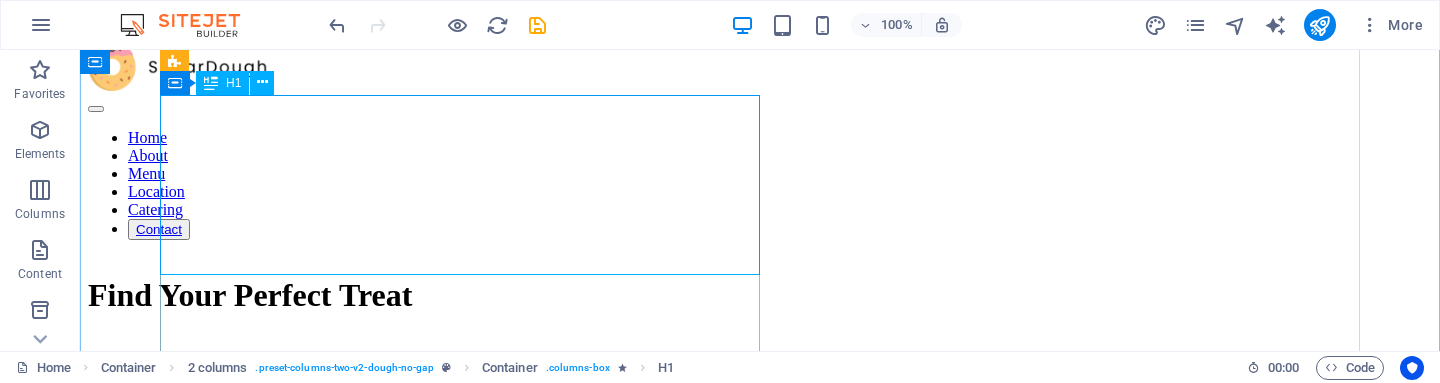 click on "Find Your Perfect Treat" at bounding box center (760, 295) 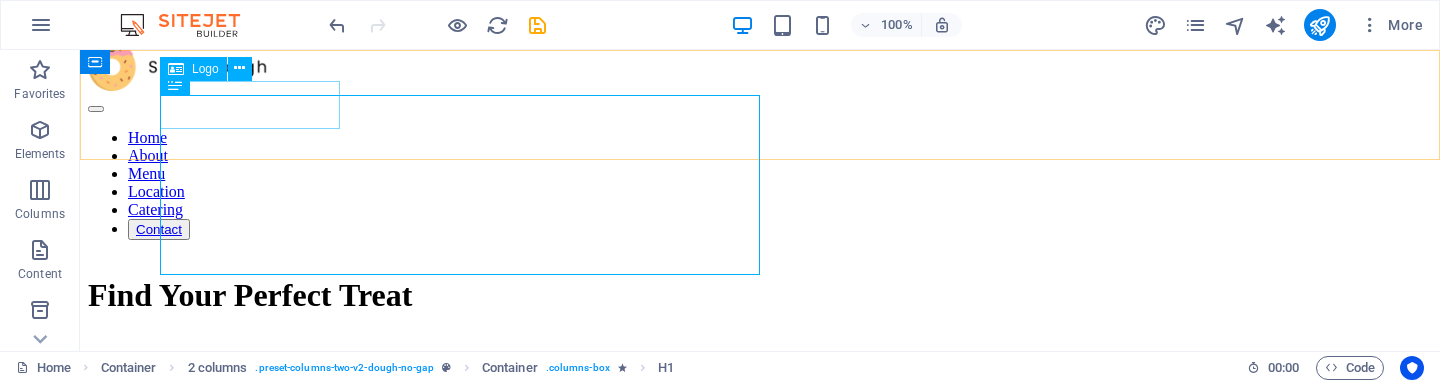 click at bounding box center (760, 68) 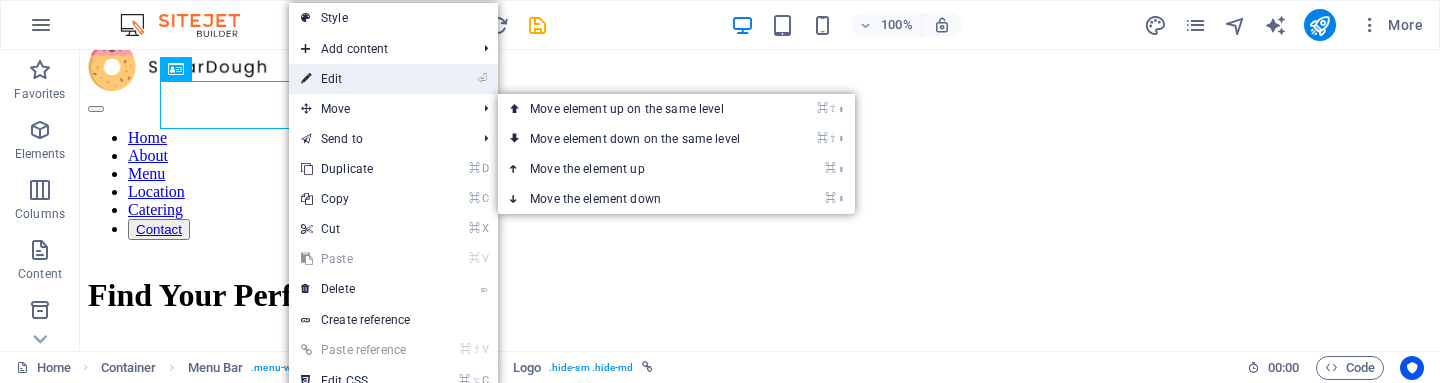click on "⏎  Edit" at bounding box center (356, 79) 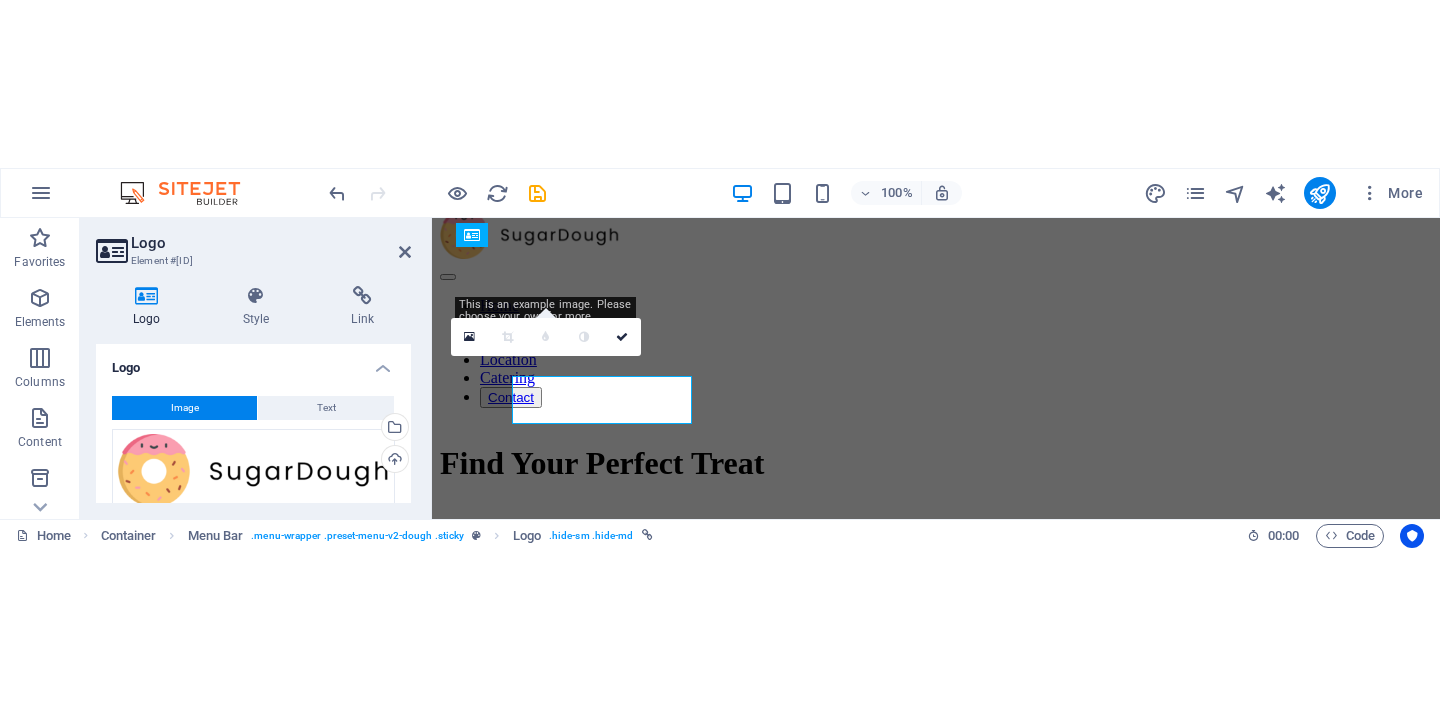 scroll, scrollTop: 0, scrollLeft: 0, axis: both 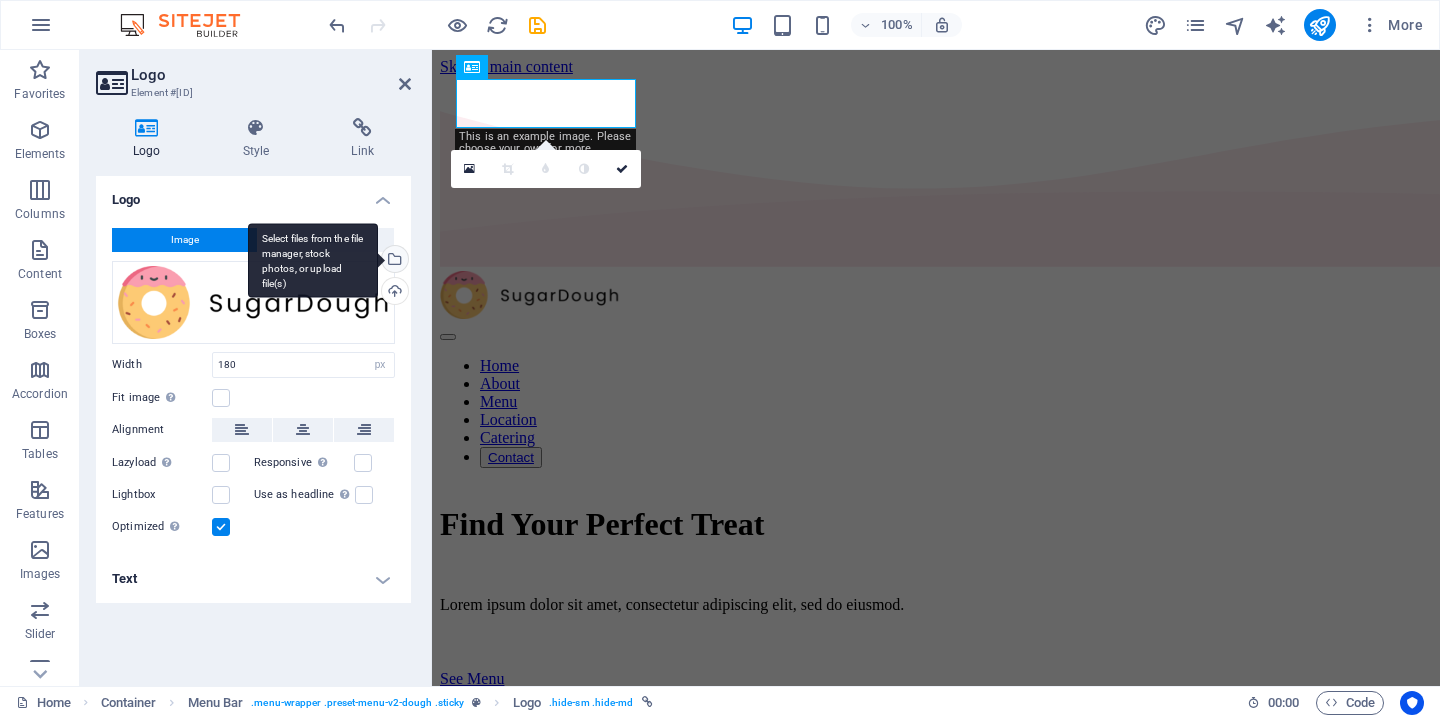 click on "Select files from the file manager, stock photos, or upload file(s)" at bounding box center (393, 261) 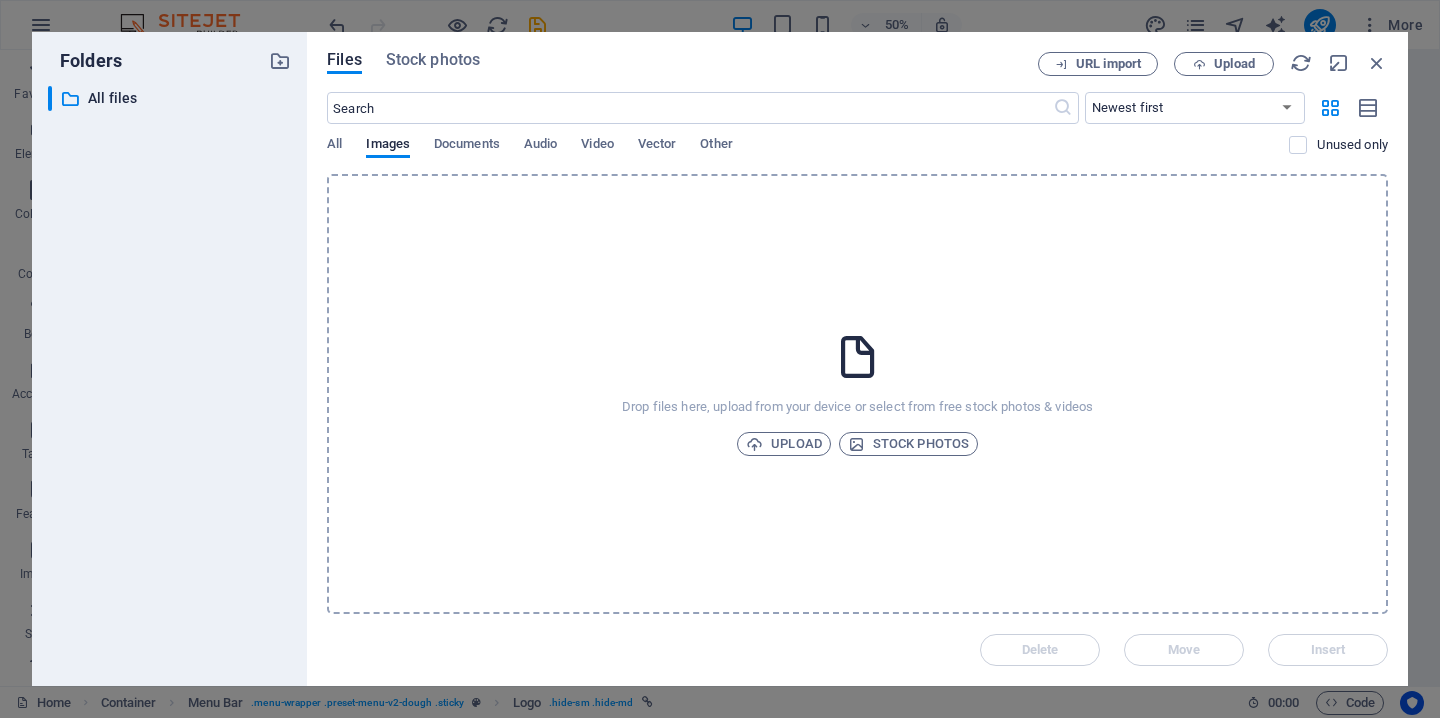 click on "Drop files here, upload from your device or select from free stock photos & videos Upload Stock photos" at bounding box center [857, 394] 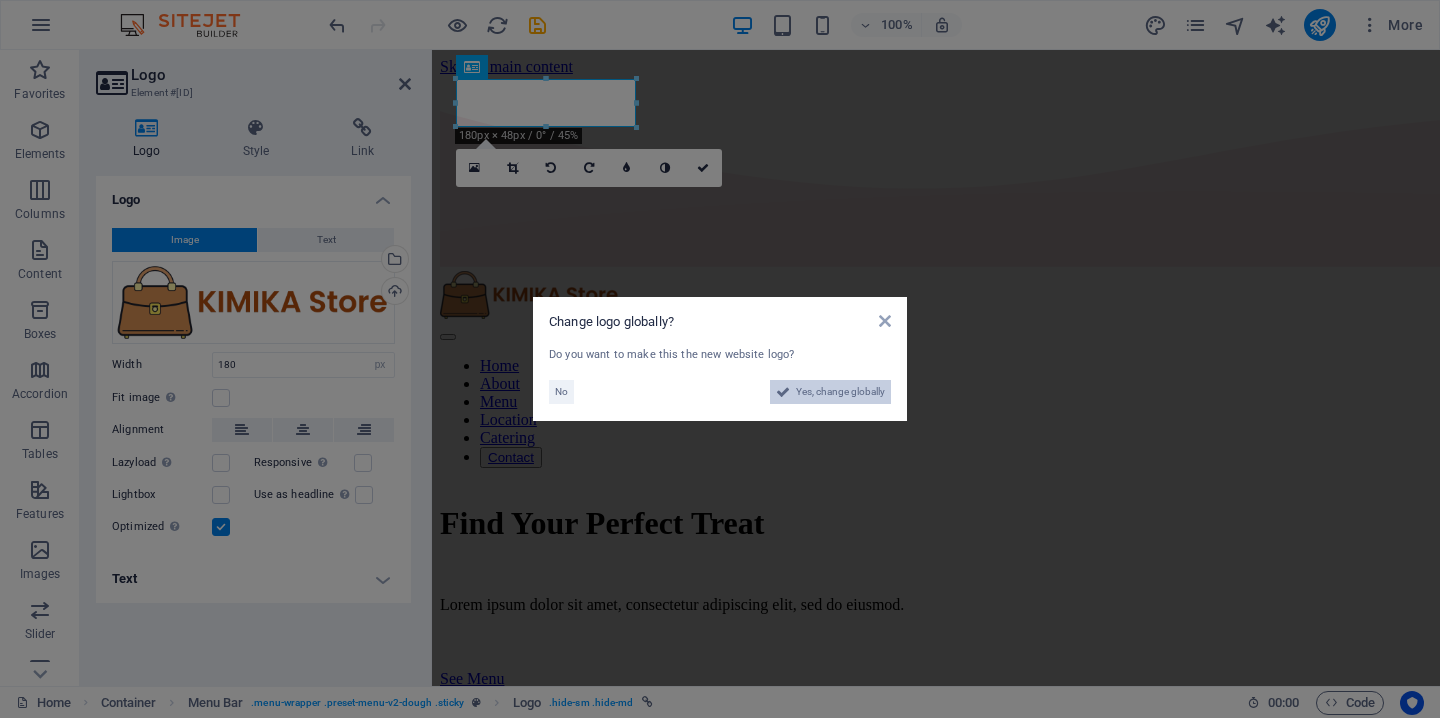 click on "Yes, change globally" at bounding box center (840, 392) 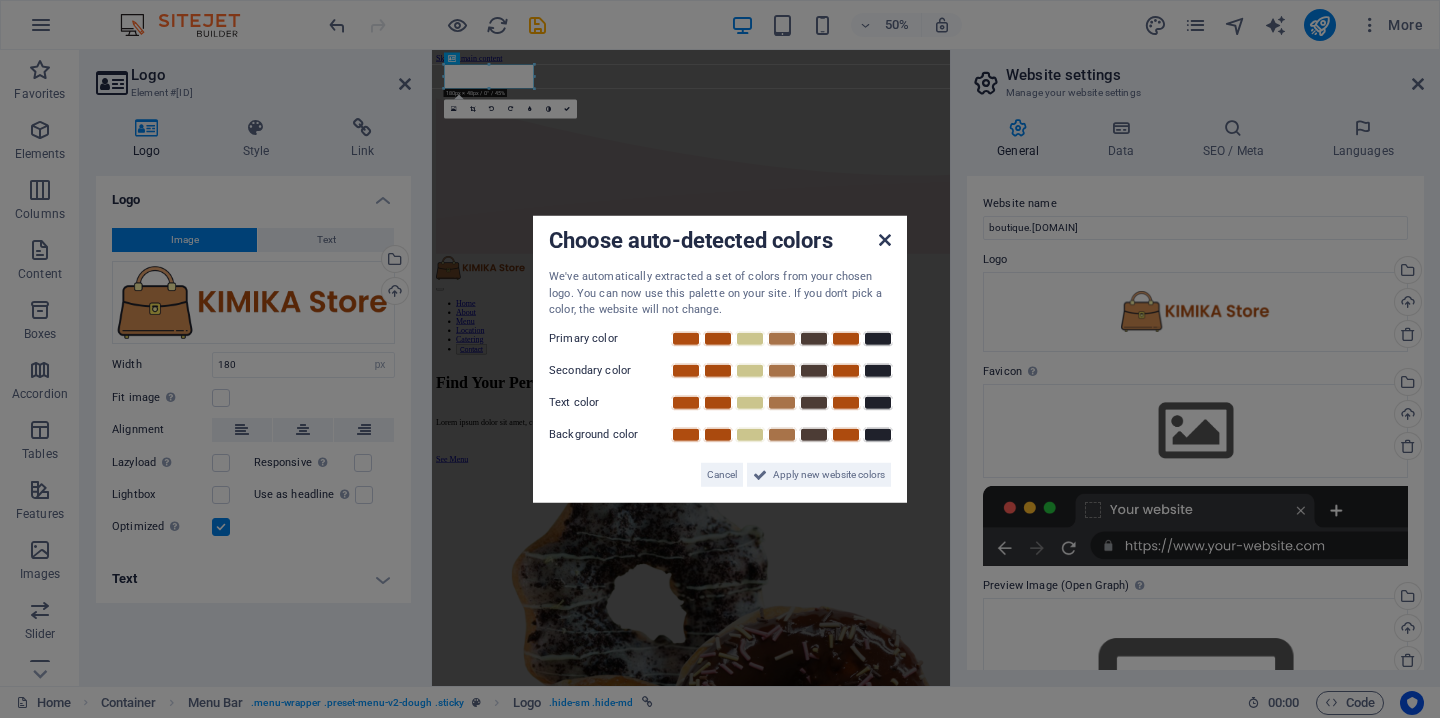 click at bounding box center (885, 240) 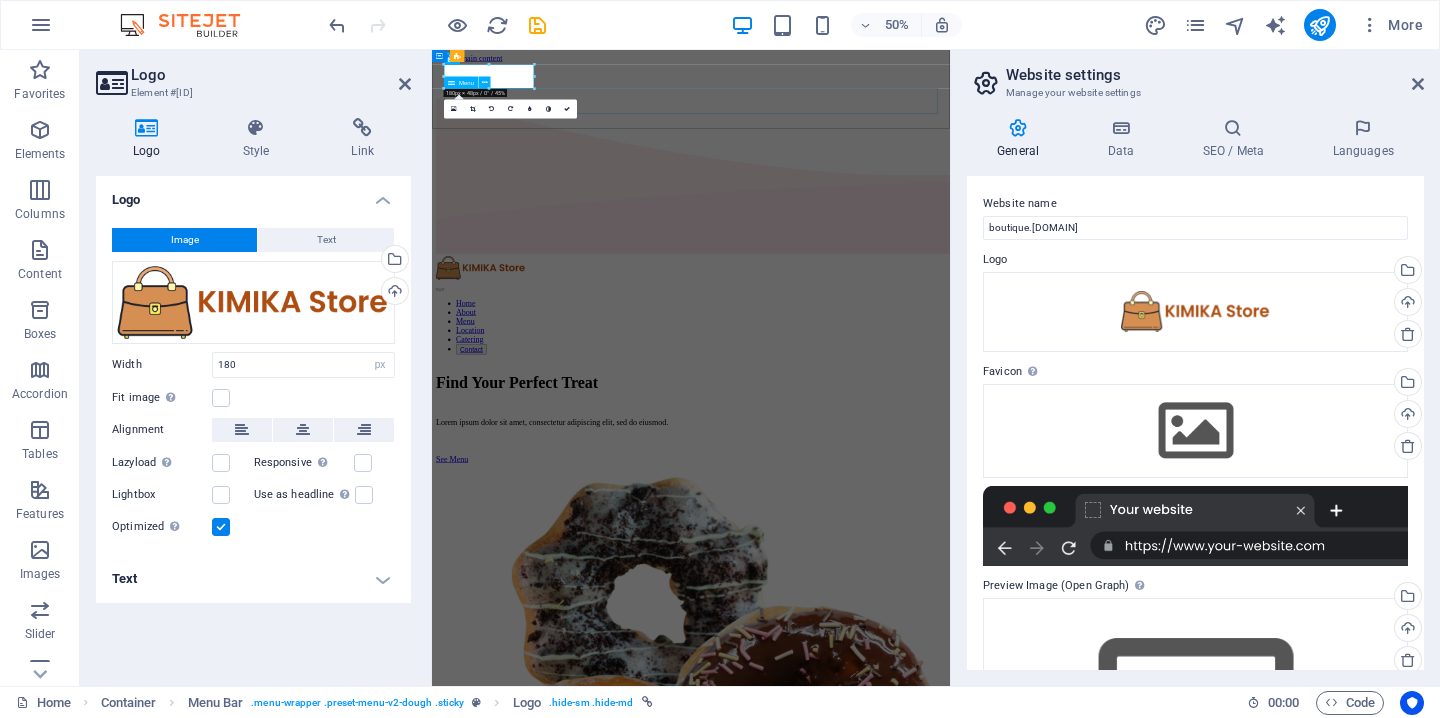 click on "Home About Menu Location Catering Contact" at bounding box center (950, 603) 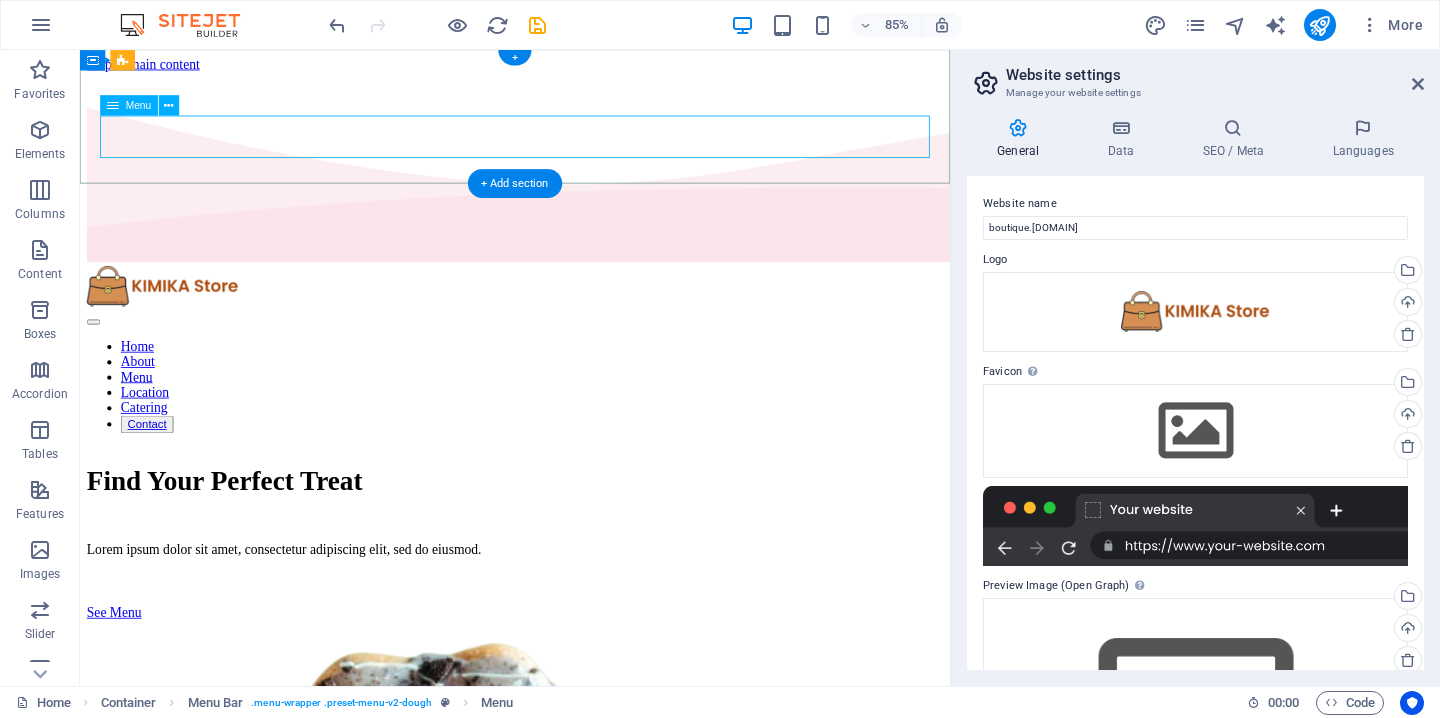 click on "Home About Menu Location Catering Contact" at bounding box center [592, 445] 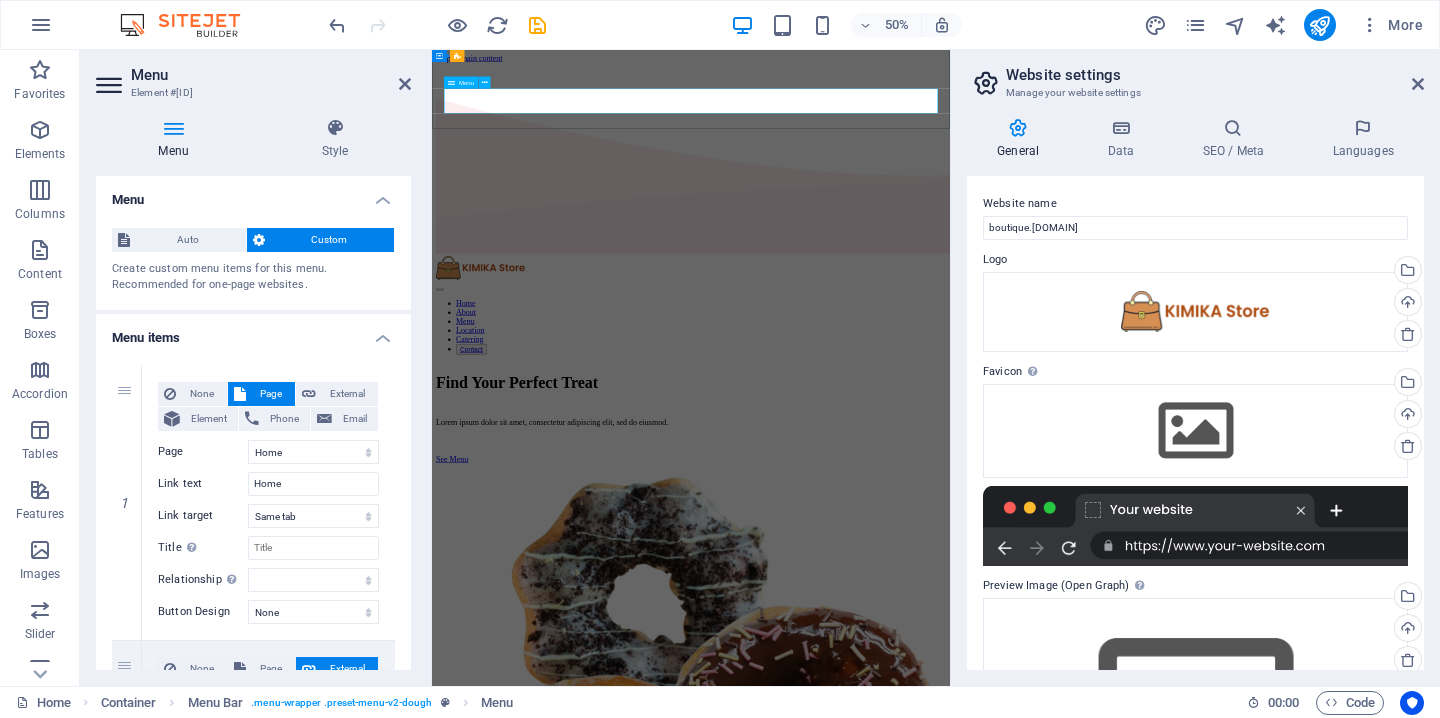 click on "Home About Menu Location Catering Contact" at bounding box center (950, 603) 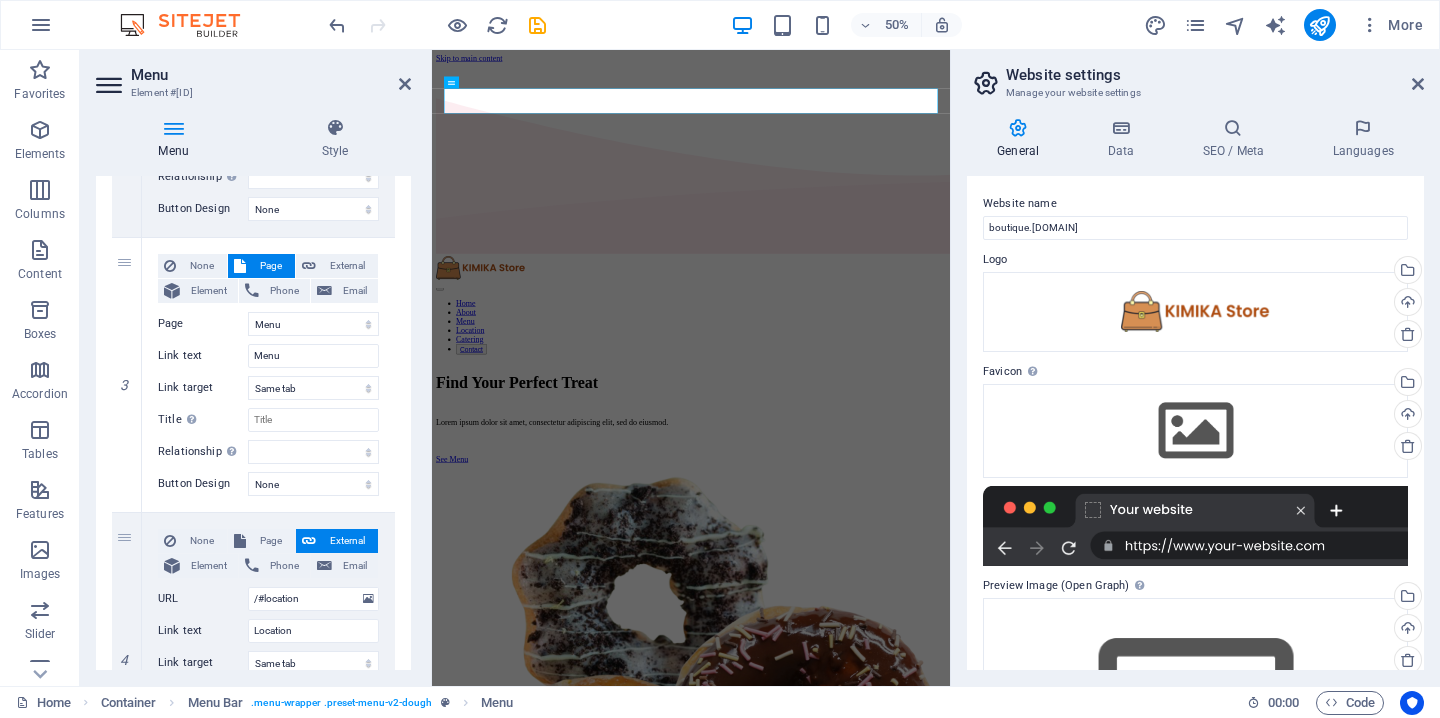 scroll, scrollTop: 680, scrollLeft: 0, axis: vertical 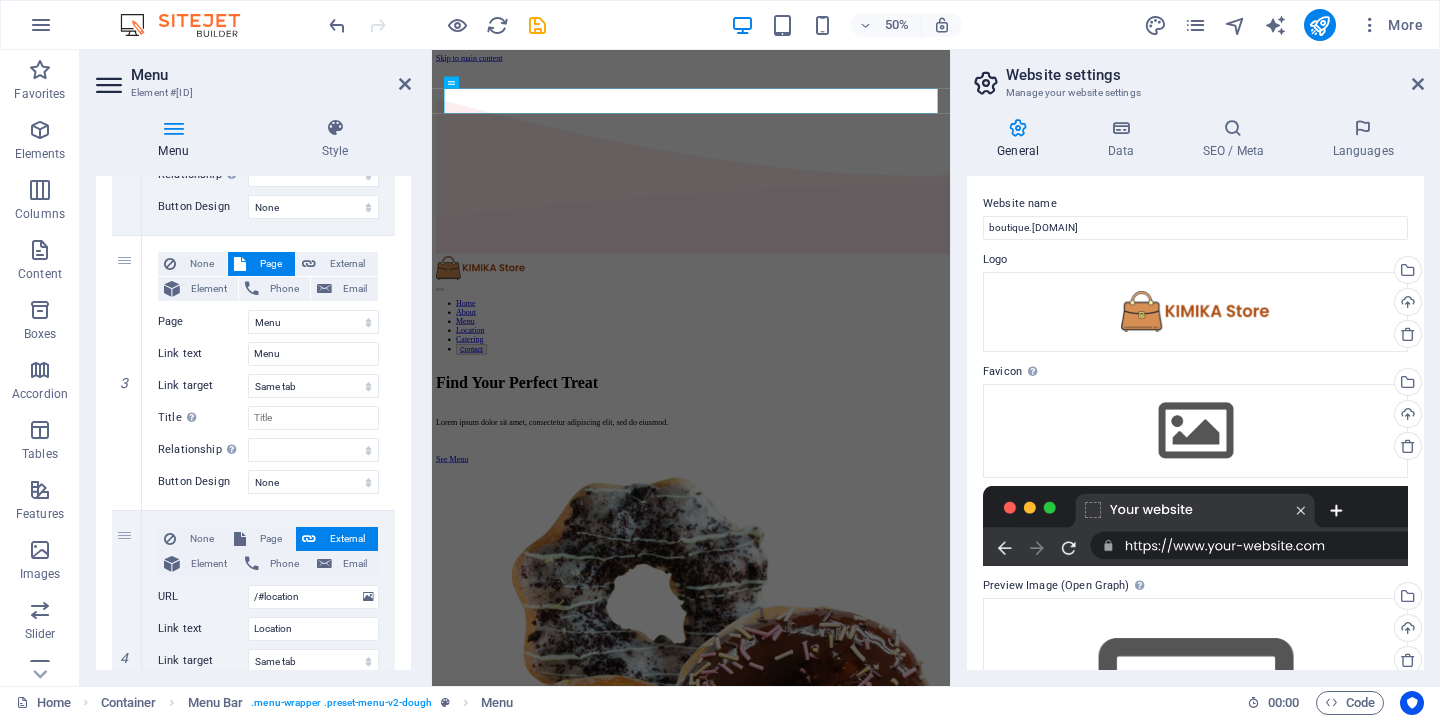 click at bounding box center (111, 85) 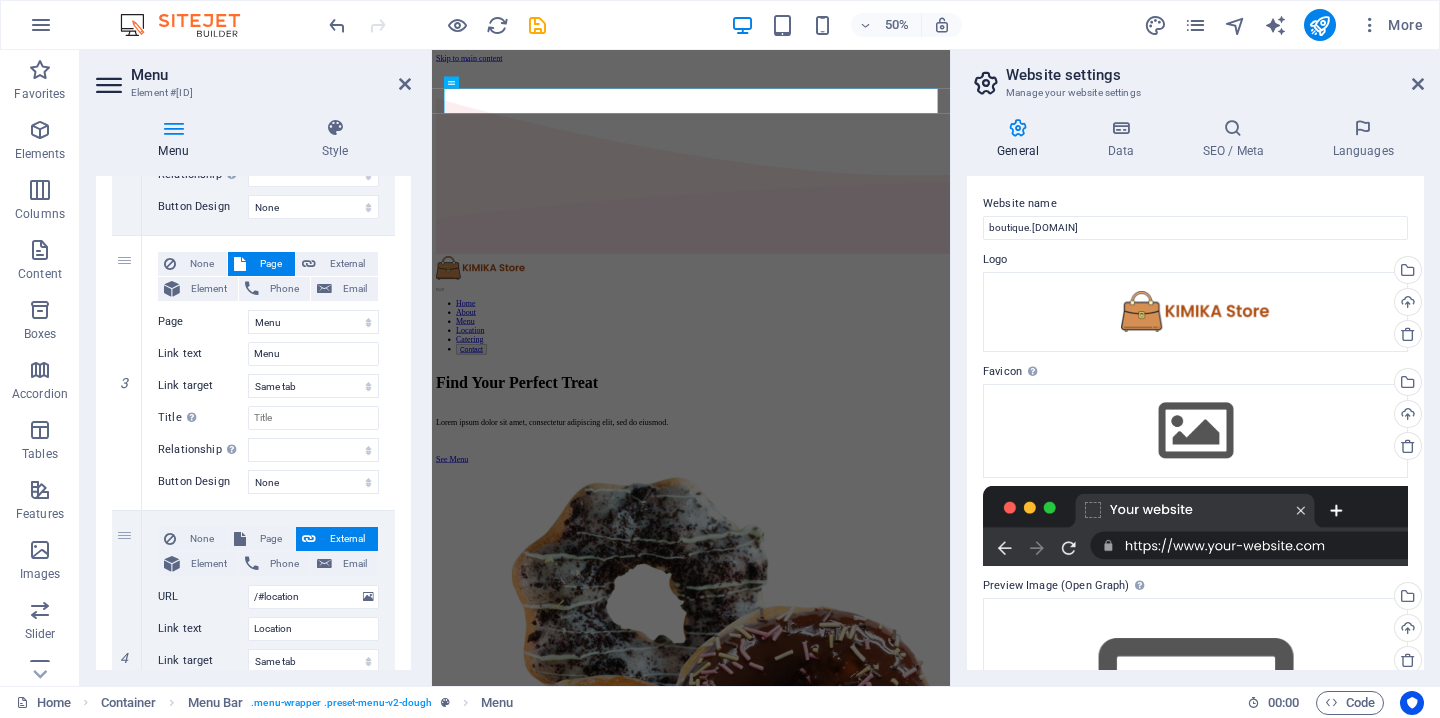click at bounding box center (173, 128) 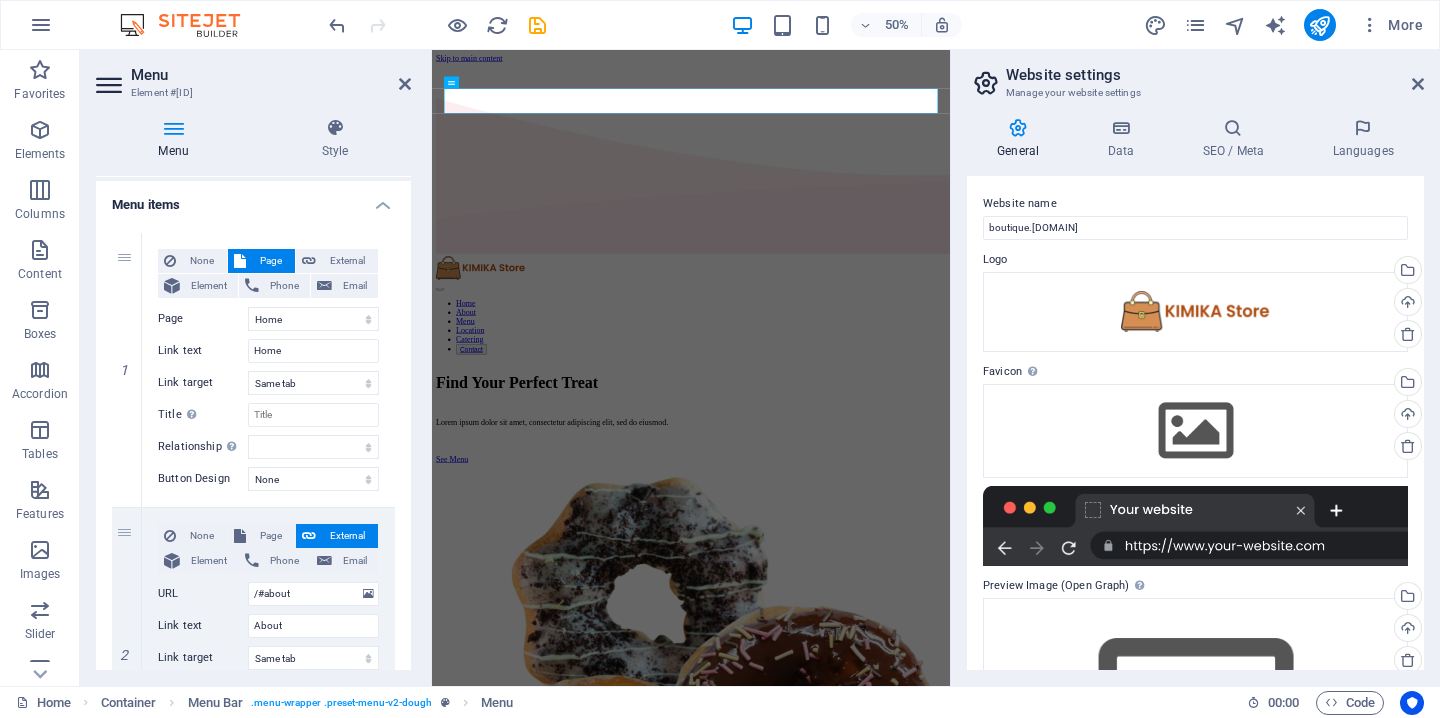 scroll, scrollTop: 0, scrollLeft: 0, axis: both 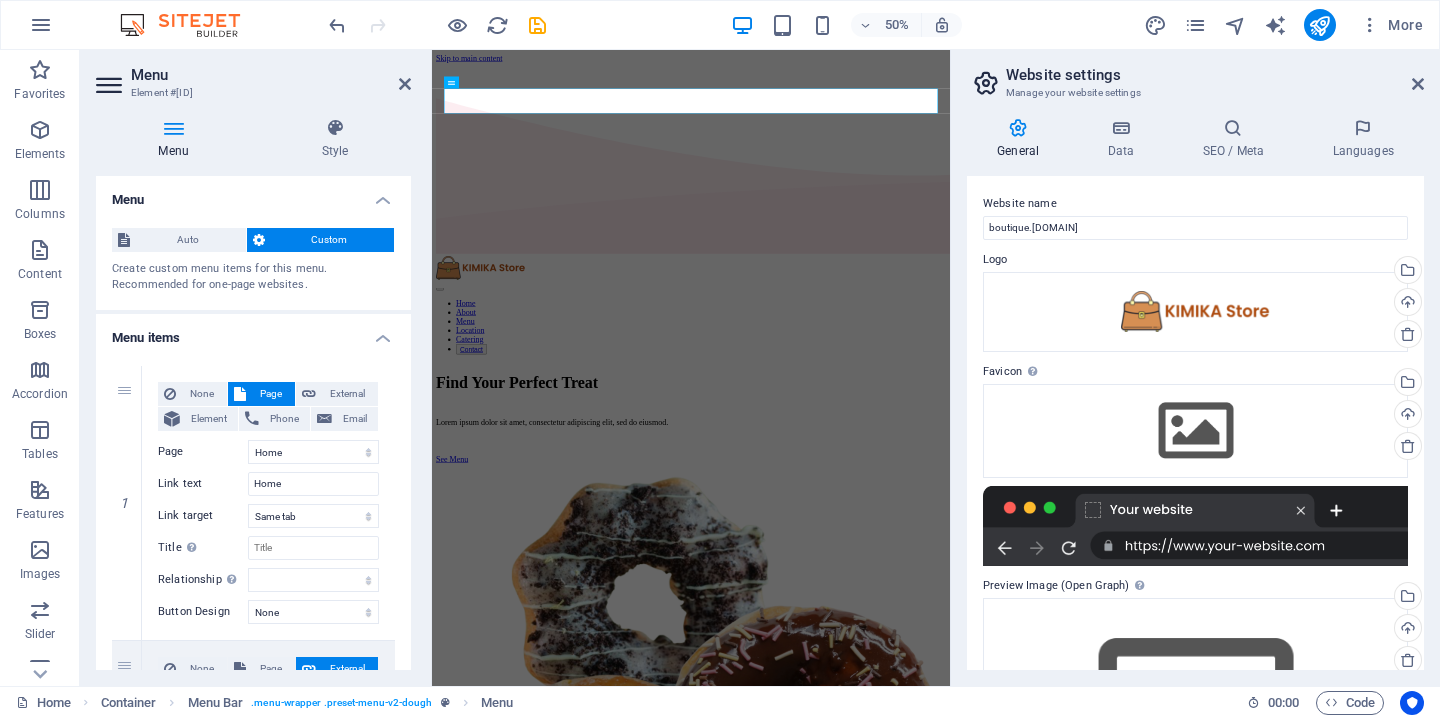click on "Custom" at bounding box center [330, 240] 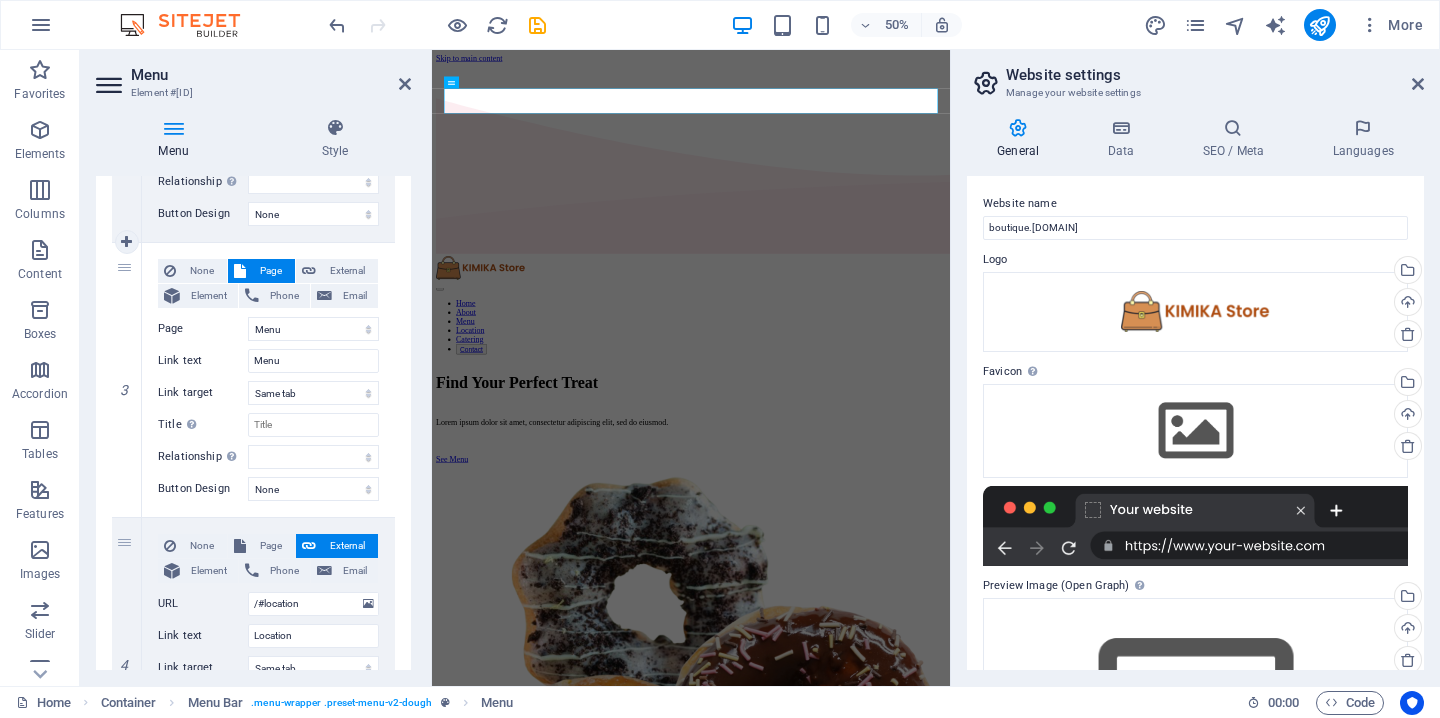 scroll, scrollTop: 683, scrollLeft: 0, axis: vertical 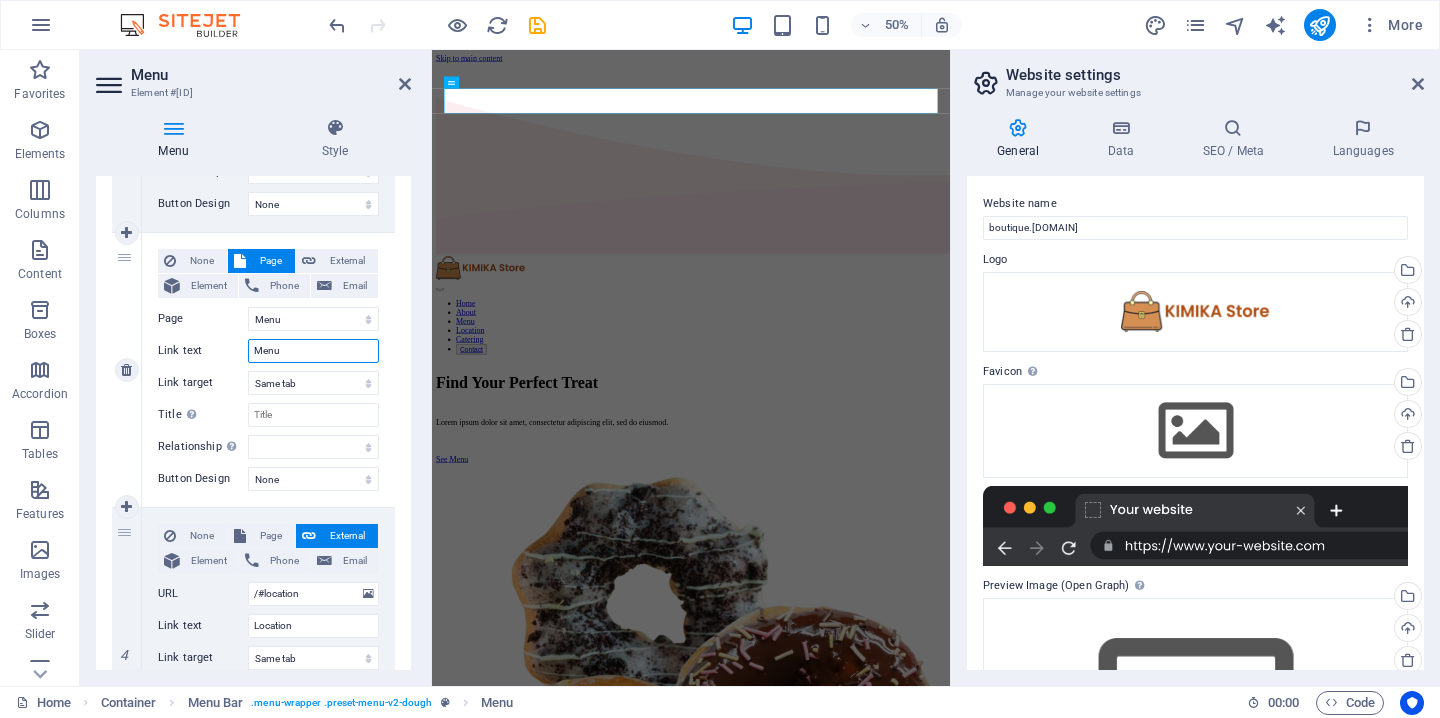 click on "Menu" at bounding box center [313, 351] 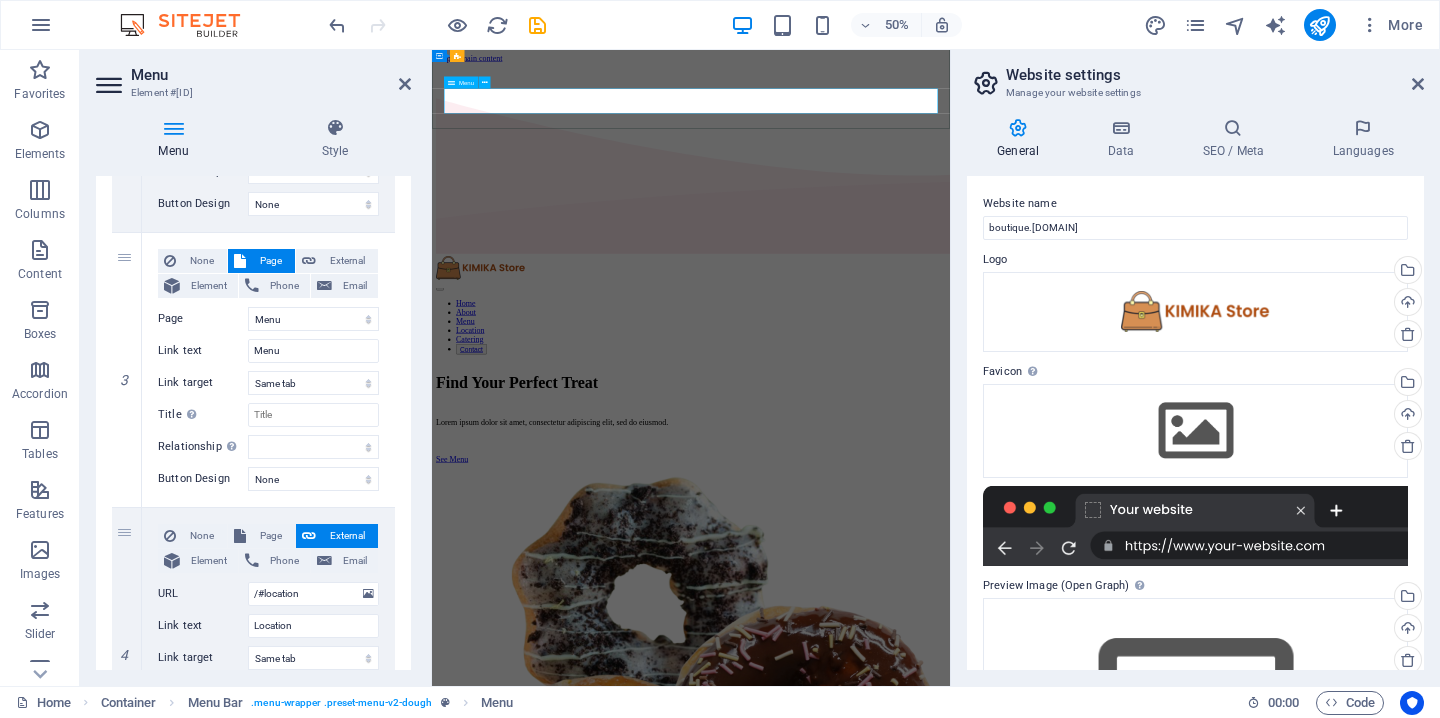 click on "Home About Menu Location Catering Contact" at bounding box center (950, 603) 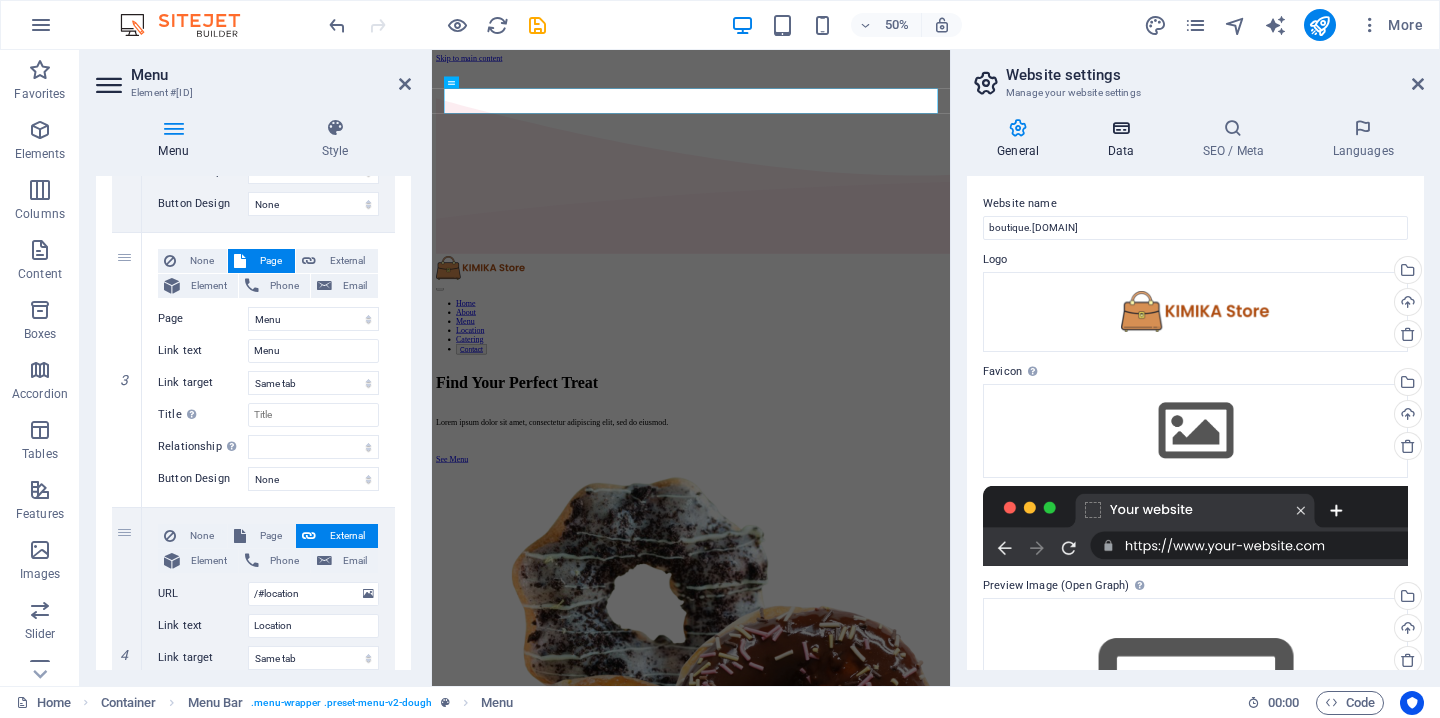 click on "Data" at bounding box center [1124, 139] 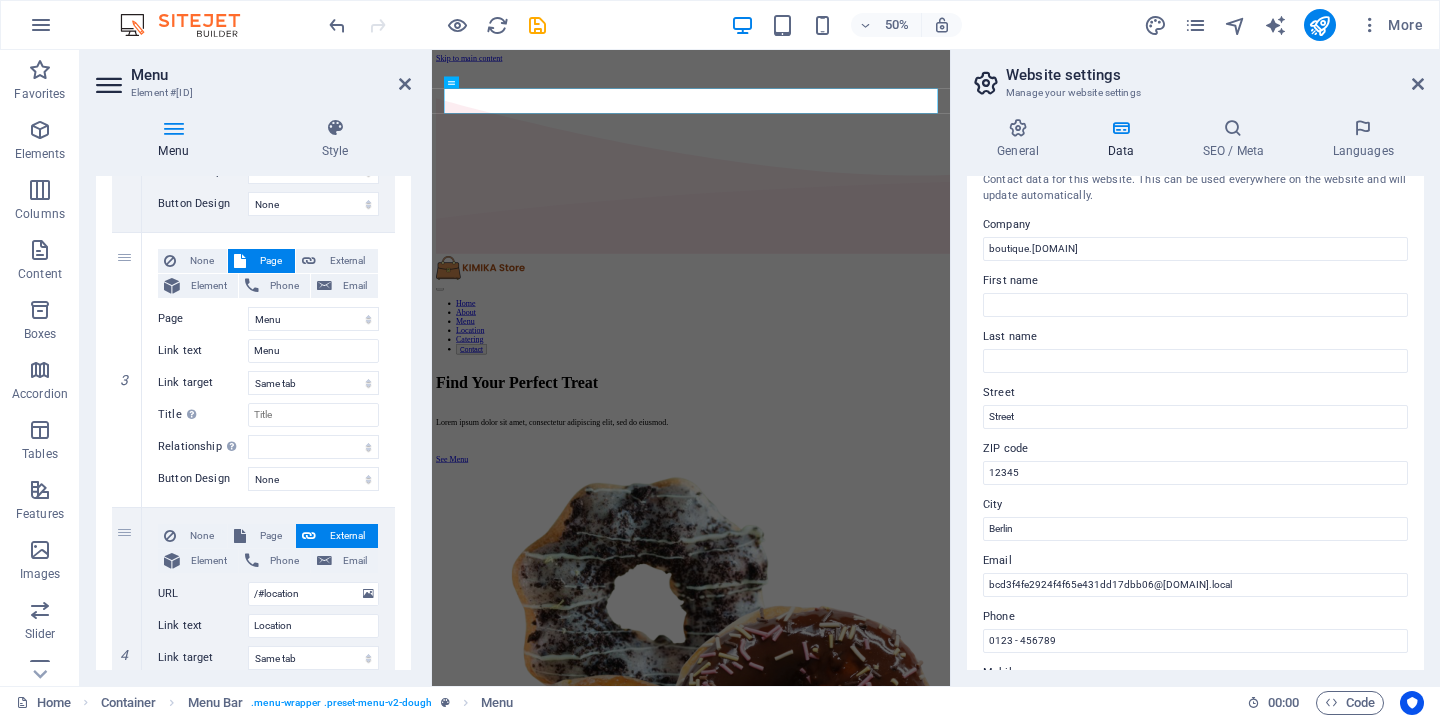 scroll, scrollTop: 0, scrollLeft: 0, axis: both 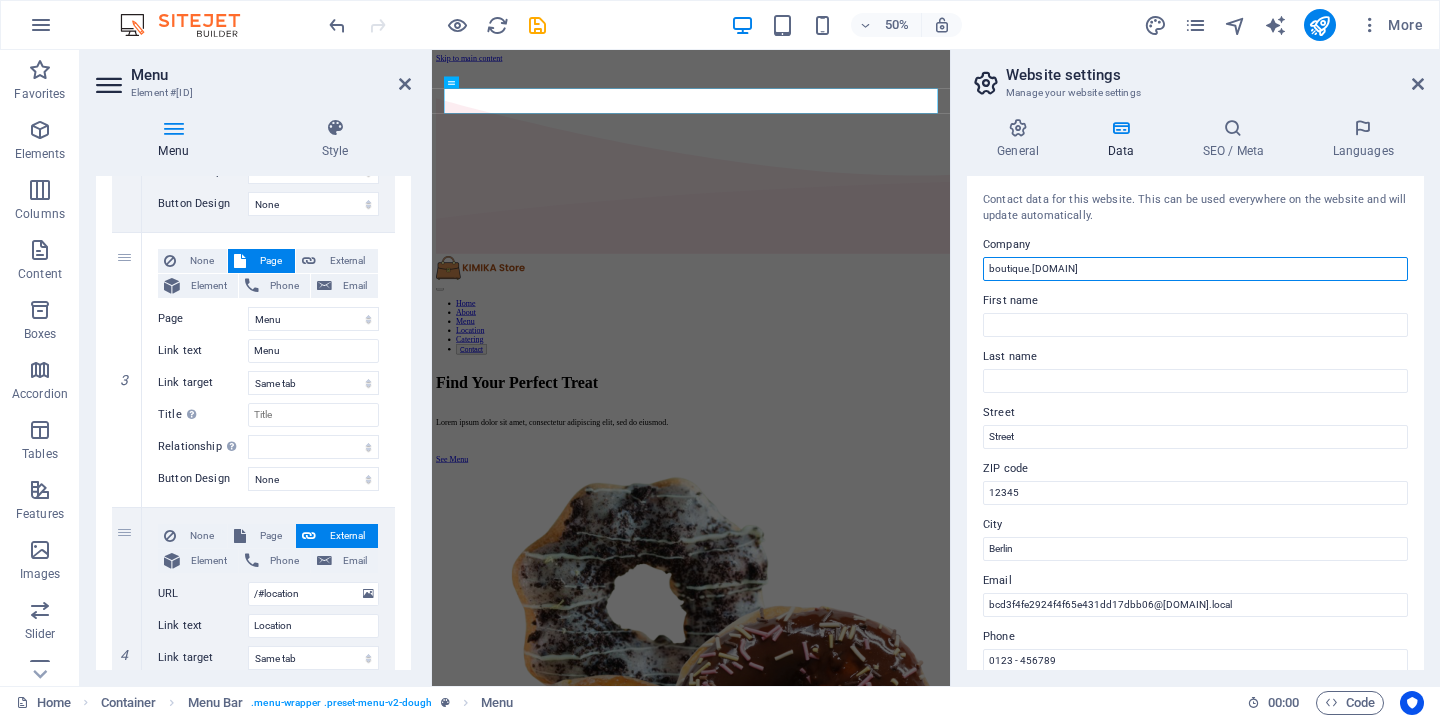 drag, startPoint x: 1092, startPoint y: 264, endPoint x: 847, endPoint y: 281, distance: 245.58908 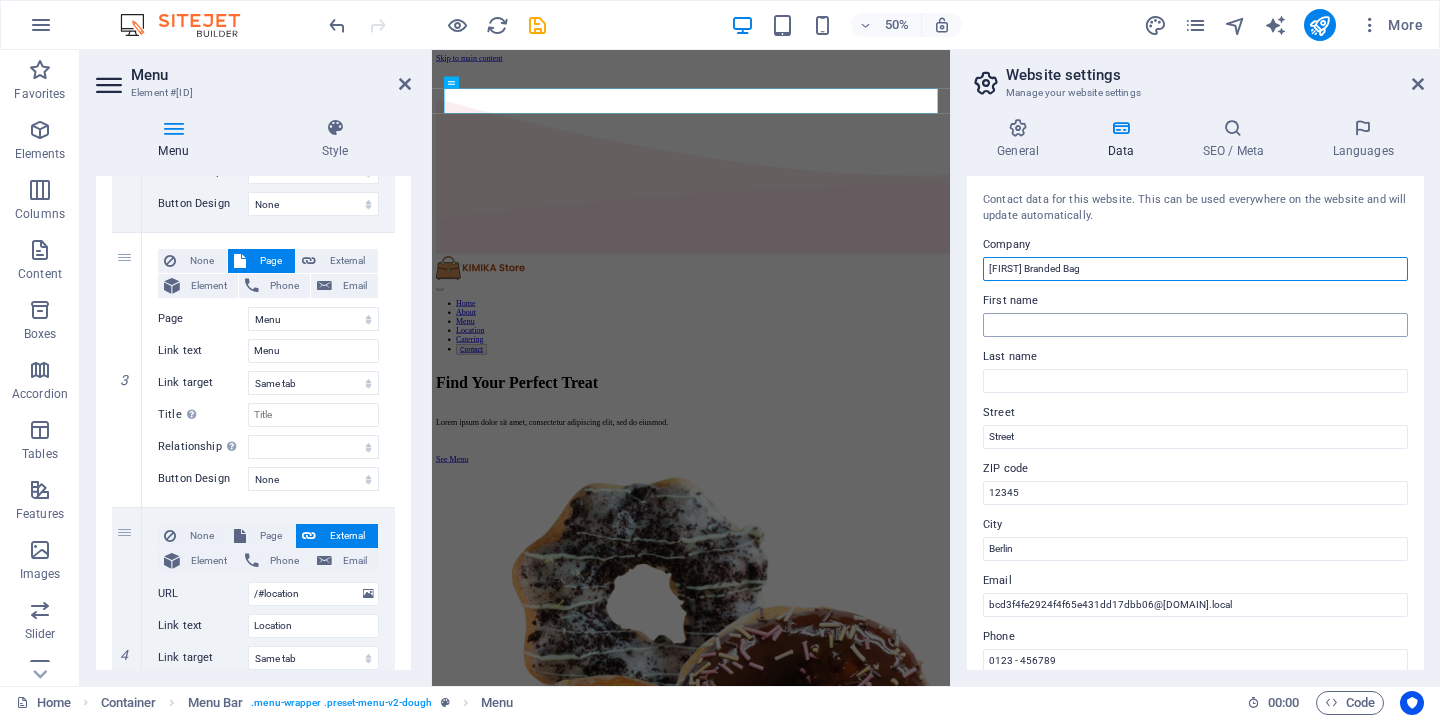 type on "[FIRST] Branded Bag" 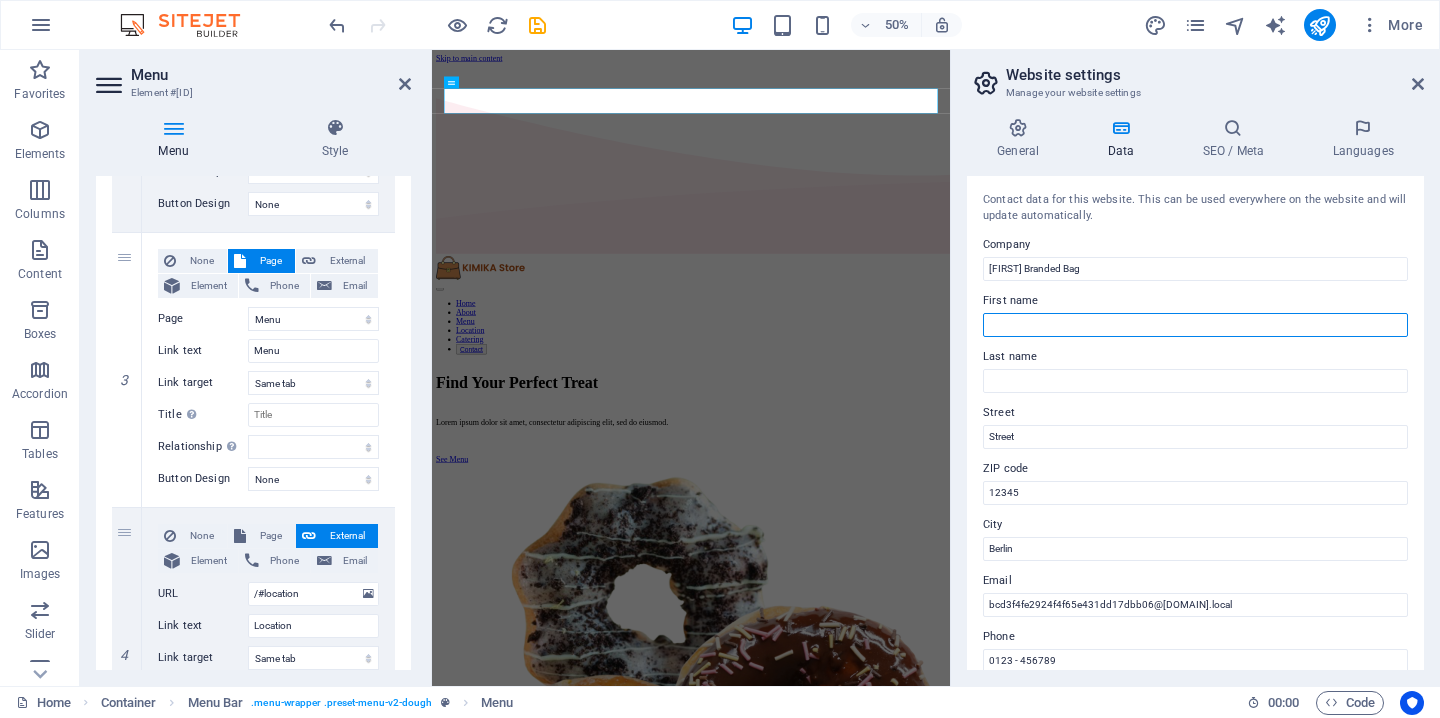 click on "First name" at bounding box center (1195, 325) 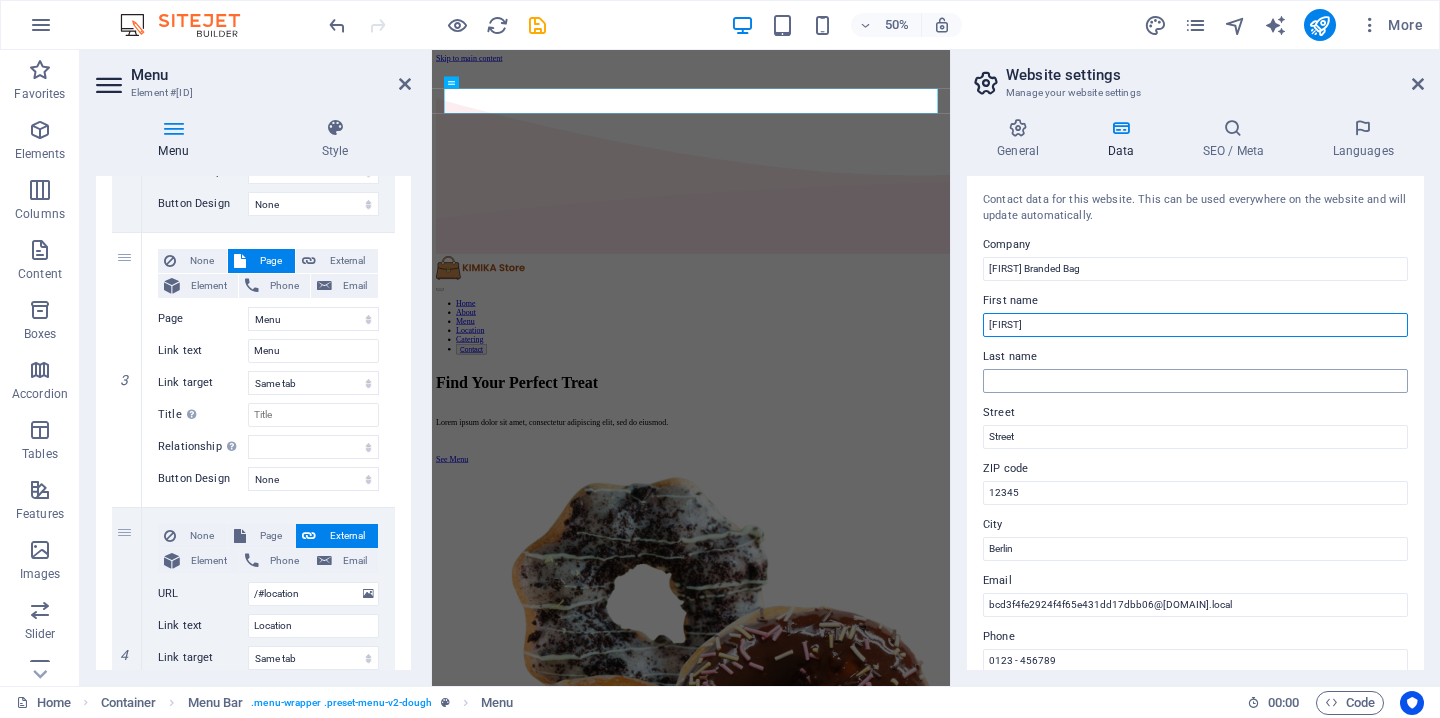 type on "[FIRST]" 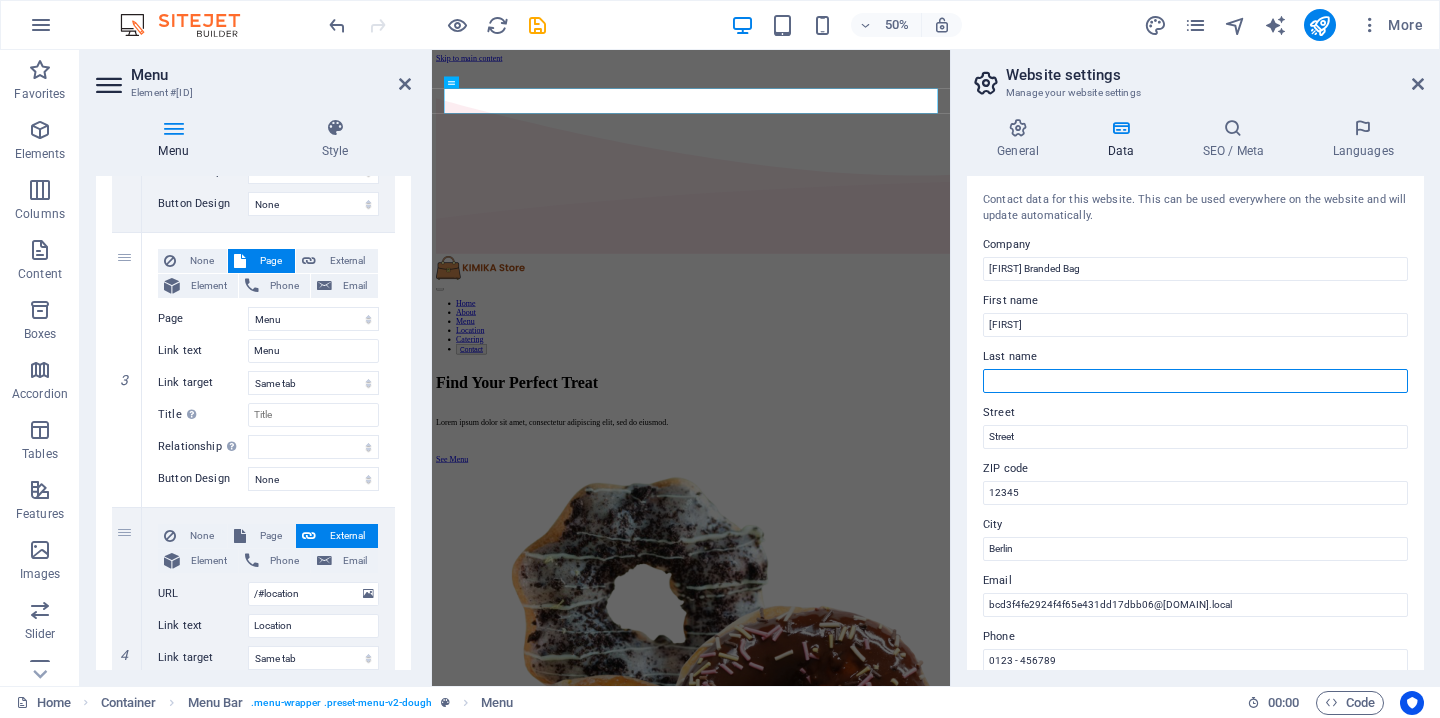 click on "Last name" at bounding box center [1195, 381] 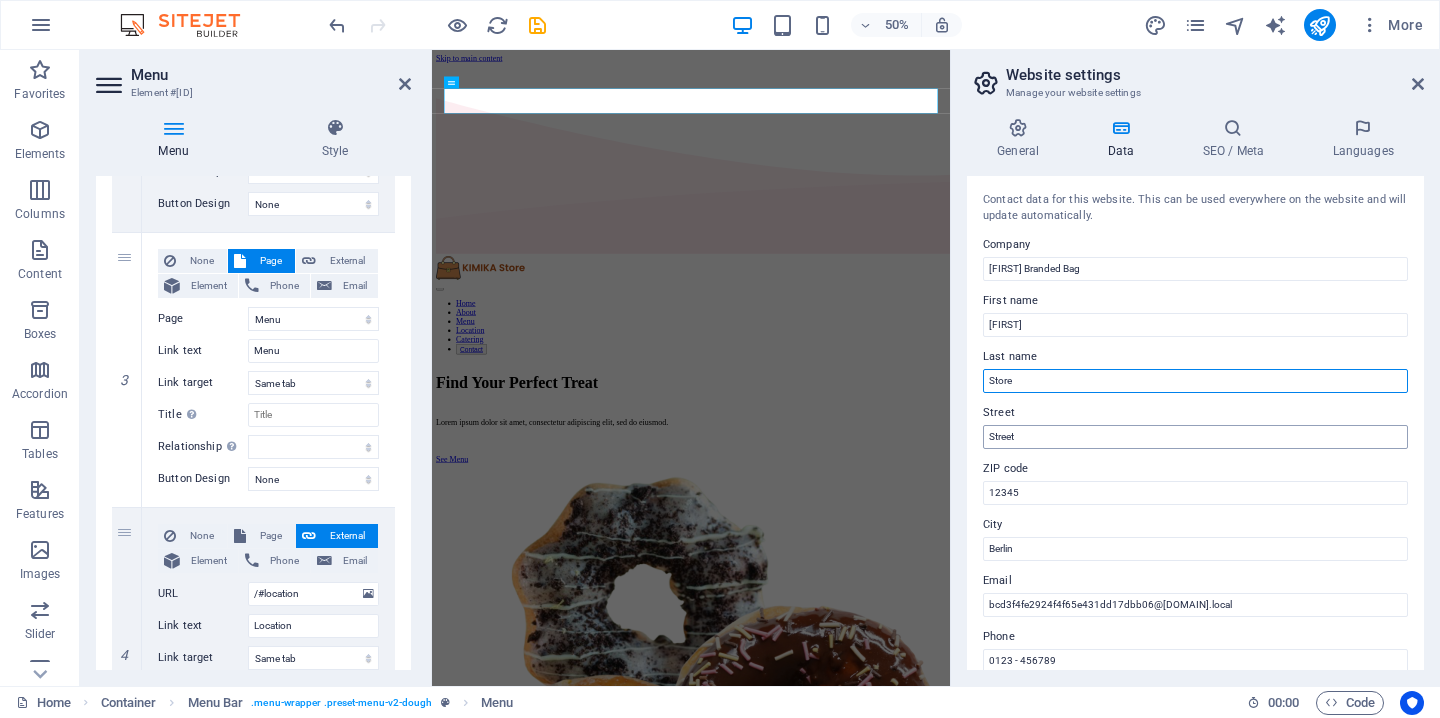 type on "Store" 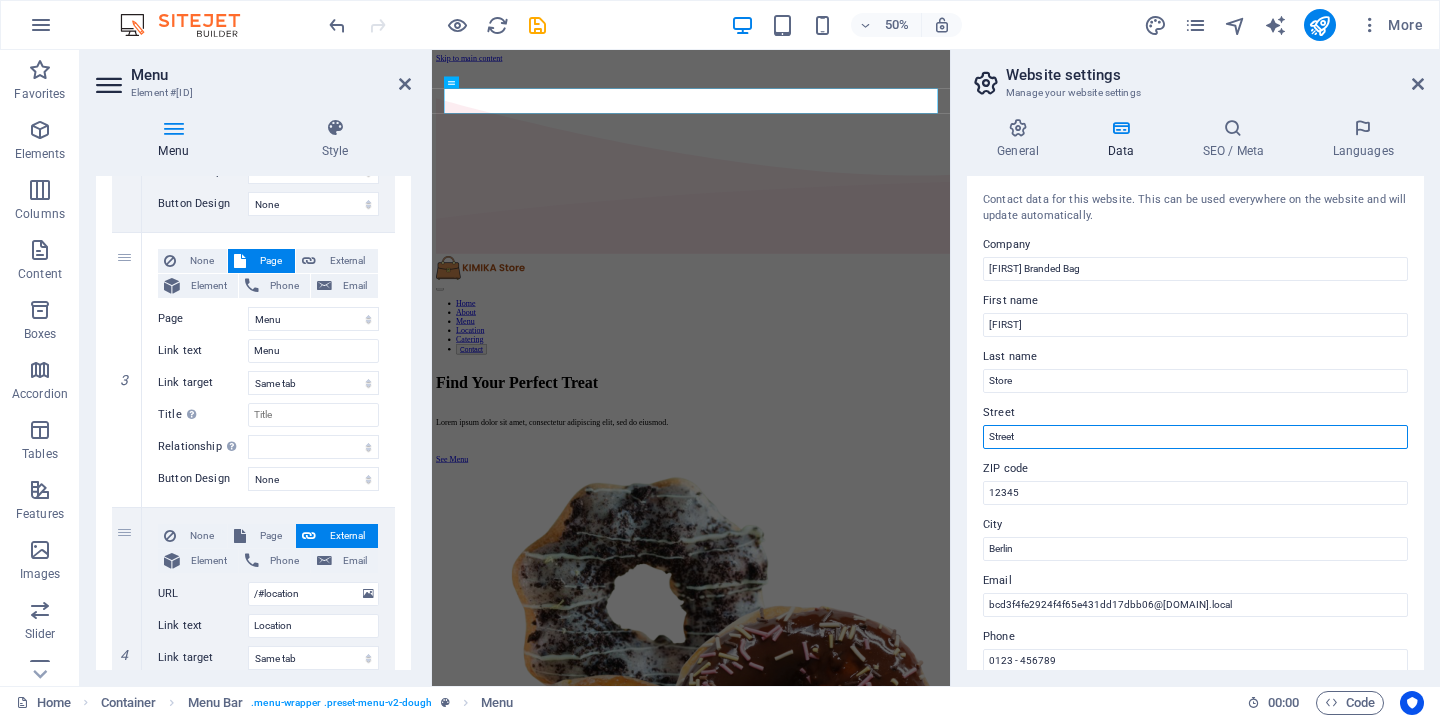 click on "Street" at bounding box center (1195, 437) 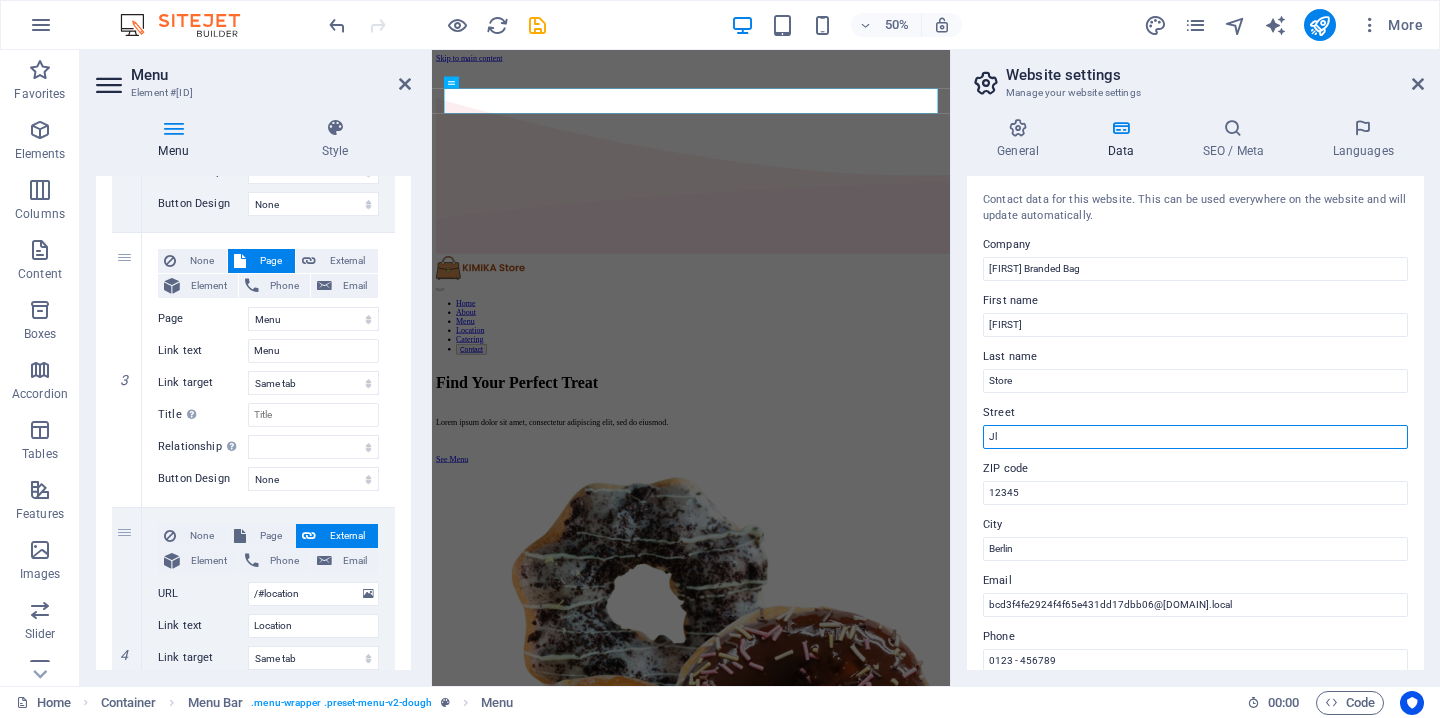 type on "J" 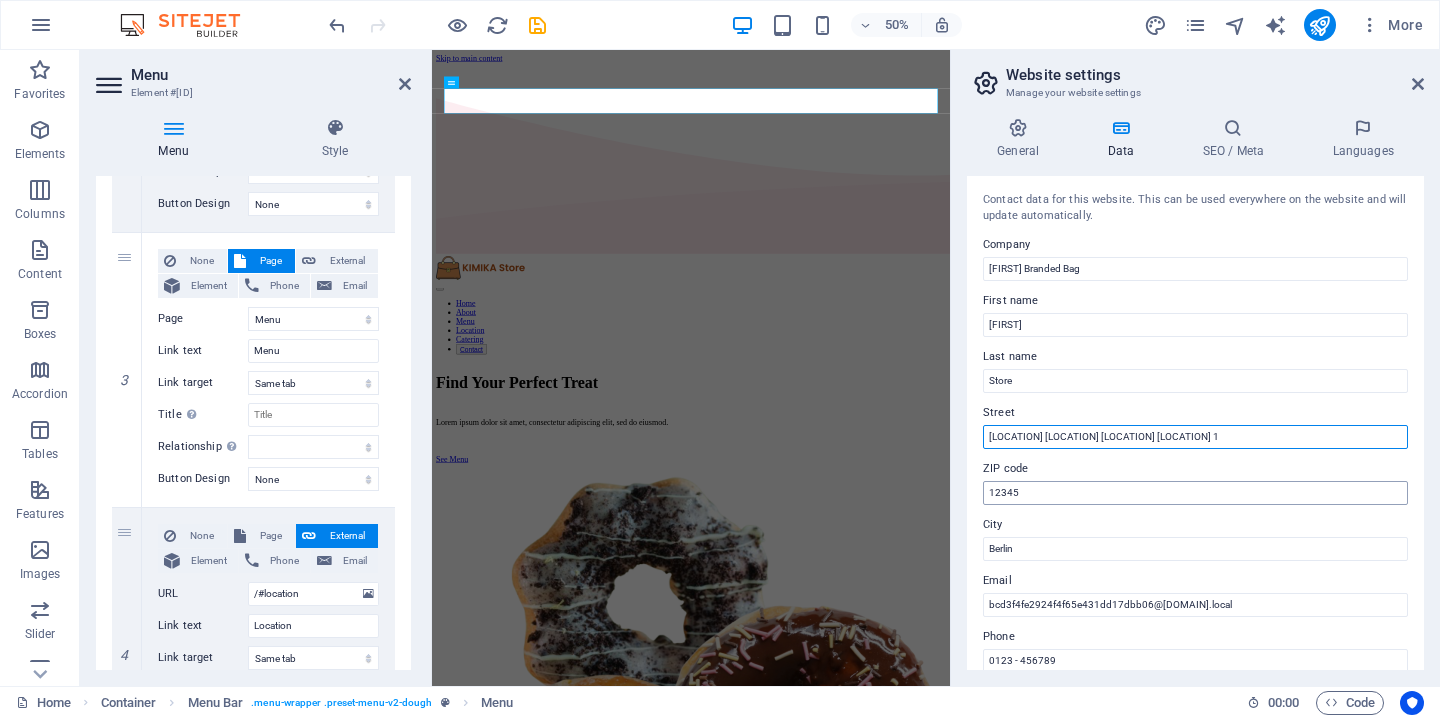 type on "[LOCATION] [LOCATION] [LOCATION] [LOCATION] 1" 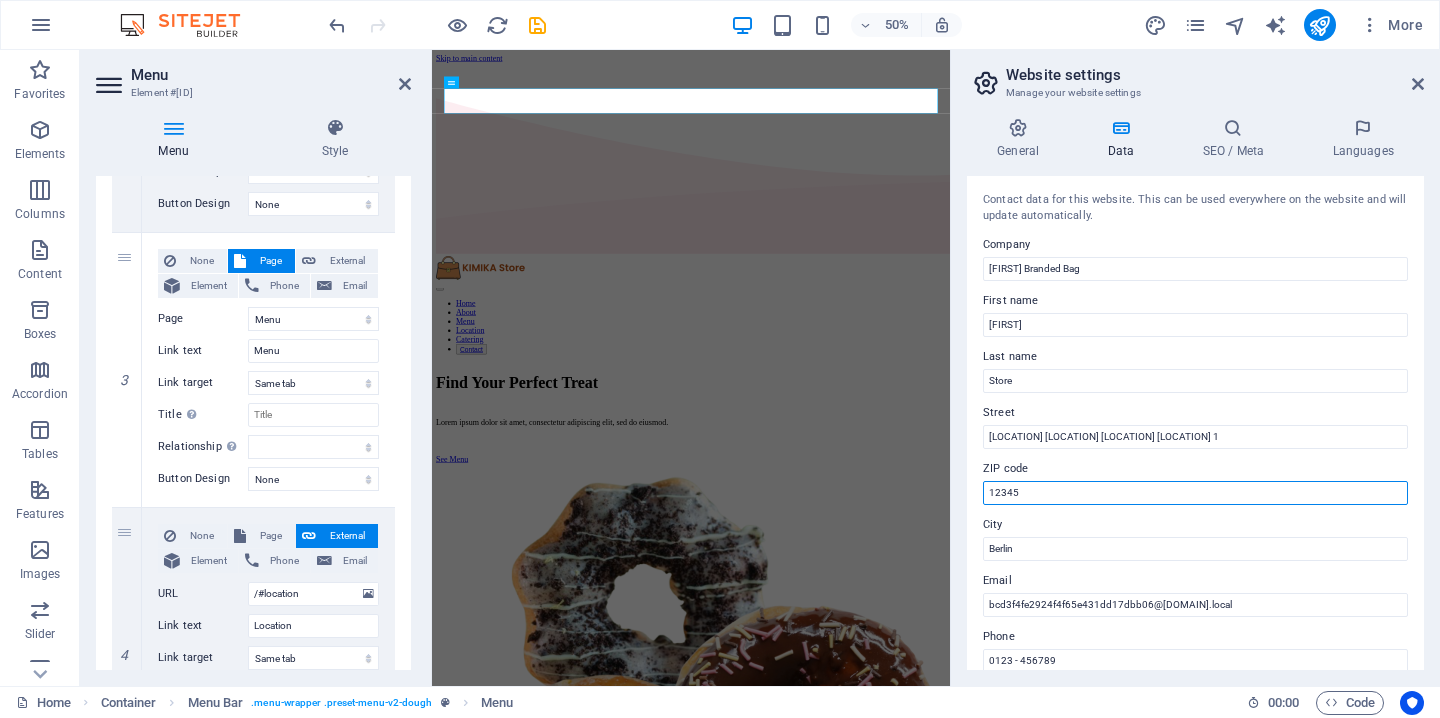 click on "12345" at bounding box center (1195, 493) 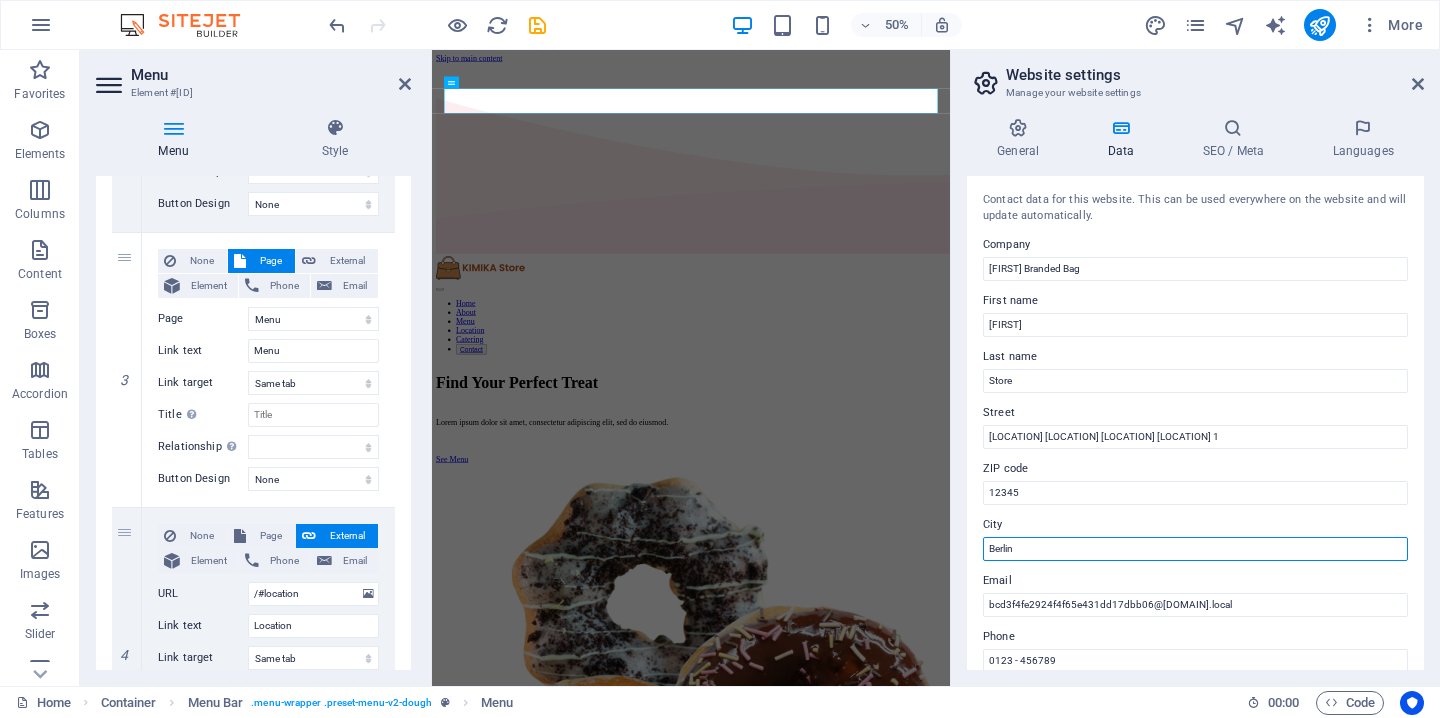 click on "Berlin" at bounding box center (1195, 549) 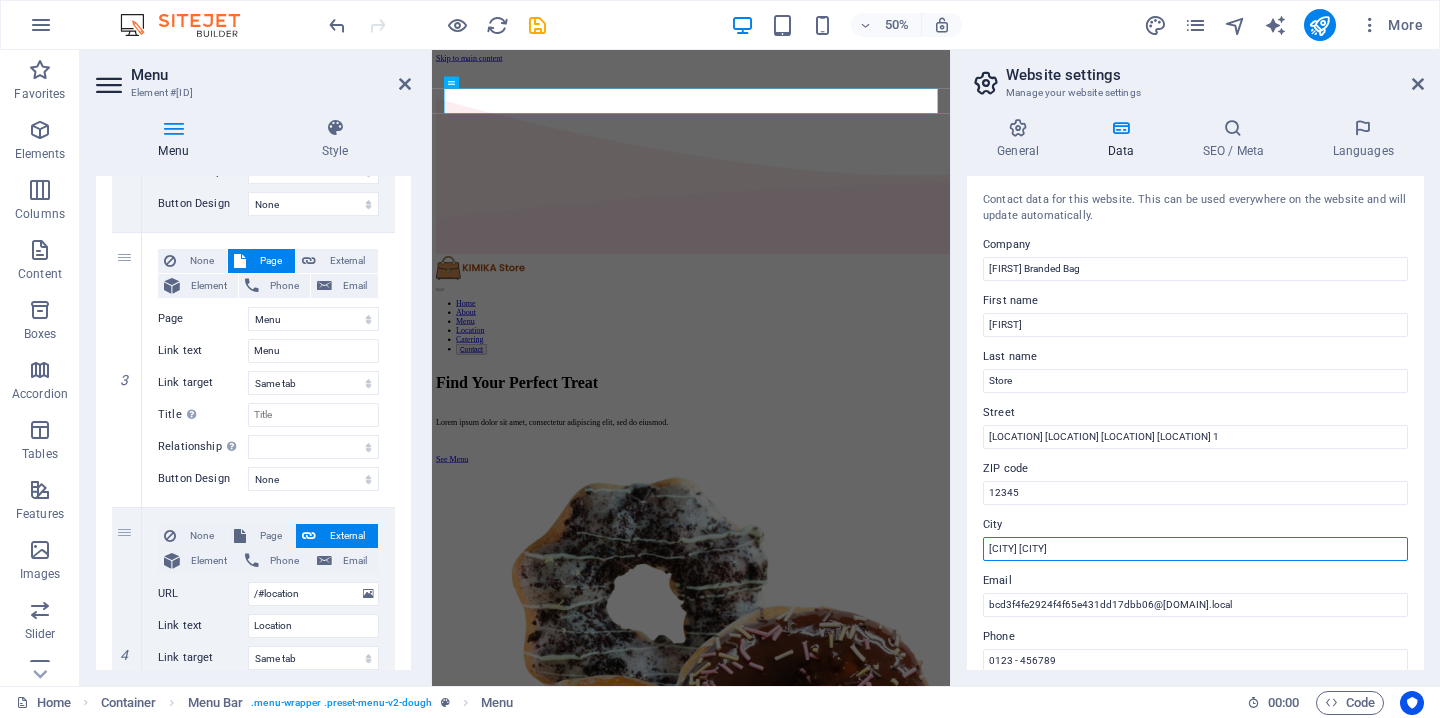 click on "[CITY] [CITY]" at bounding box center [1195, 549] 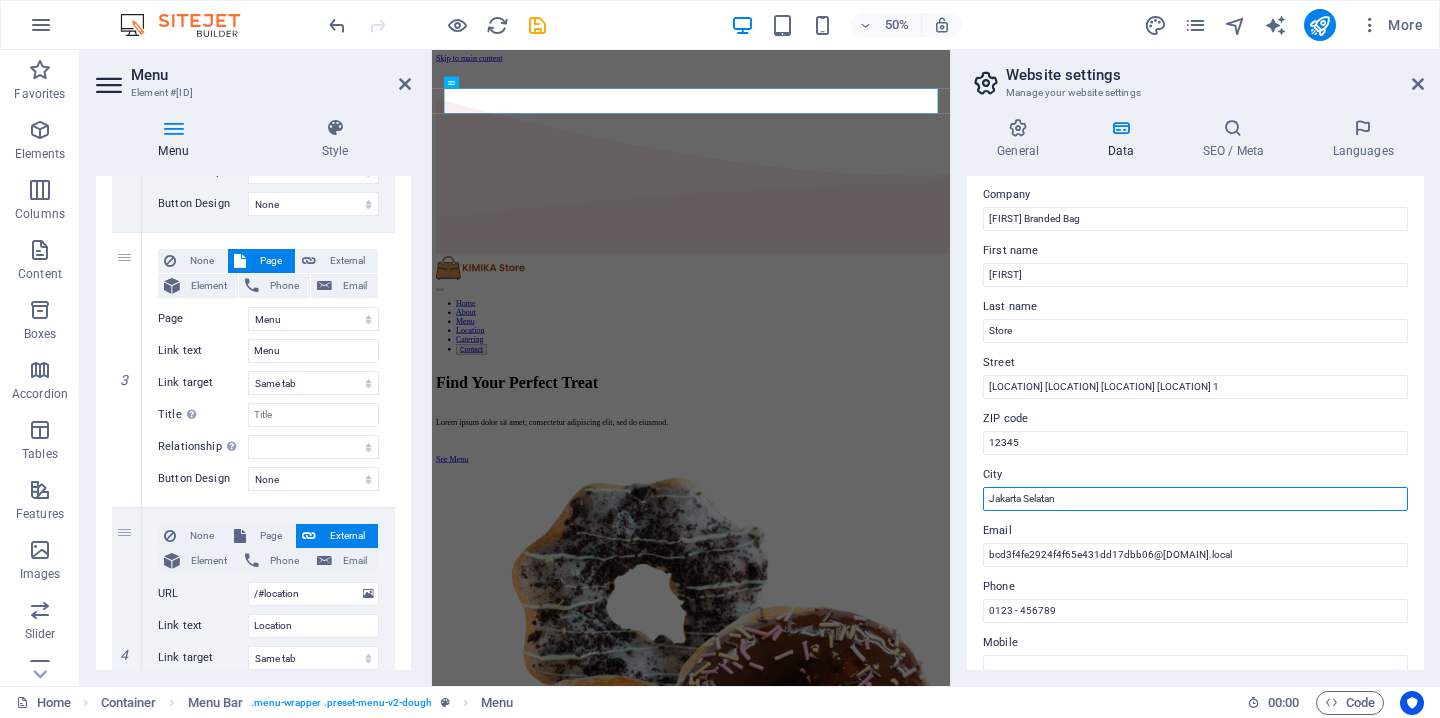 scroll, scrollTop: 65, scrollLeft: 0, axis: vertical 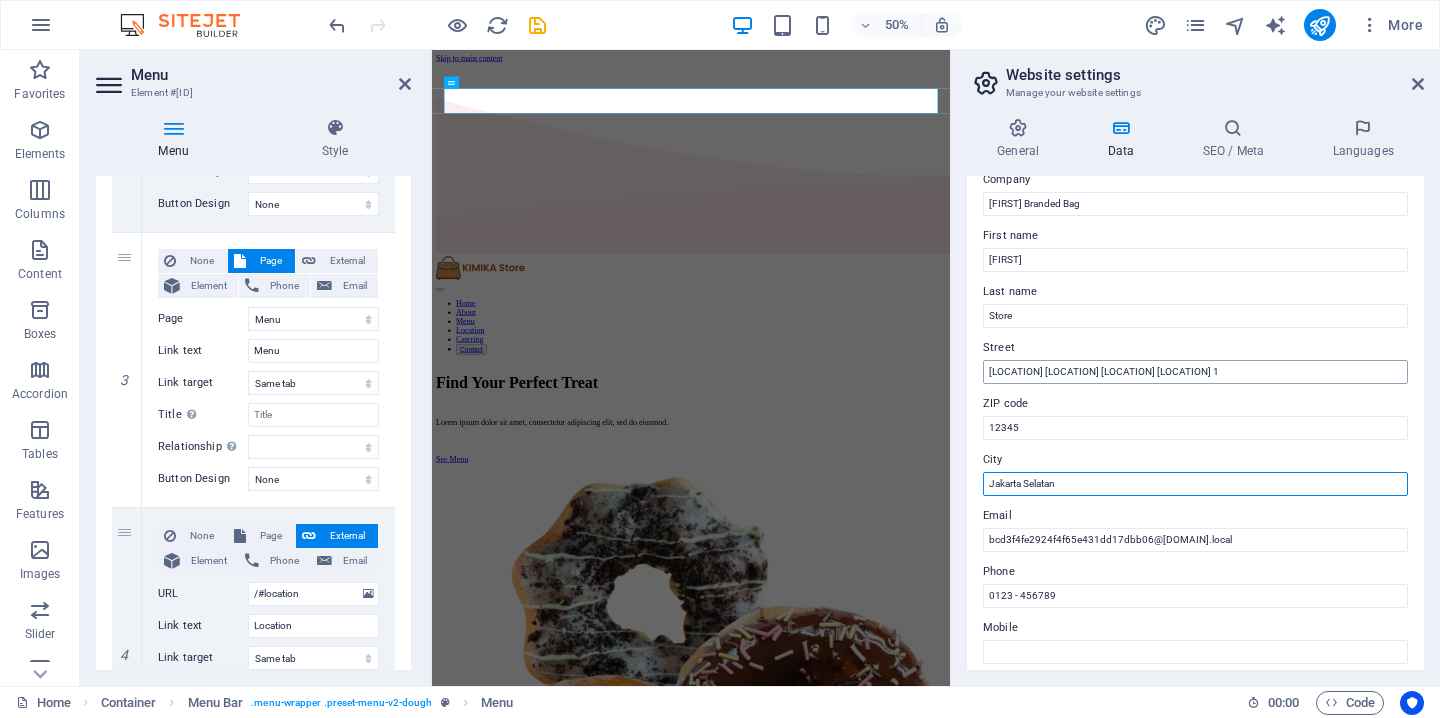 type on "Jakarta Selatan" 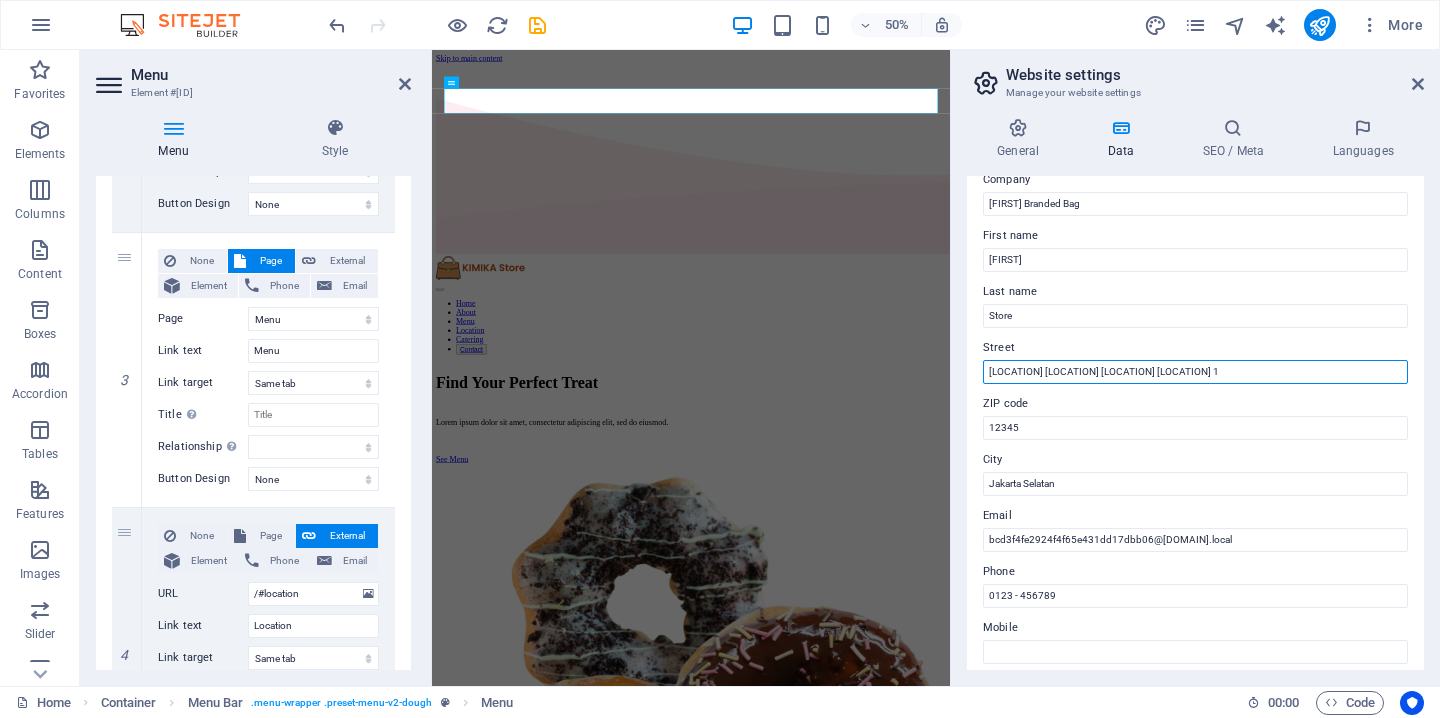 click on "[LOCATION] [LOCATION] [LOCATION] [LOCATION] 1" at bounding box center (1195, 372) 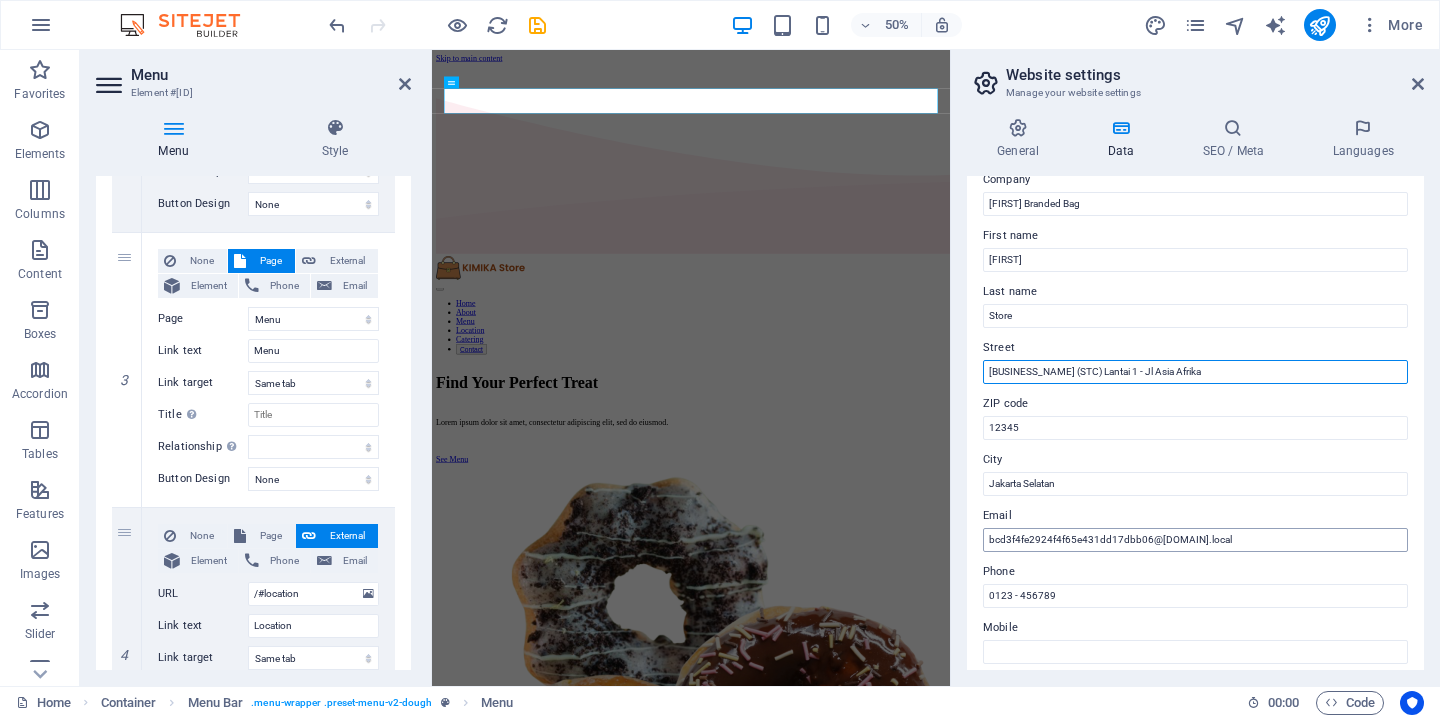 type on "[BUSINESS_NAME] (STC) Lantai 1 - Jl Asia Afrika" 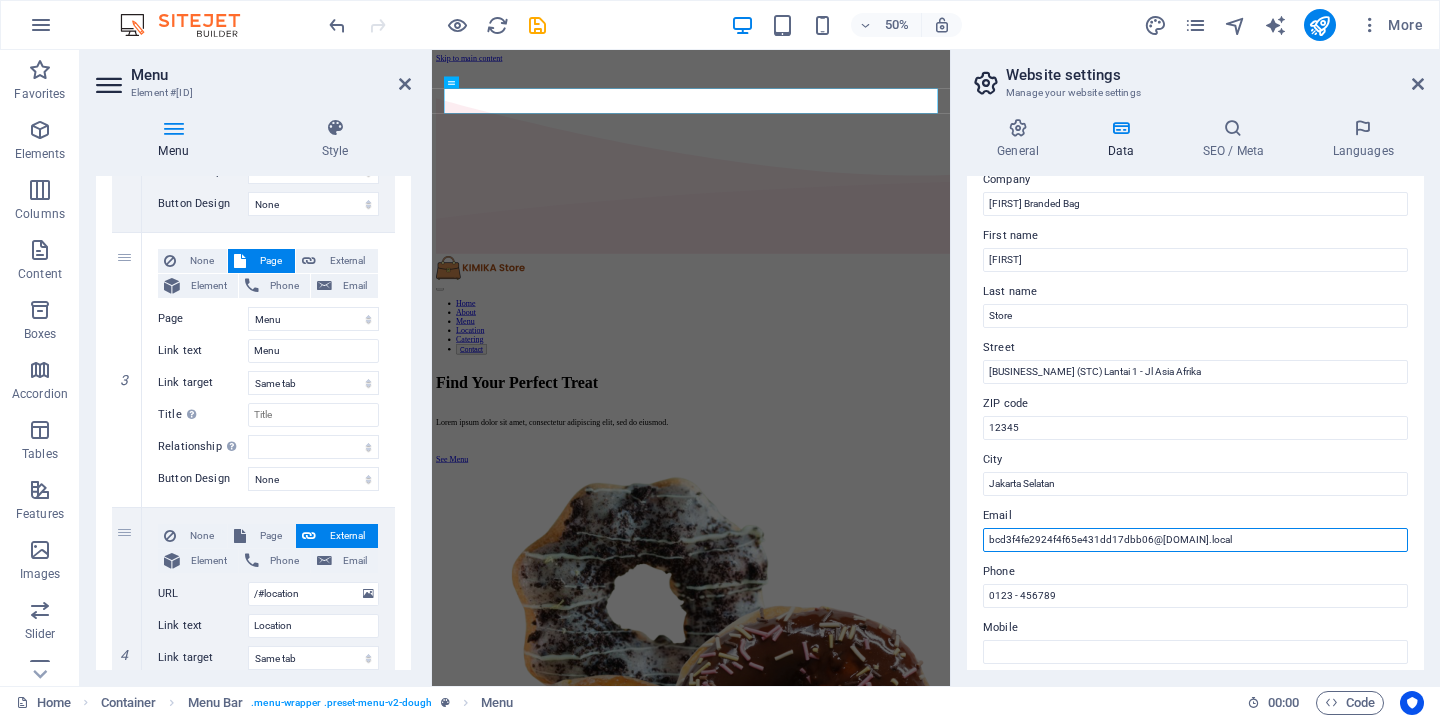 click on "bcd3f4fe2924f4f65e431dd17dbb06@[DOMAIN].local" at bounding box center [1195, 540] 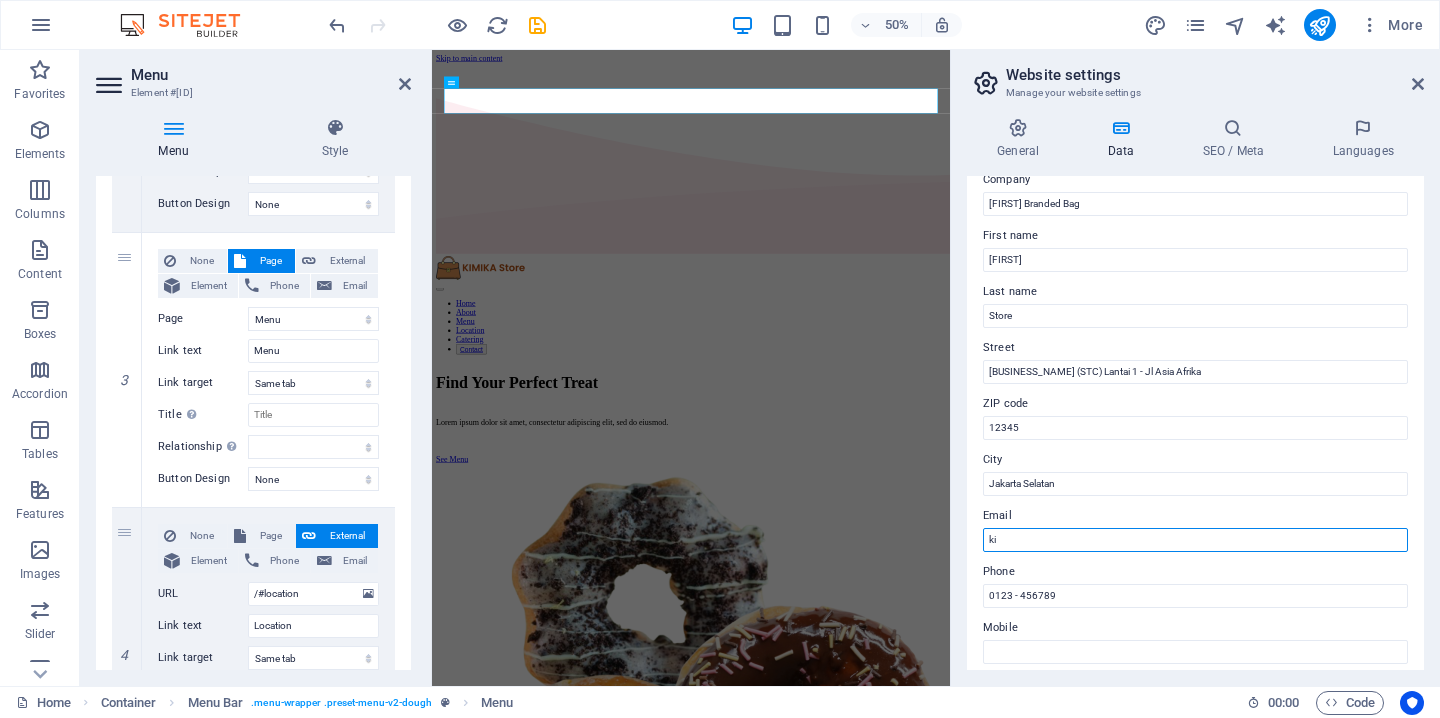 type on "k" 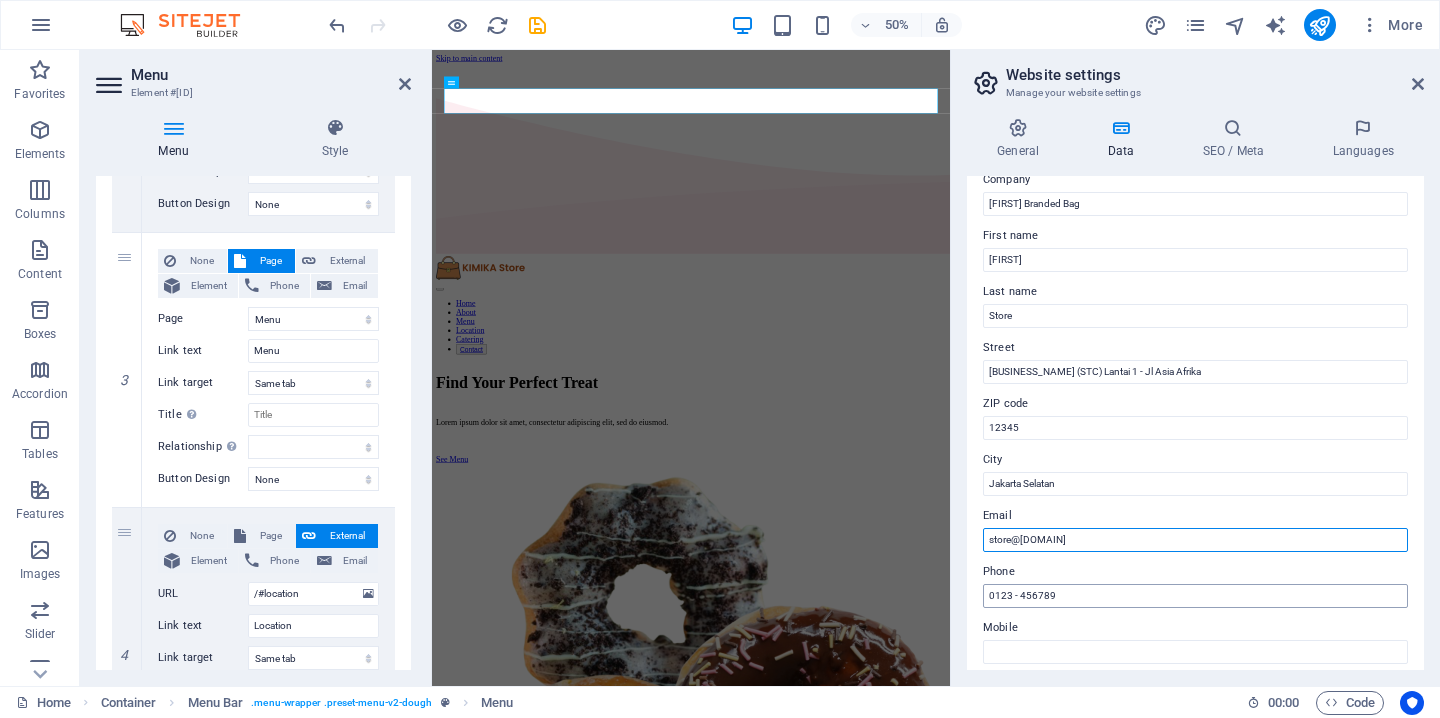 type on "store@[DOMAIN]" 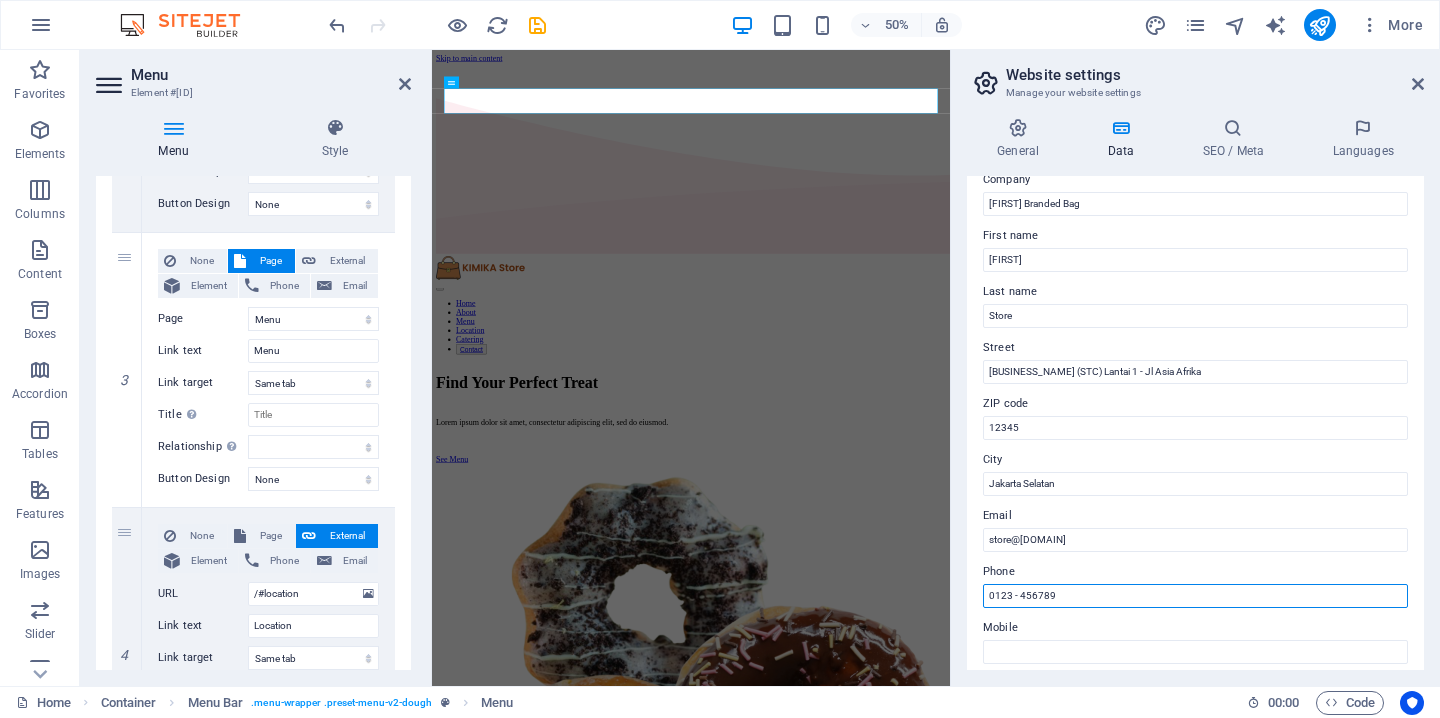click on "0123 - 456789" at bounding box center (1195, 596) 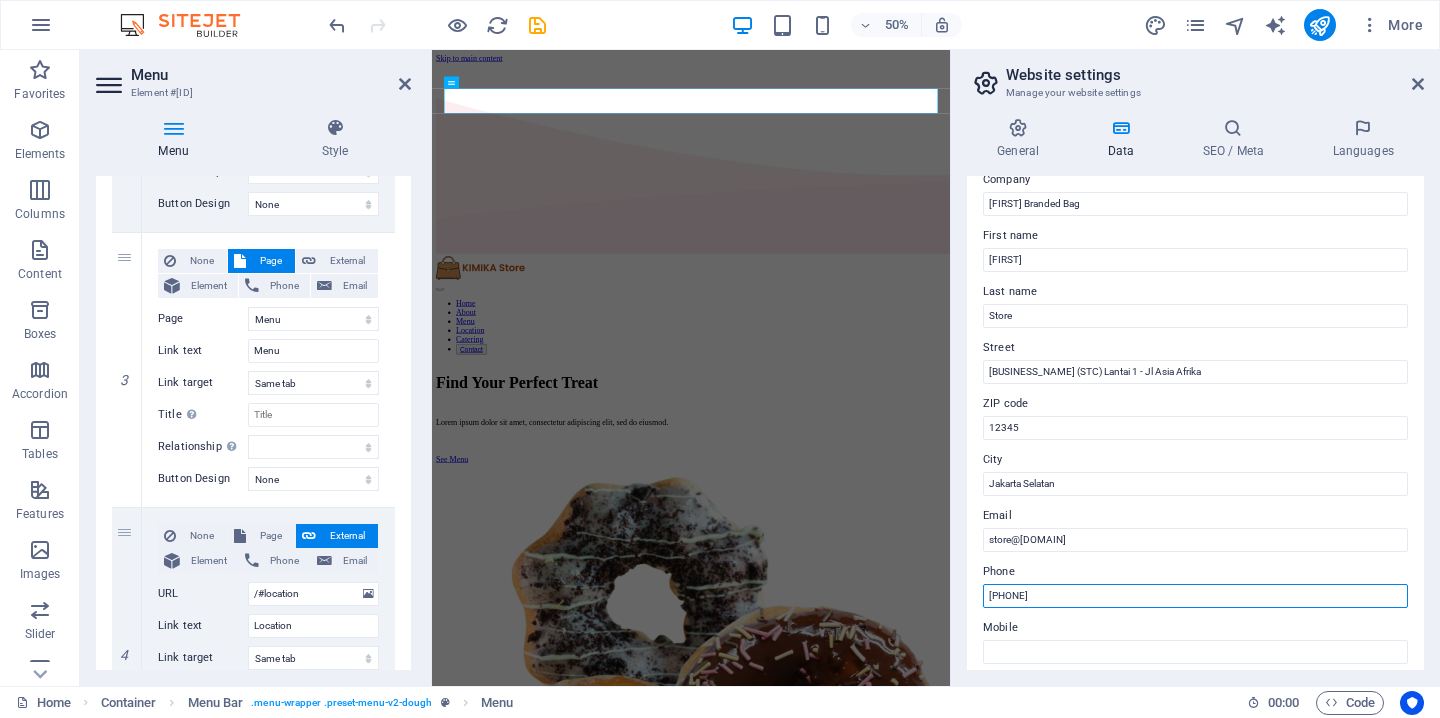 click on "[PHONE]" at bounding box center (1195, 596) 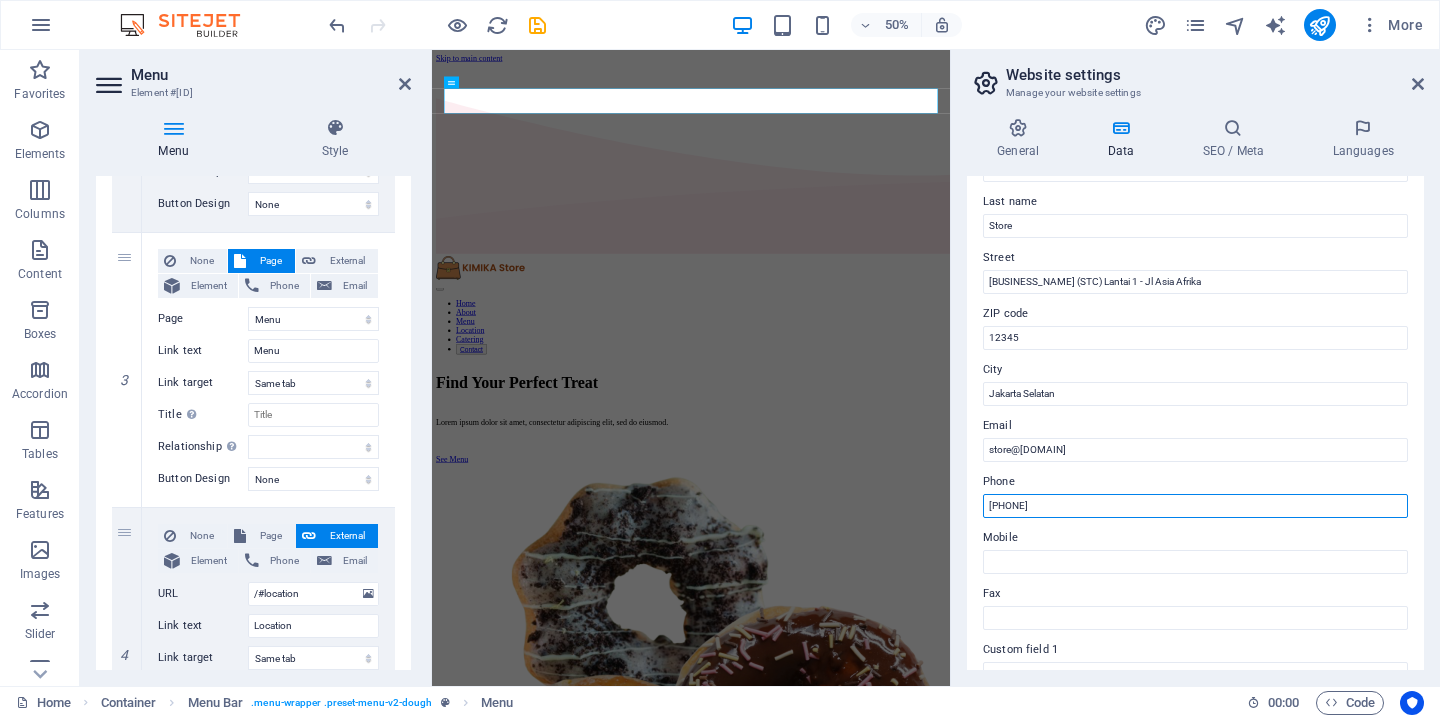 scroll, scrollTop: 167, scrollLeft: 0, axis: vertical 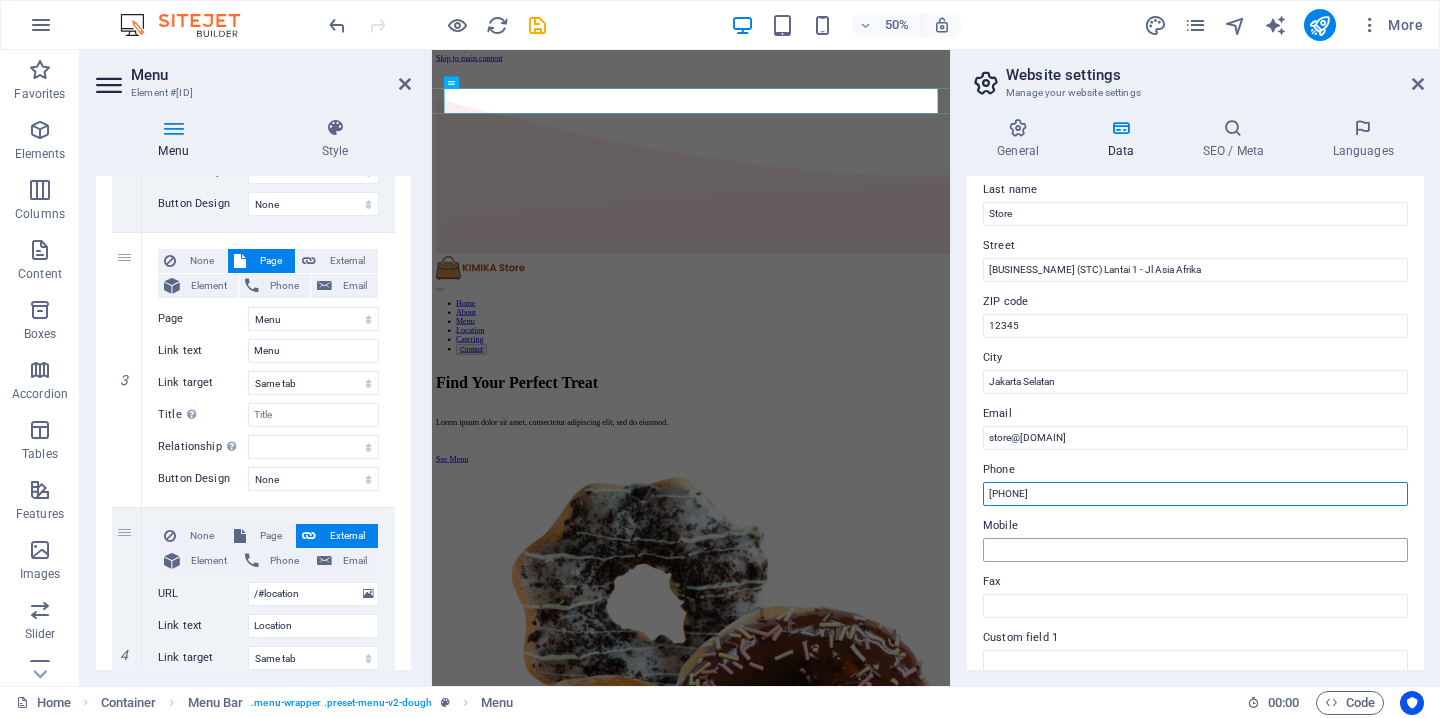 type on "[PHONE]" 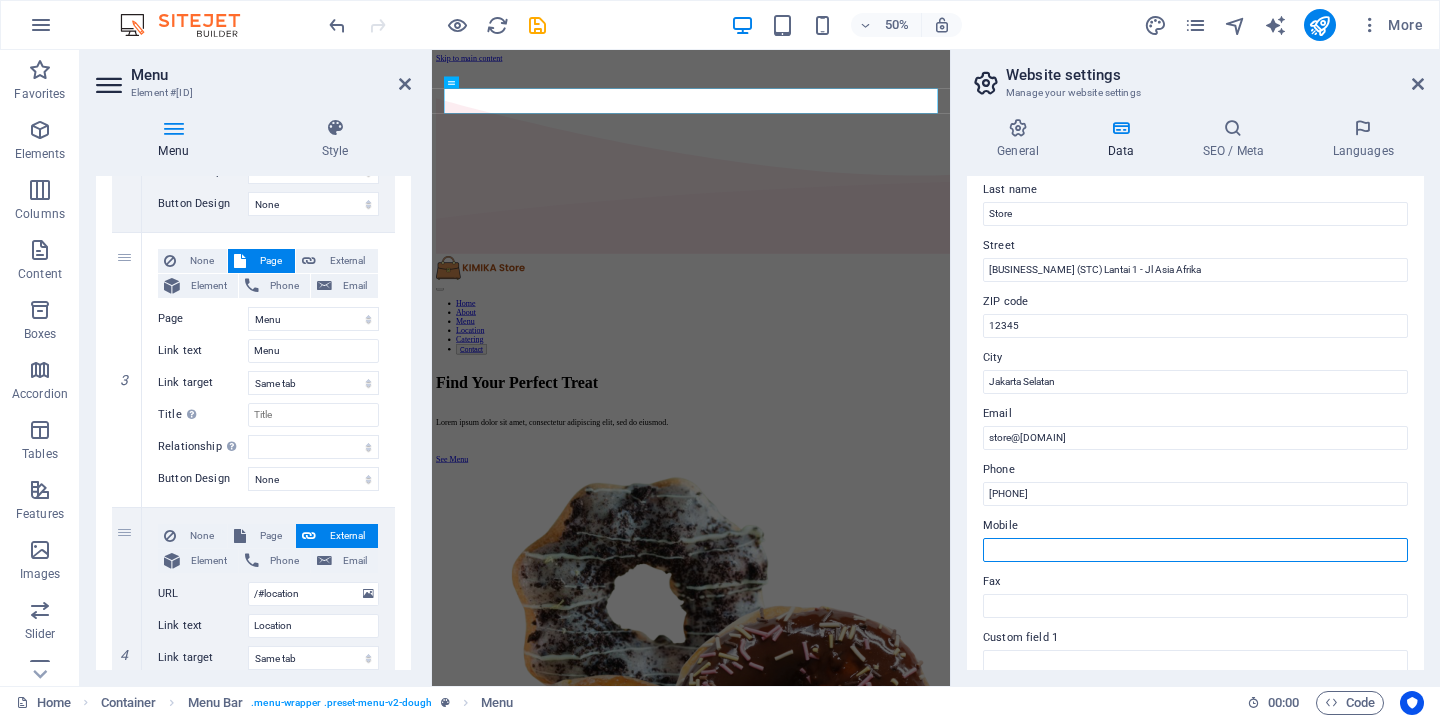 click on "Mobile" at bounding box center (1195, 550) 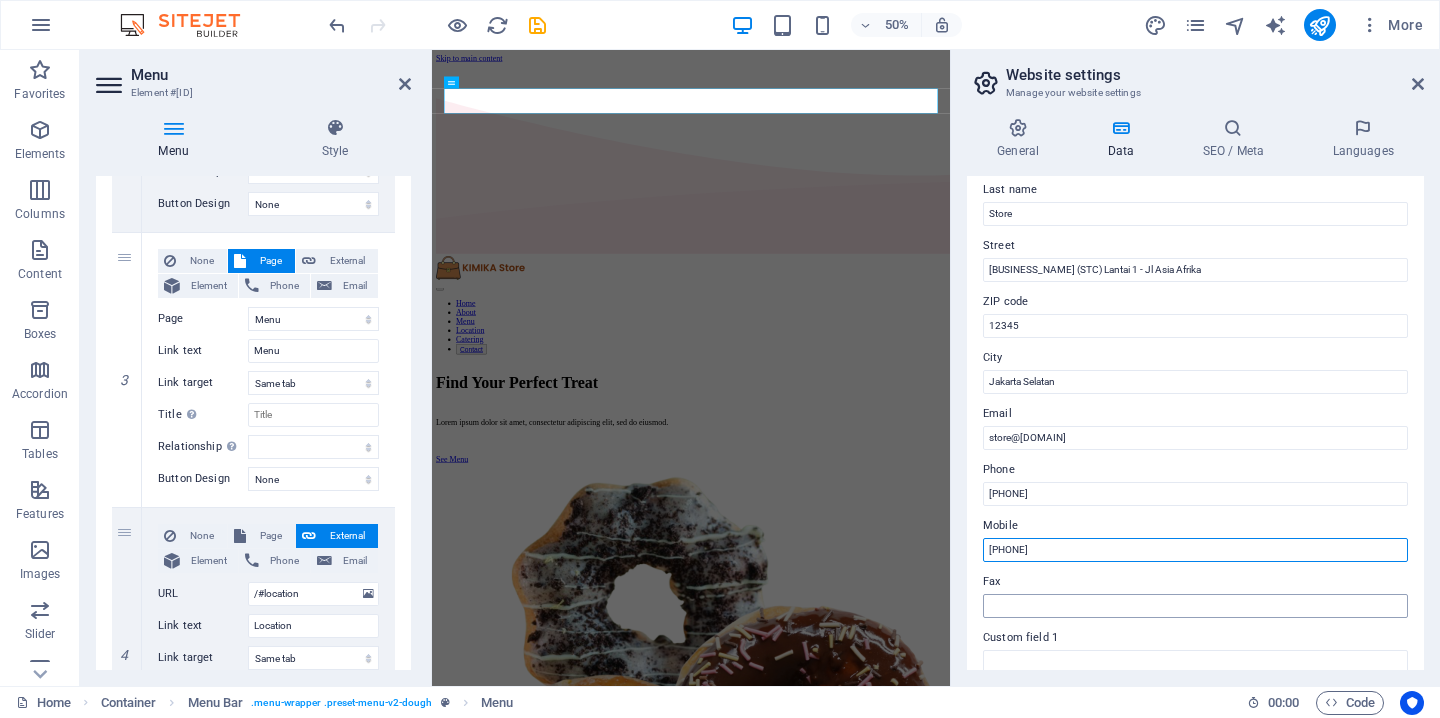 type on "[PHONE]" 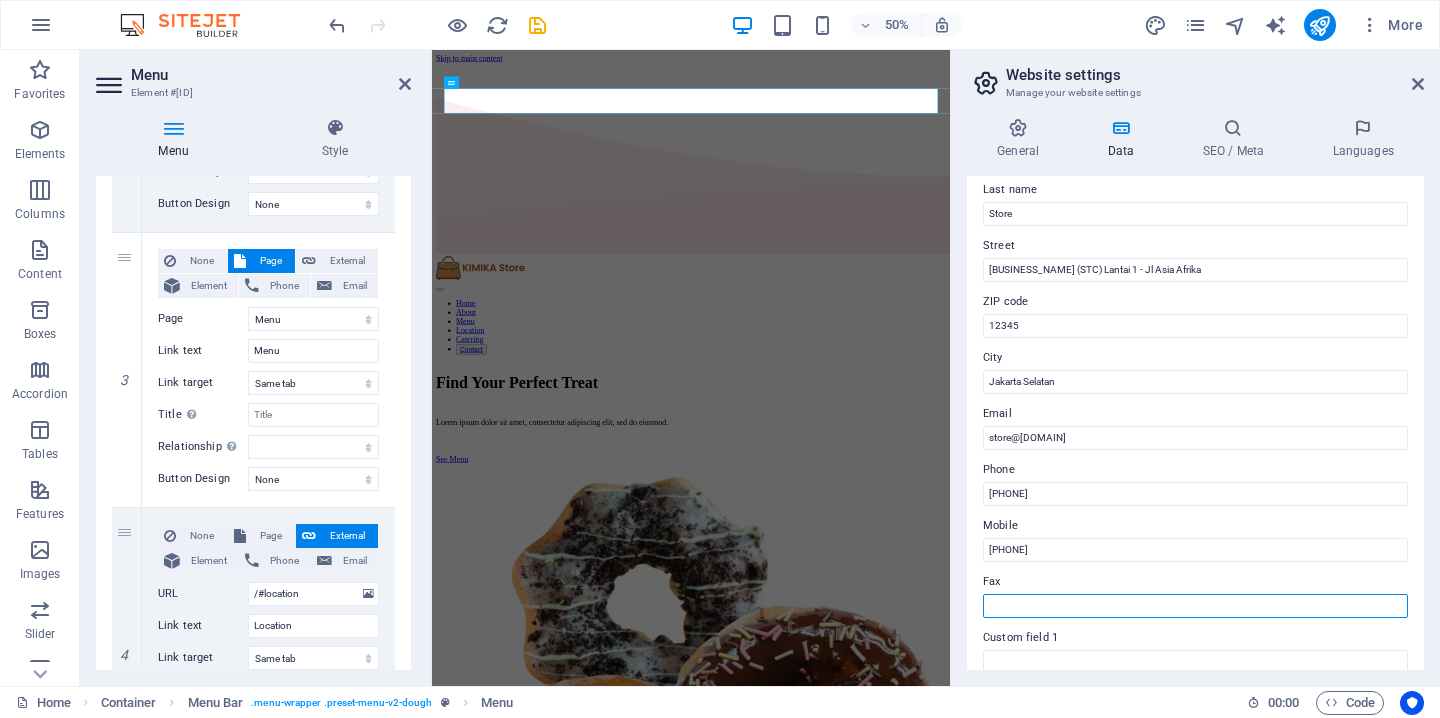 click on "Fax" at bounding box center (1195, 606) 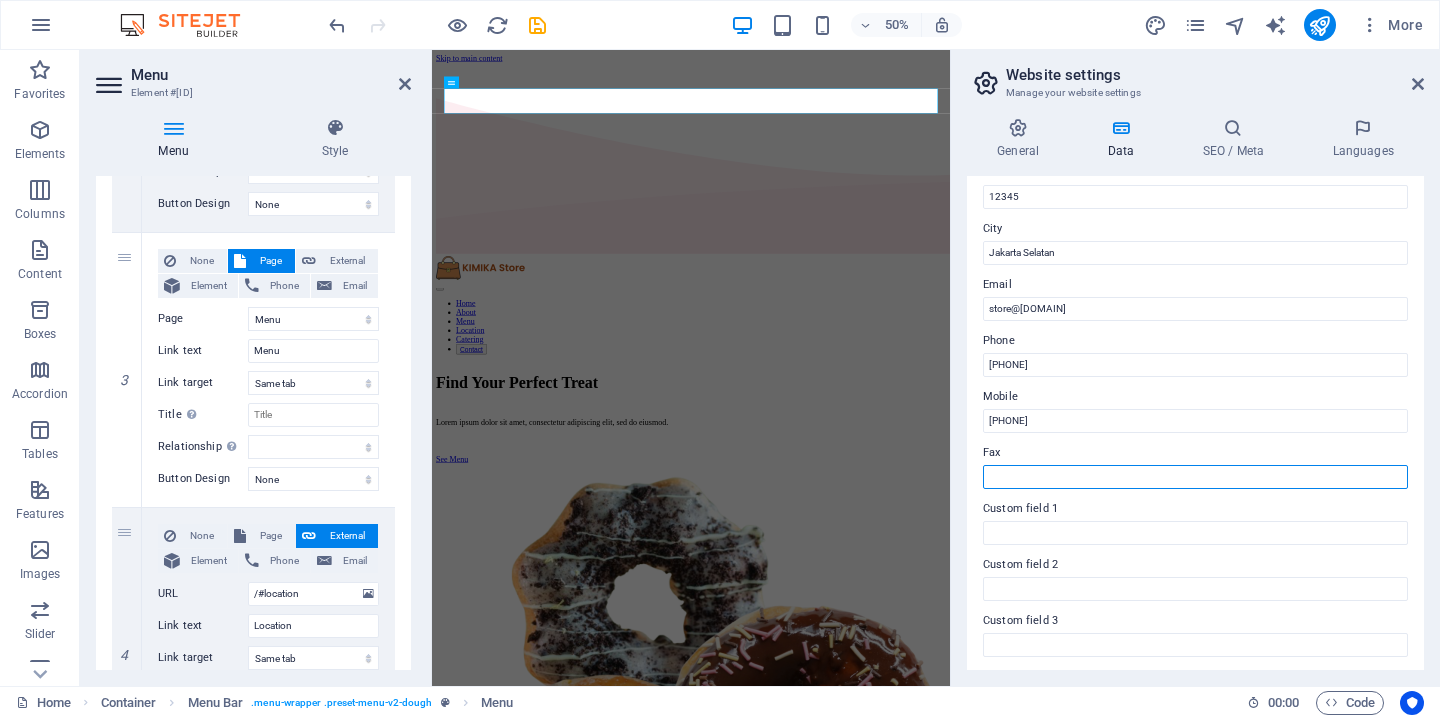 scroll, scrollTop: 297, scrollLeft: 0, axis: vertical 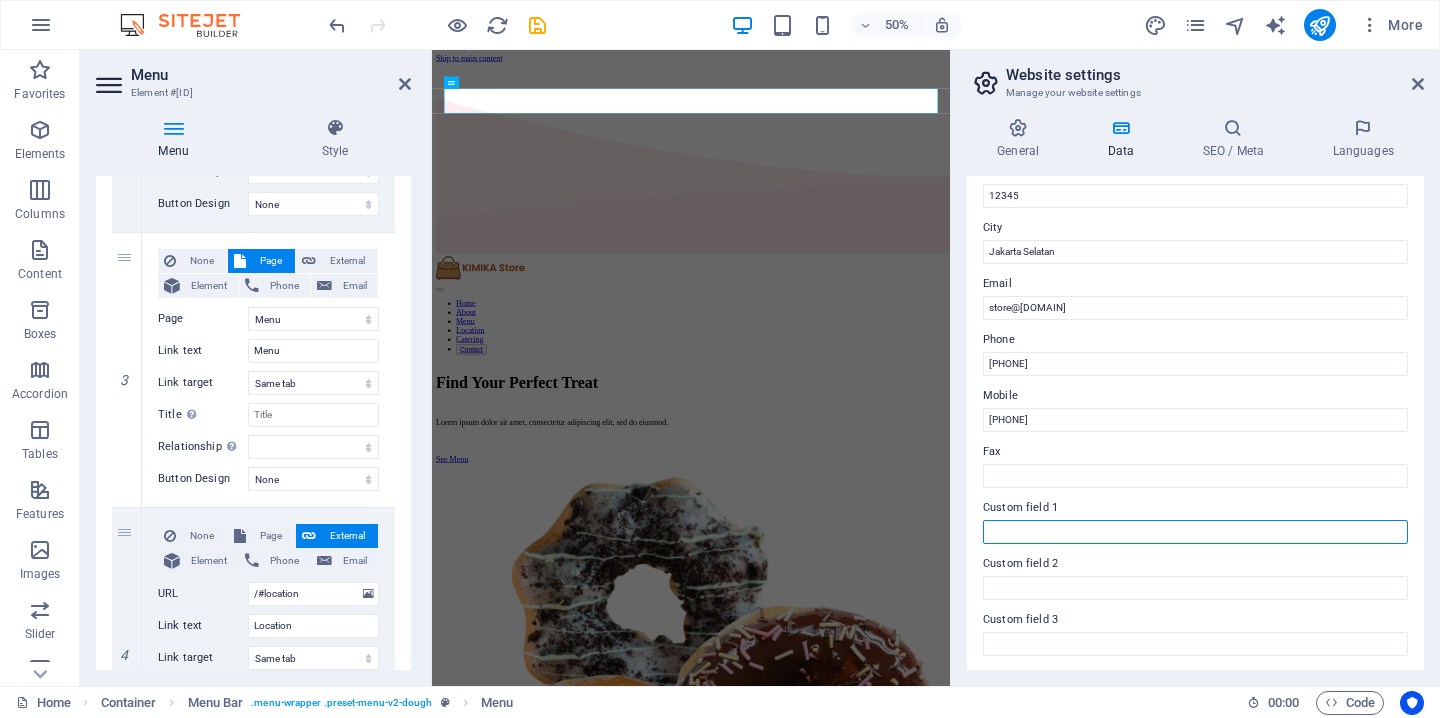 click on "Custom field 1" at bounding box center [1195, 532] 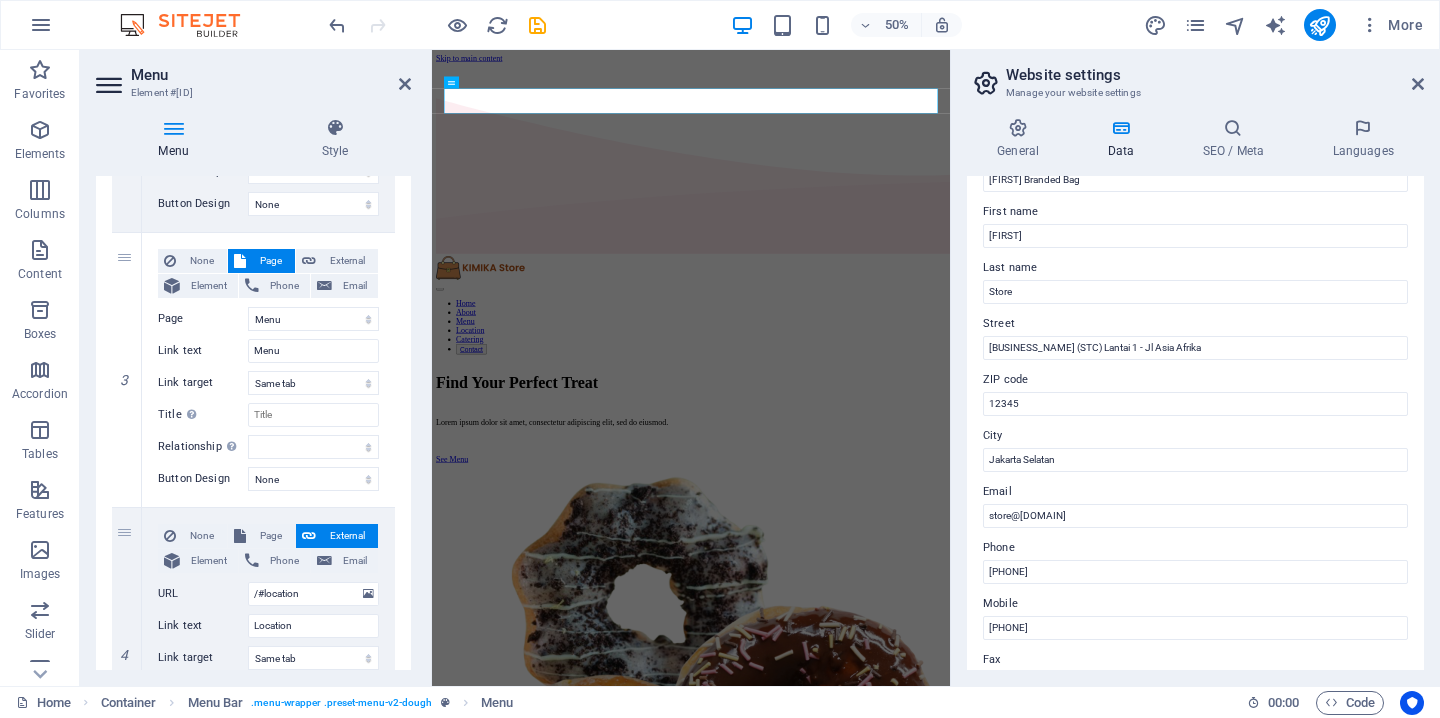 scroll, scrollTop: 0, scrollLeft: 0, axis: both 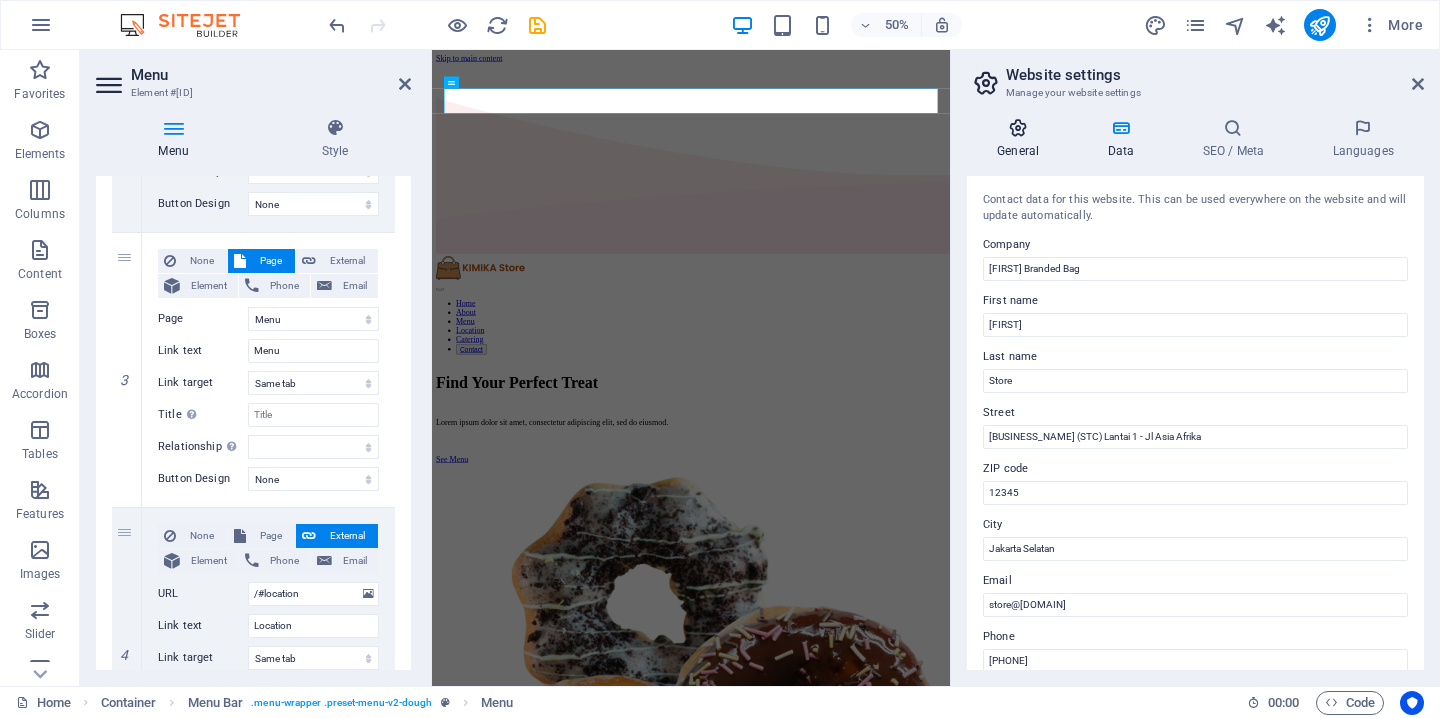 click at bounding box center [1018, 128] 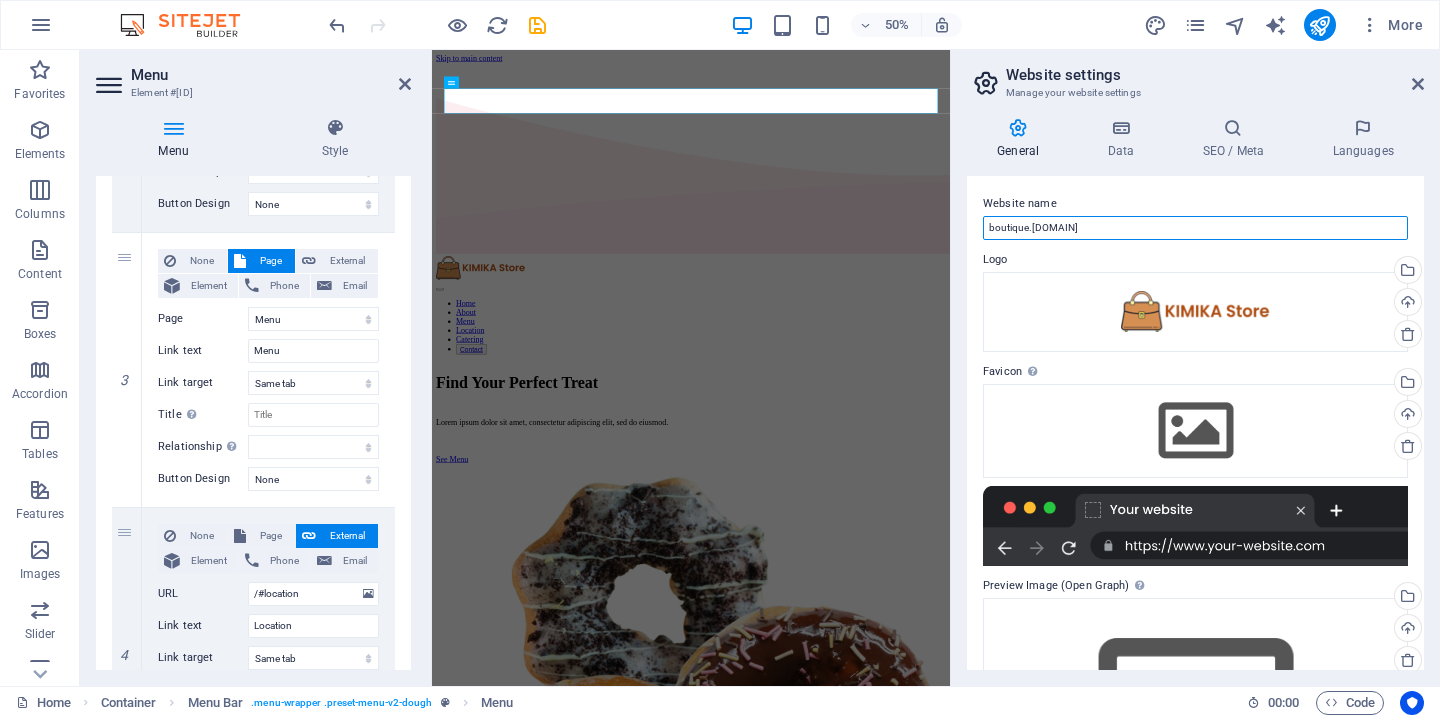 click on "boutique.[DOMAIN]" at bounding box center [1195, 228] 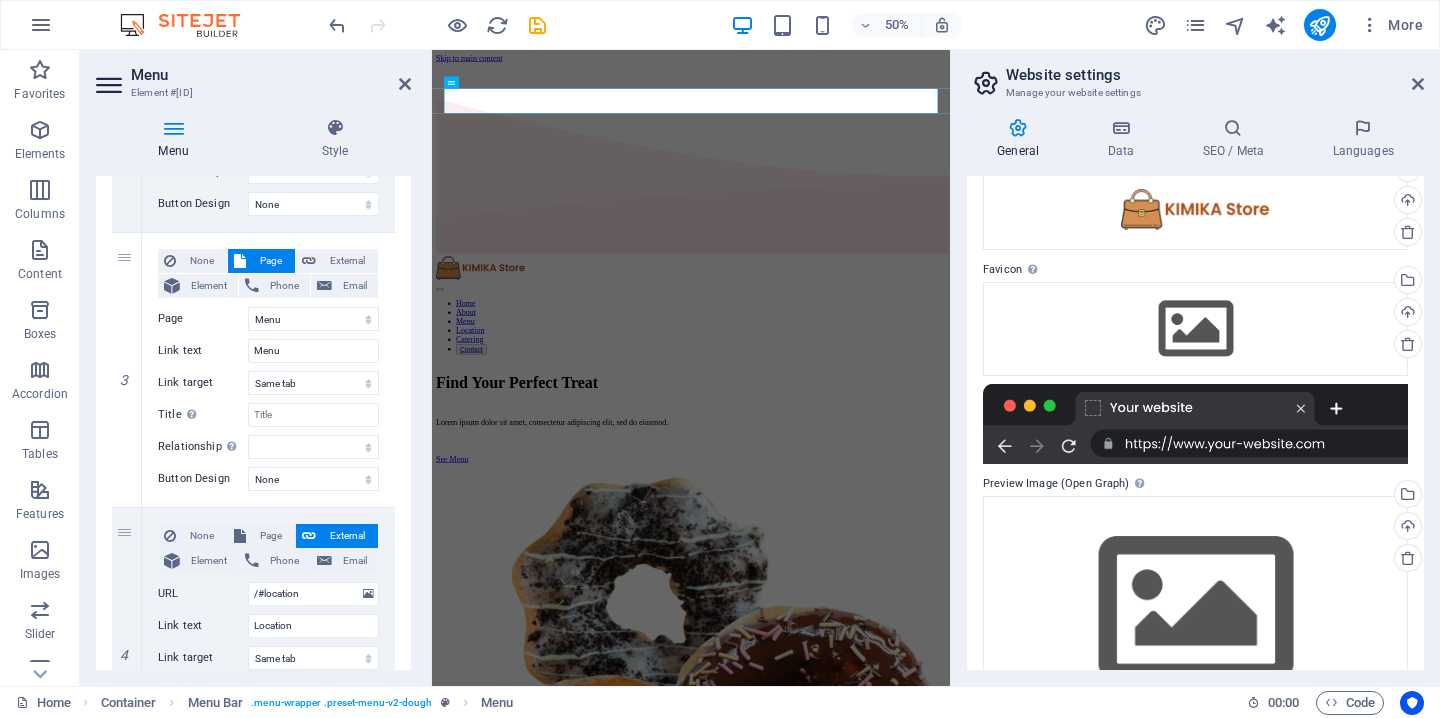 scroll, scrollTop: 104, scrollLeft: 0, axis: vertical 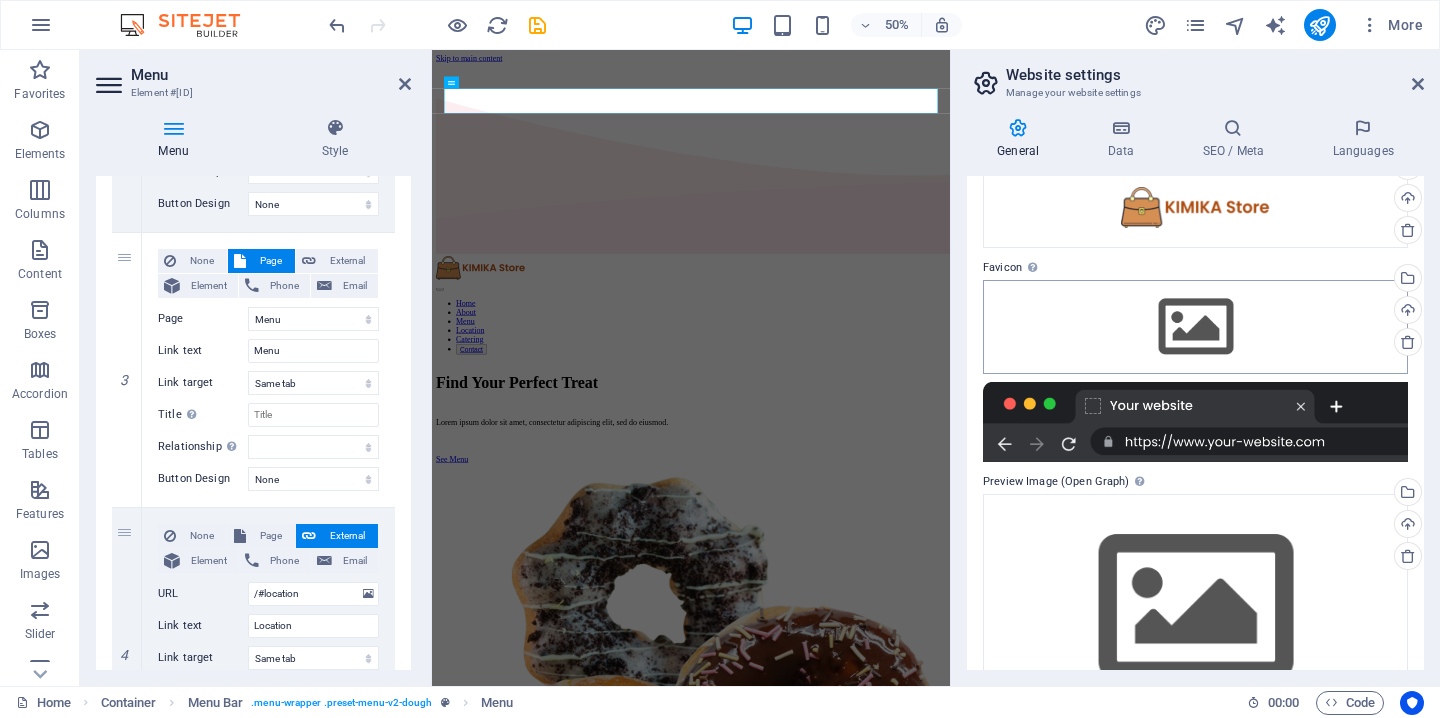 type on "[FIRST] Branded Bag" 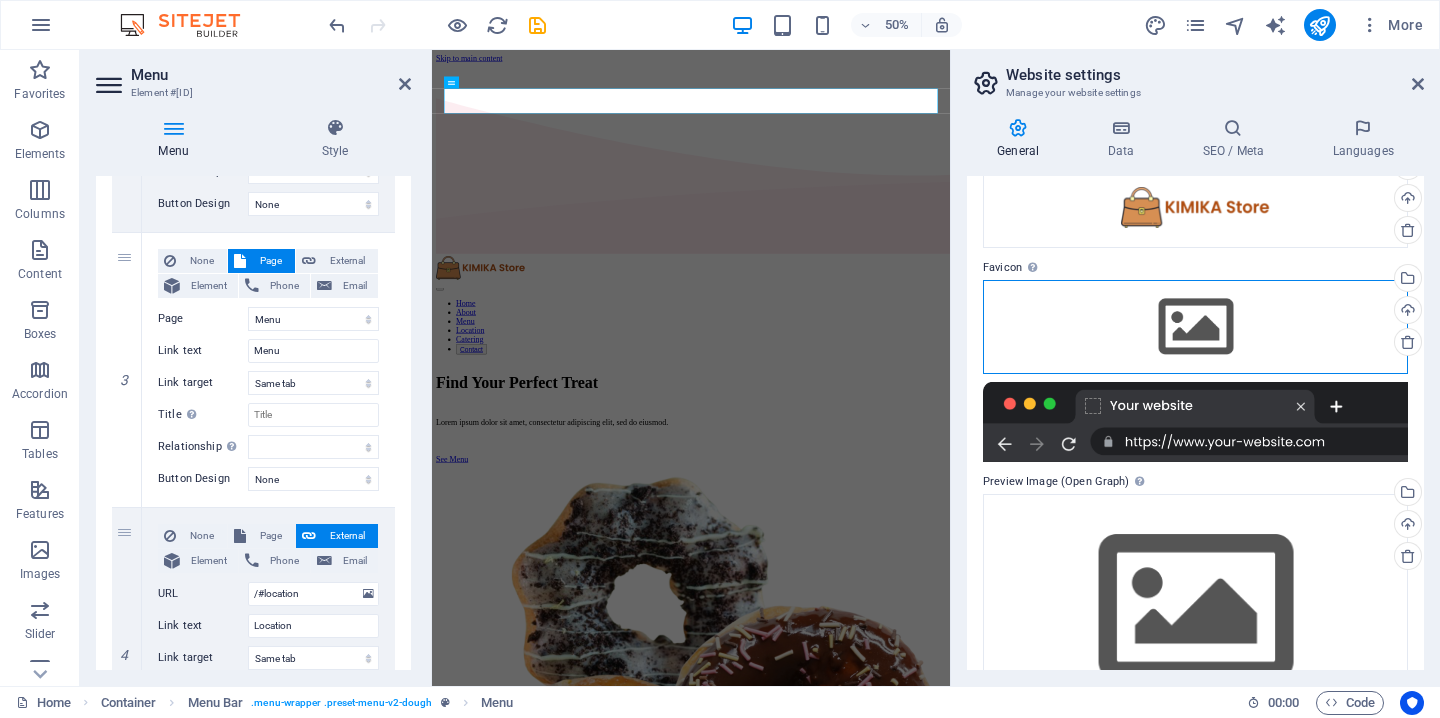 click on "Drag files here, click to choose files or select files from Files or our free stock photos & videos" at bounding box center (1195, 327) 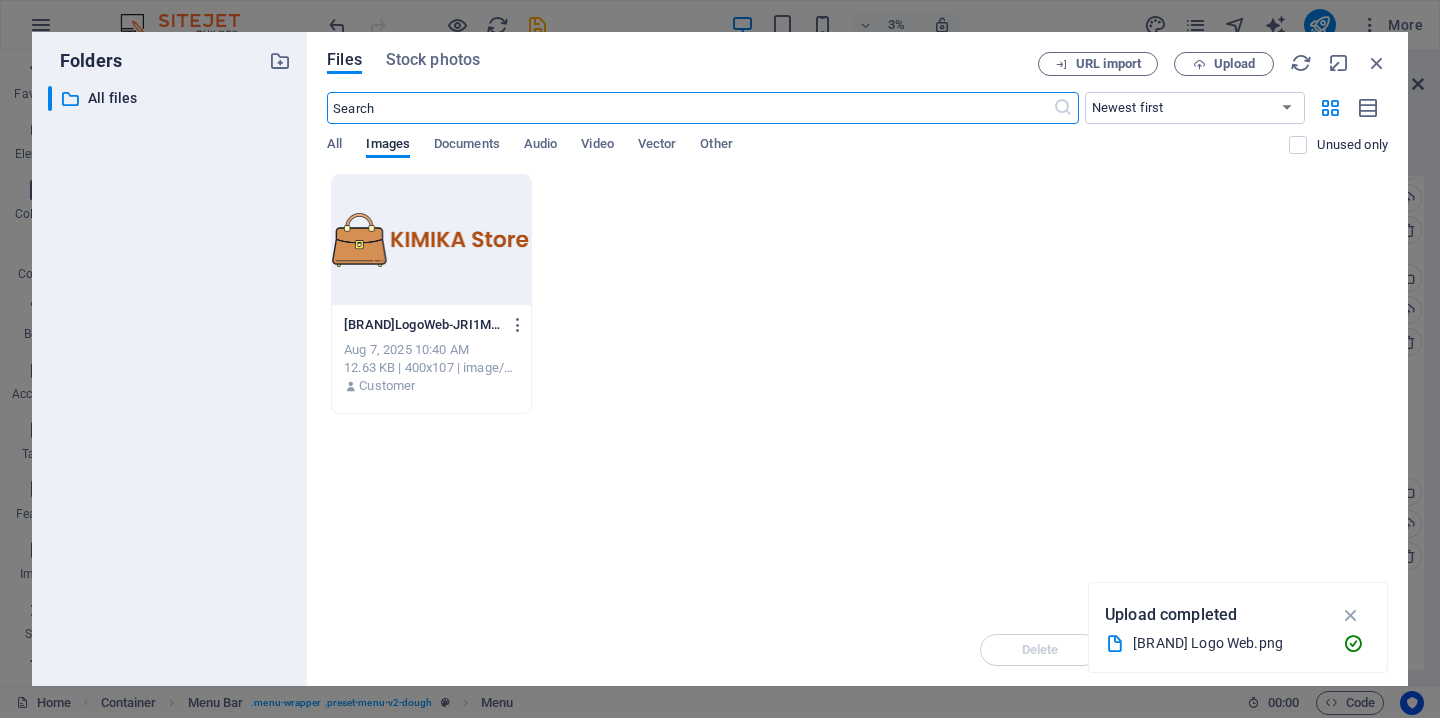 click at bounding box center (431, 240) 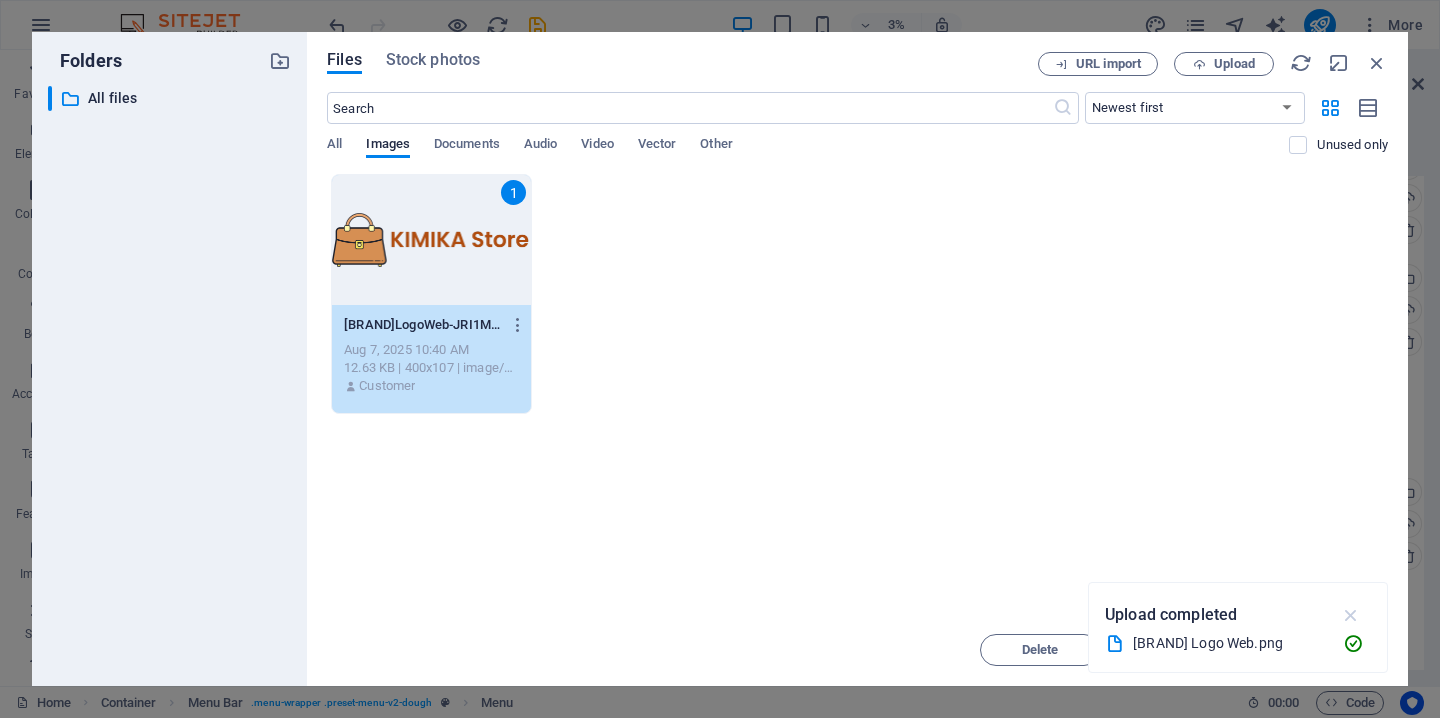 click at bounding box center [1351, 615] 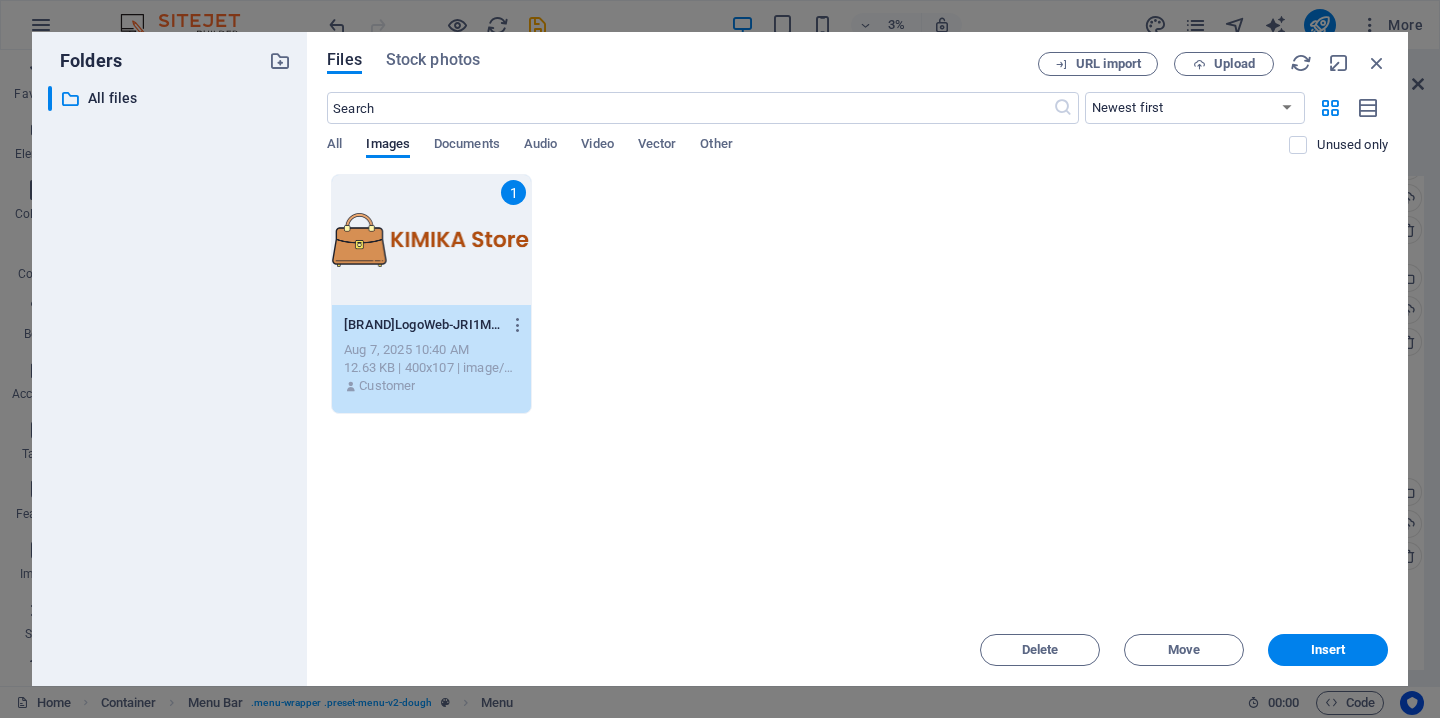 click on "1 [FIRST]LogoWeb-JRI1Mj5EGcOoc1dd1uzSgQ.png [FIRST]LogoWeb-JRI1Mj5EGcOoc1dd1uzSgQ.png Aug 7, 2025 10:40 AM 12.63 KB | 400x107 | image/png Customer" at bounding box center (857, 294) 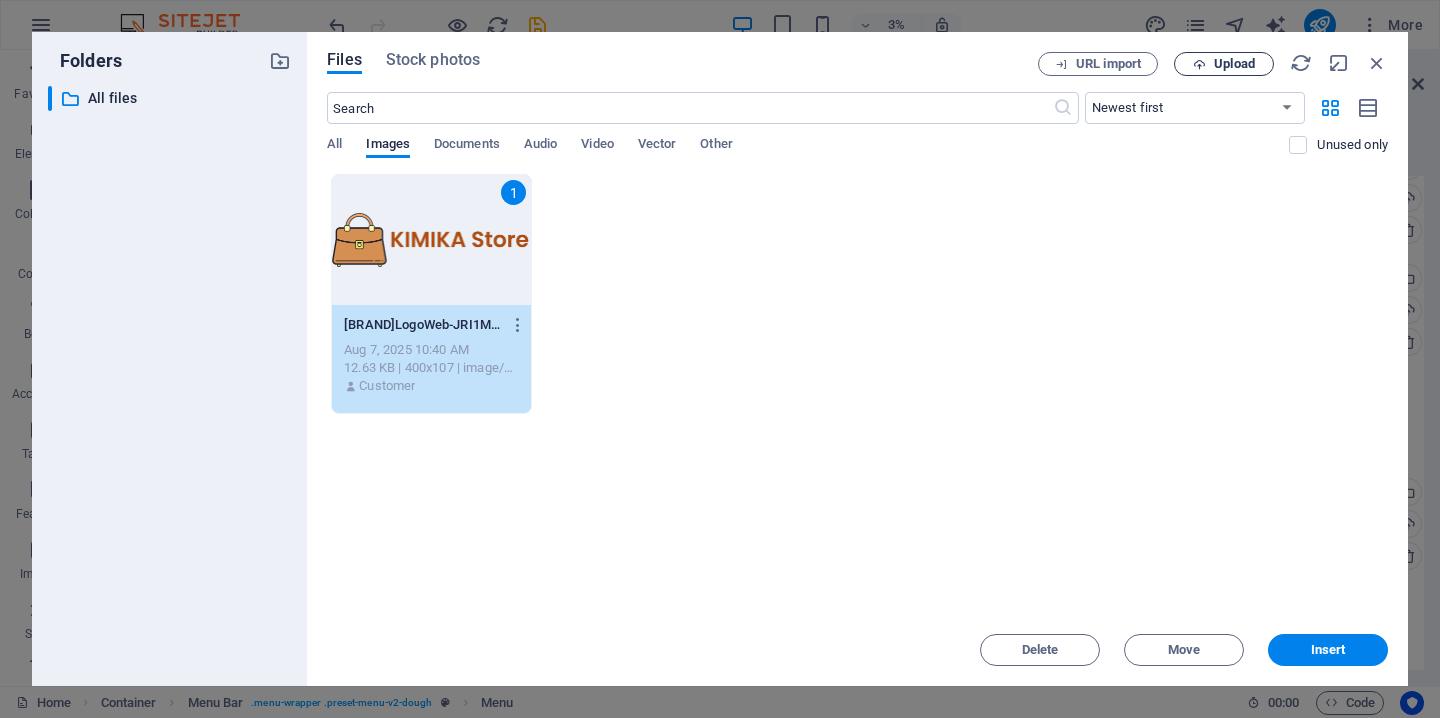 click on "Upload" at bounding box center (1224, 64) 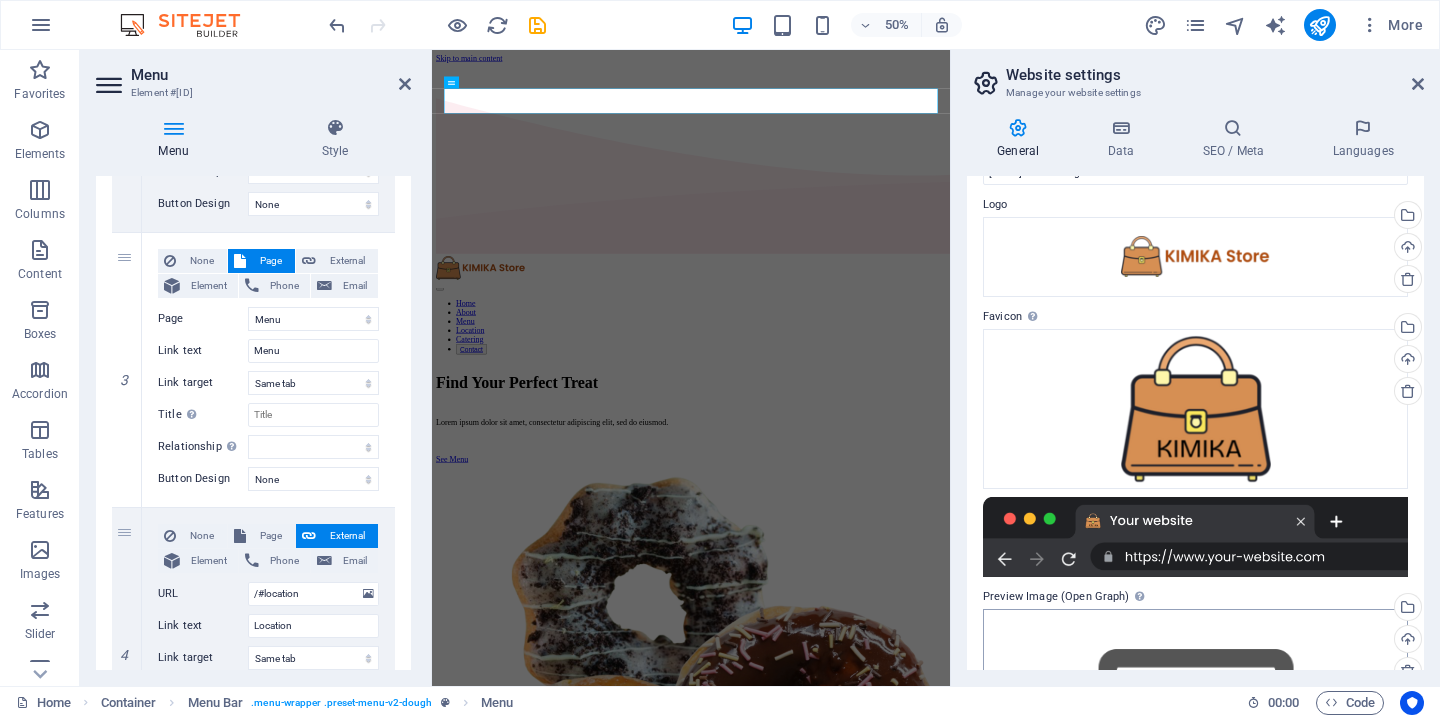 scroll, scrollTop: 239, scrollLeft: 0, axis: vertical 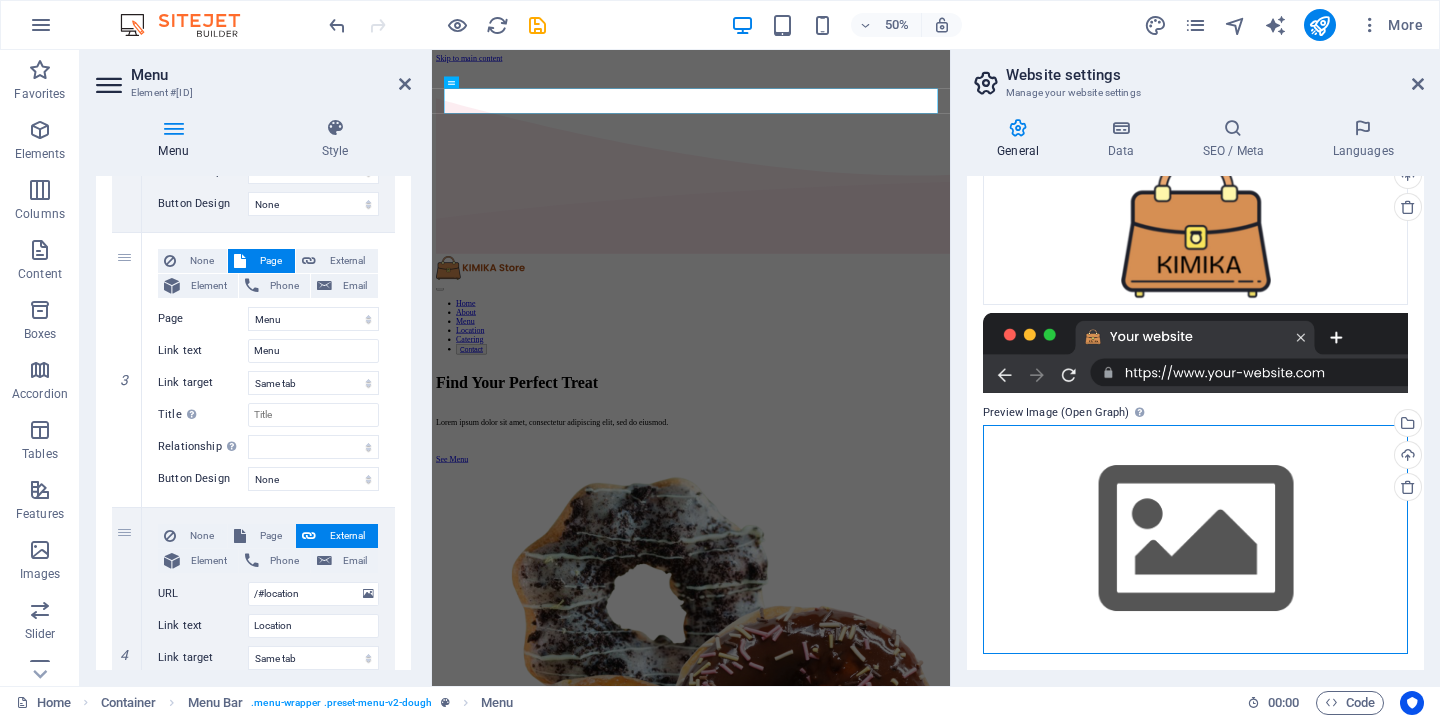 click on "Drag files here, click to choose files or select files from Files or our free stock photos & videos" at bounding box center [1195, 539] 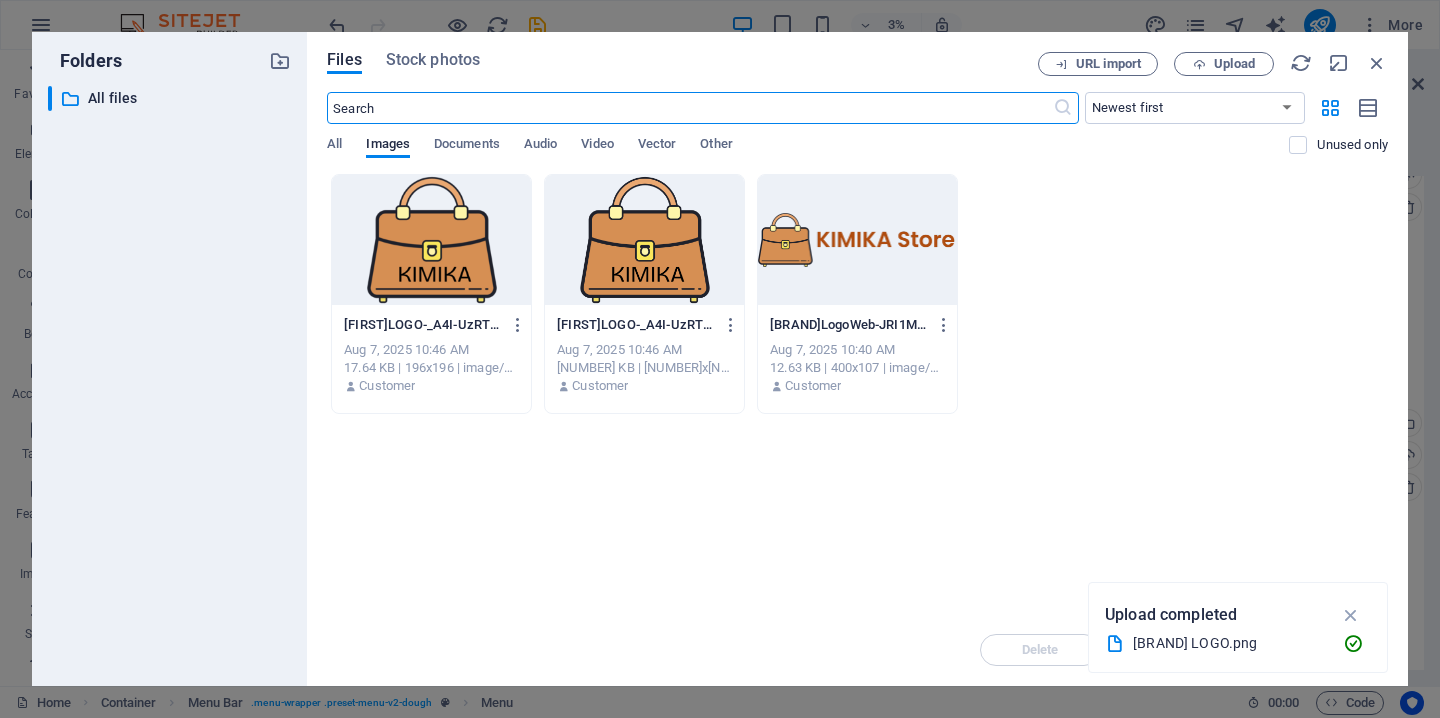 click at bounding box center (644, 240) 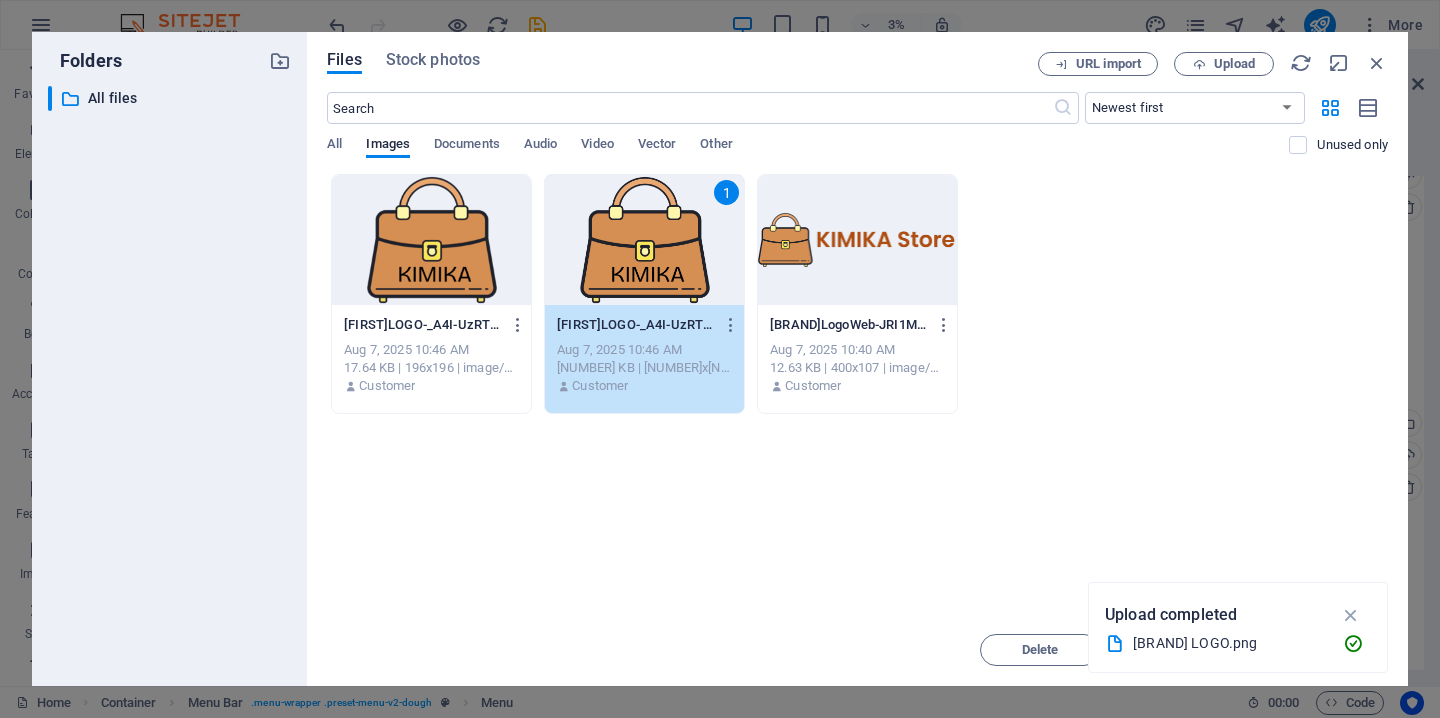 click on "1" at bounding box center (644, 240) 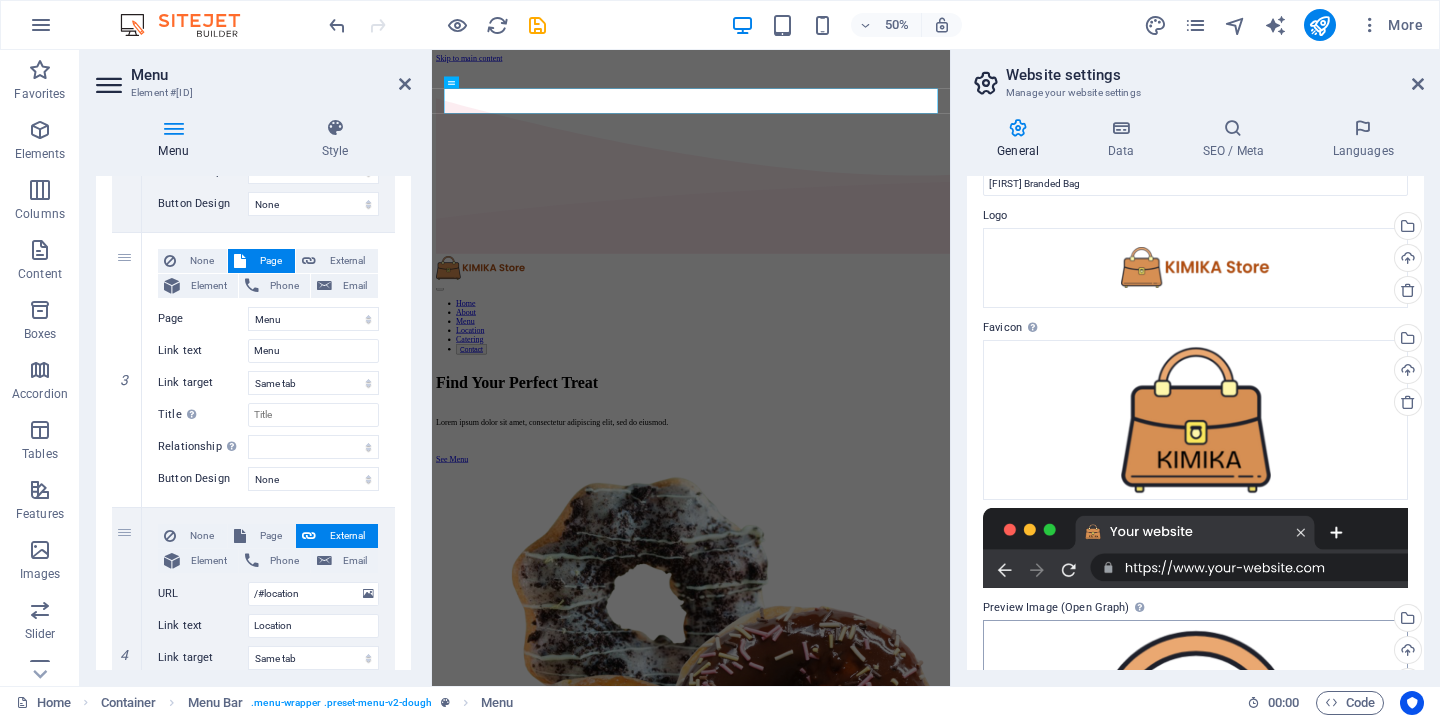 scroll, scrollTop: 36, scrollLeft: 0, axis: vertical 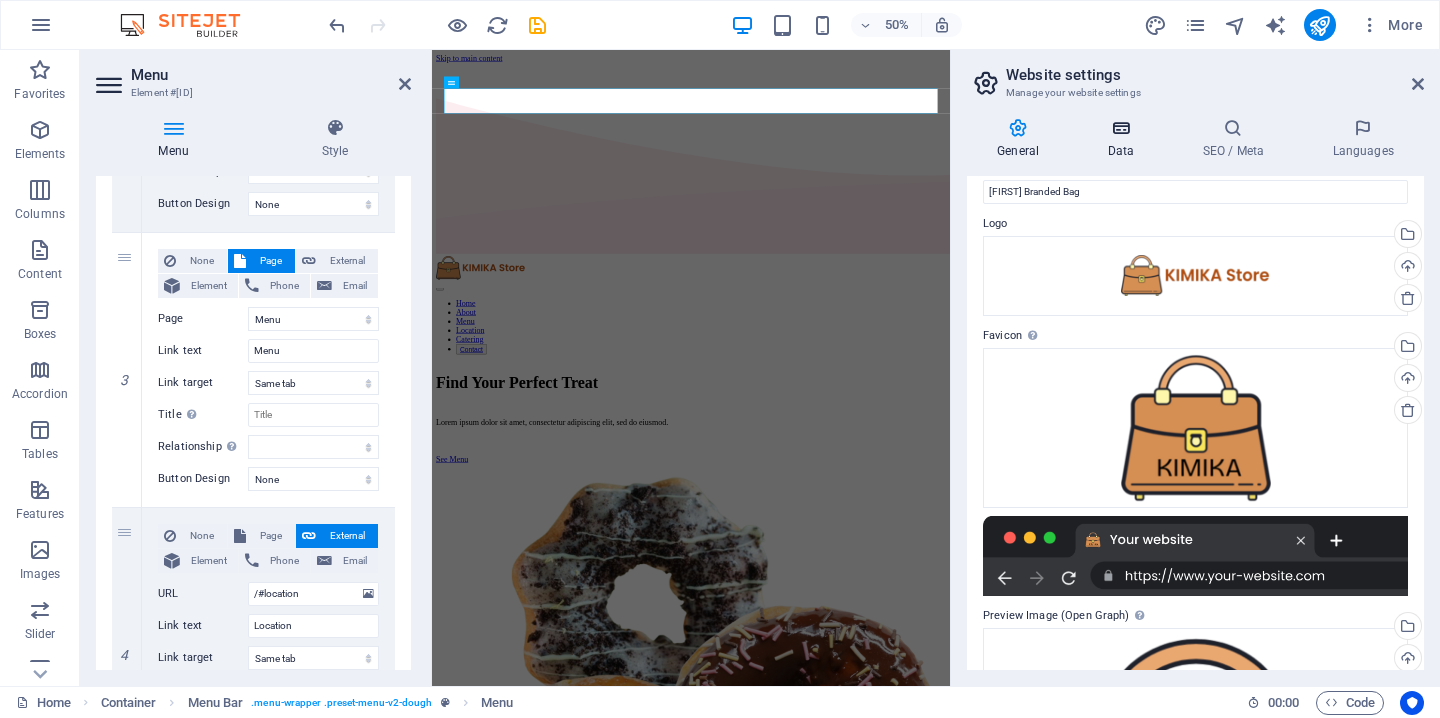 click at bounding box center [1120, 128] 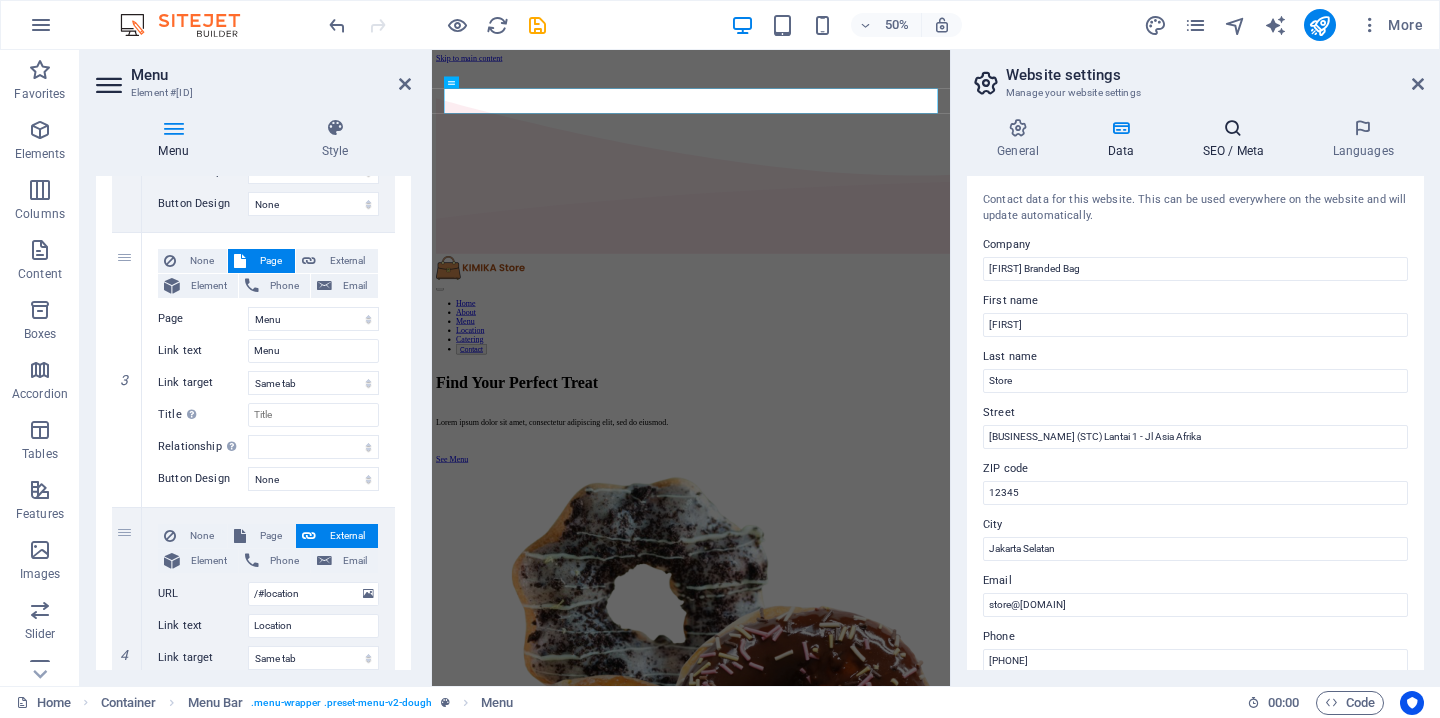 click at bounding box center (1233, 128) 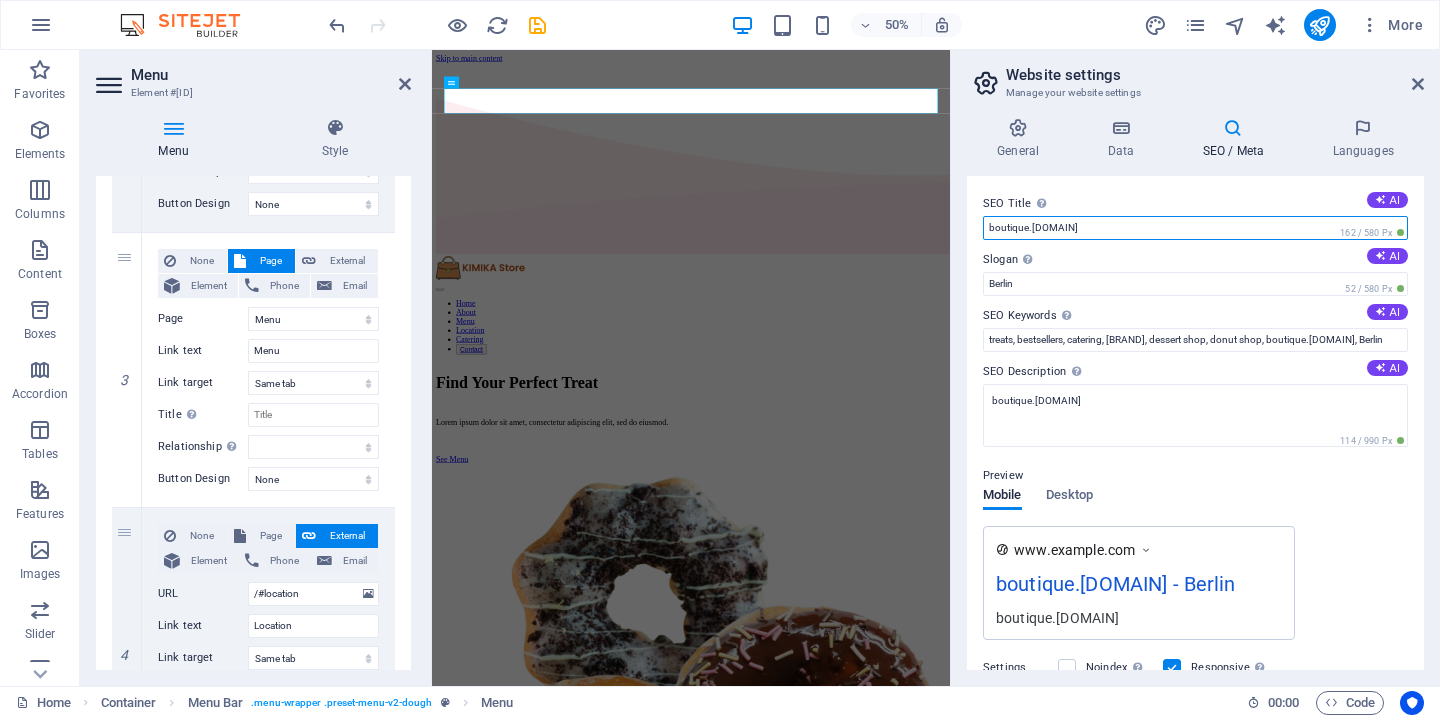 click on "boutique.[DOMAIN]" at bounding box center [1195, 228] 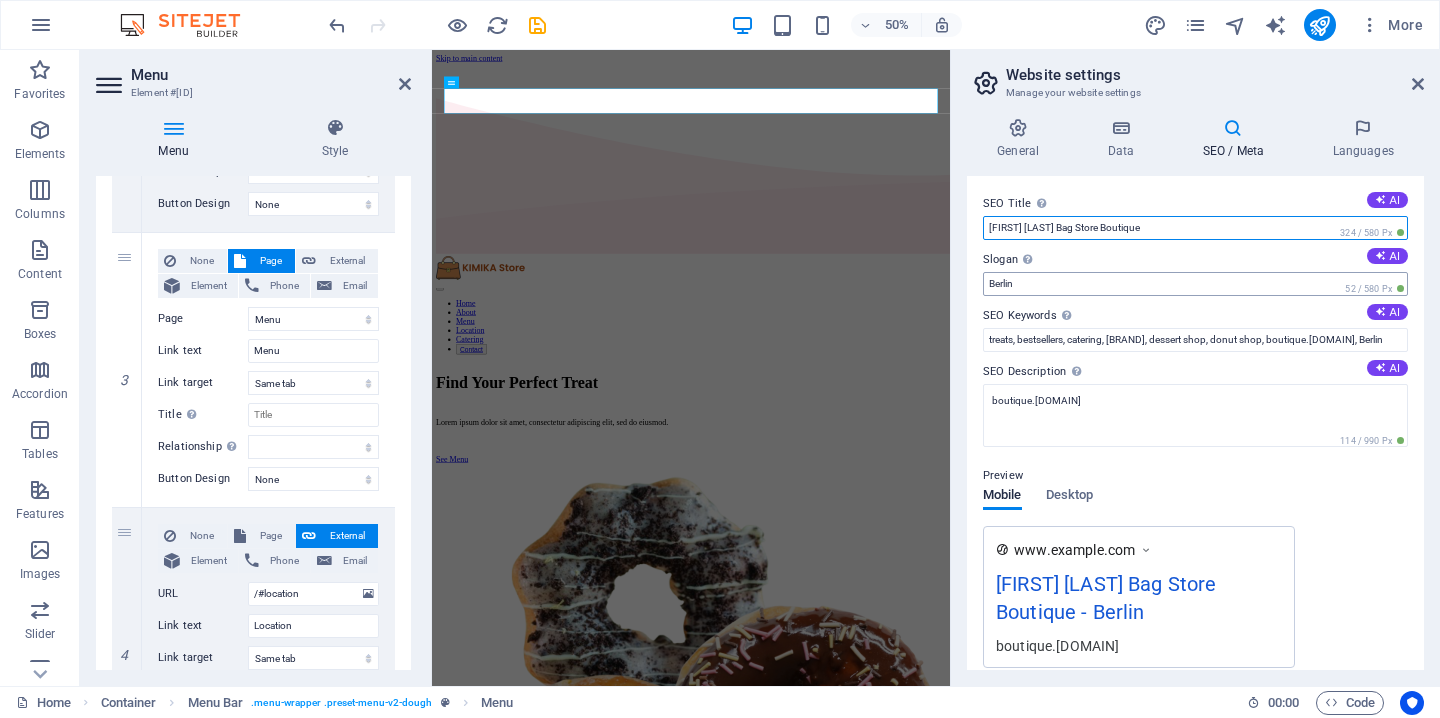 type on "[FIRST] [LAST] Bag Store Boutique" 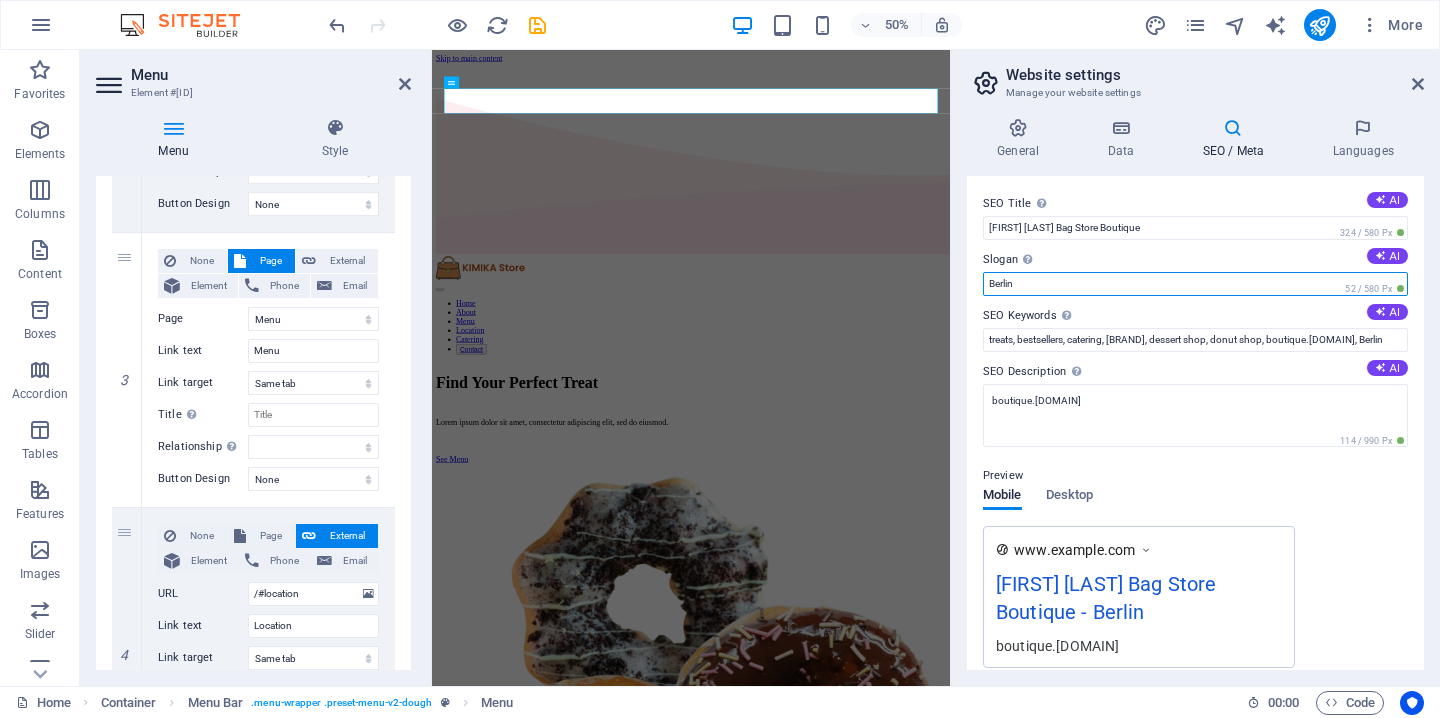 click on "Berlin" at bounding box center [1195, 284] 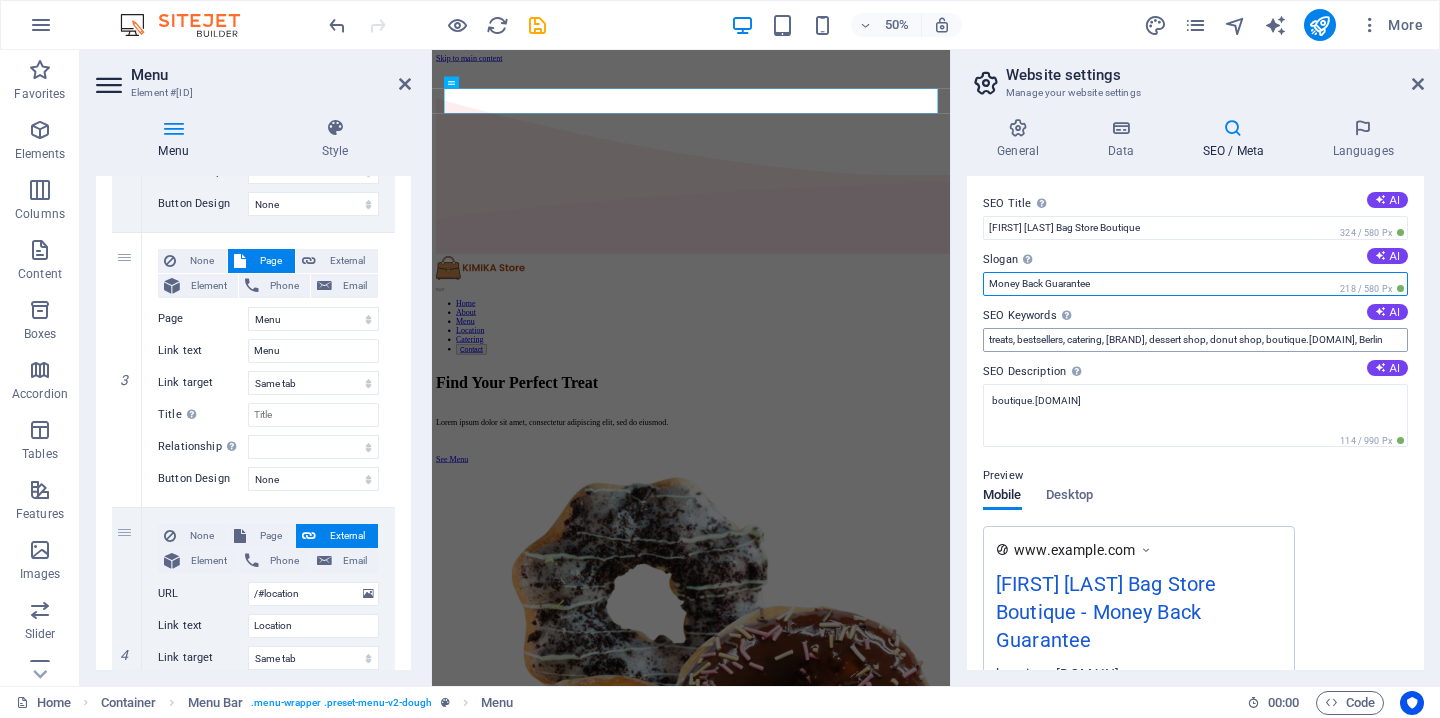 type on "Money Back Guarantee" 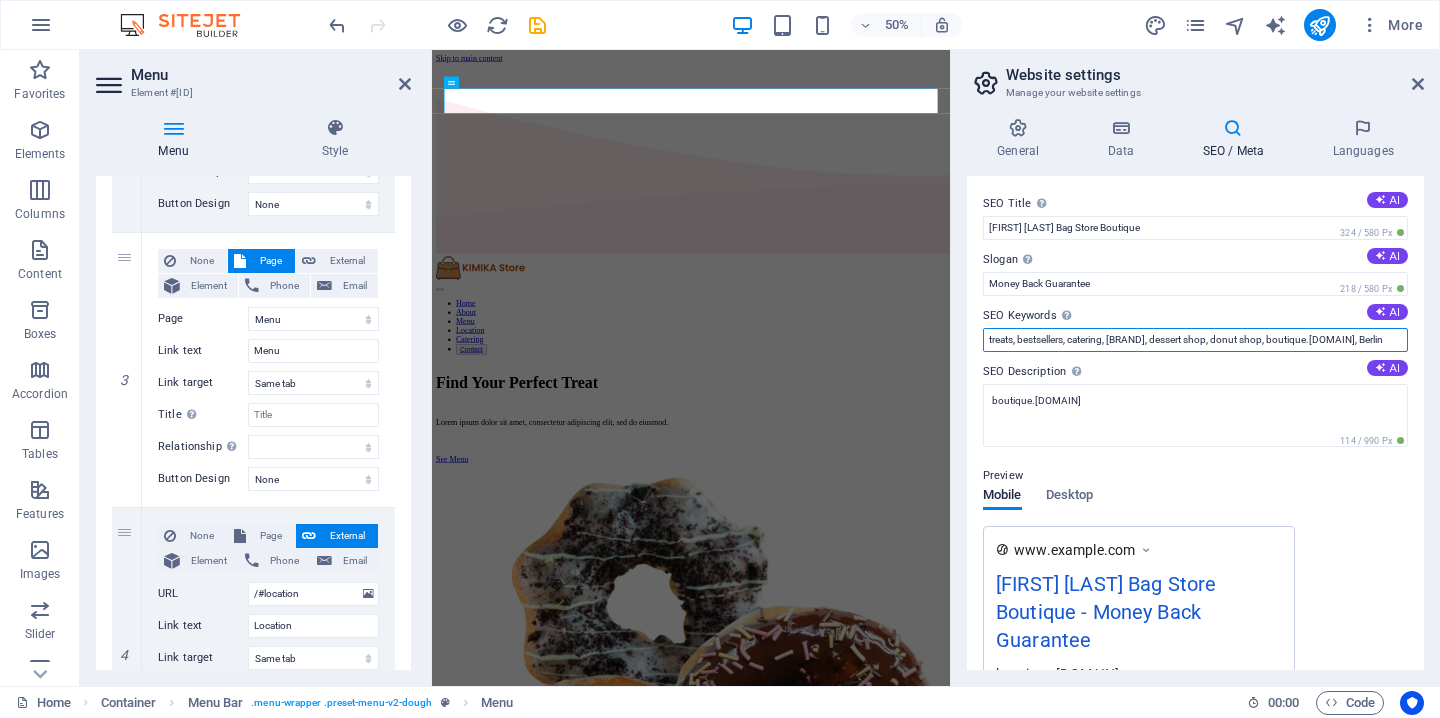 click on "treats, bestsellers, catering, [BRAND], dessert shop, donut shop, boutique.[DOMAIN], Berlin" at bounding box center (1195, 340) 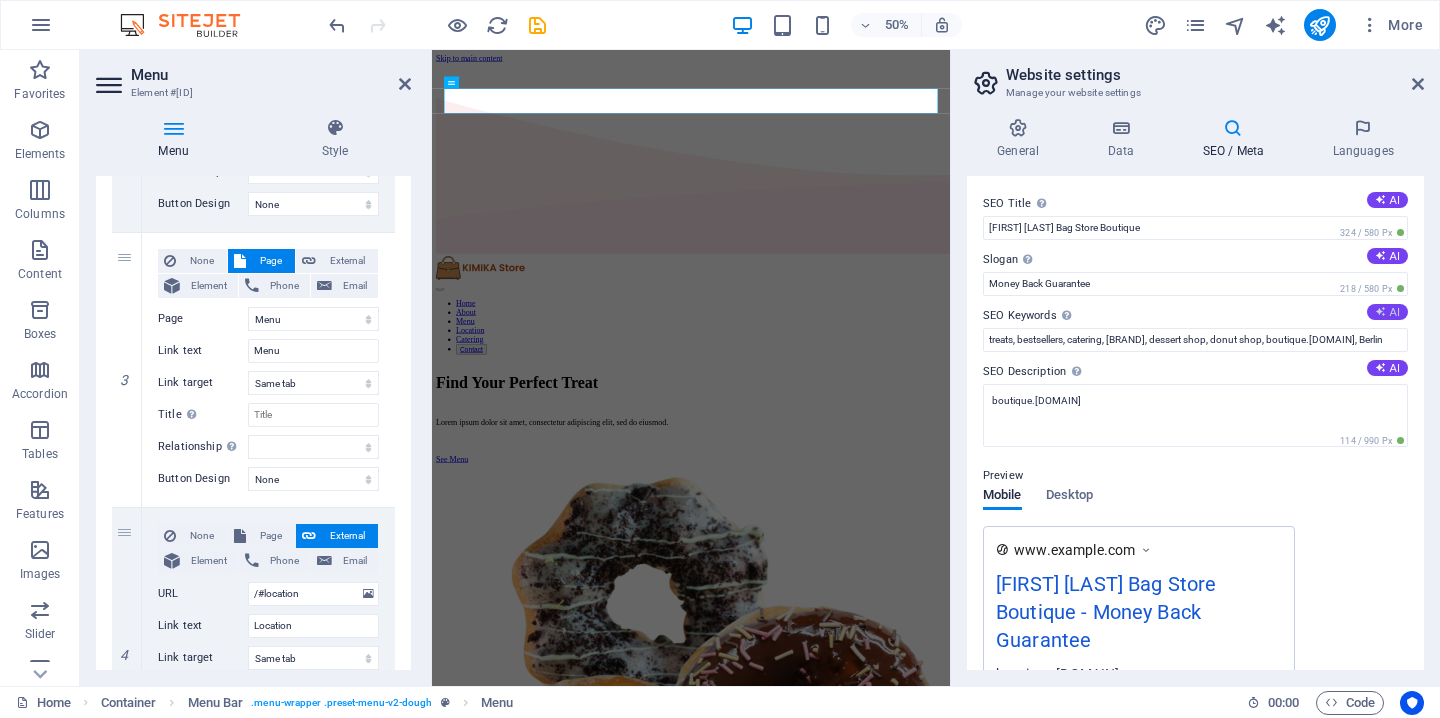 click on "AI" at bounding box center [1387, 312] 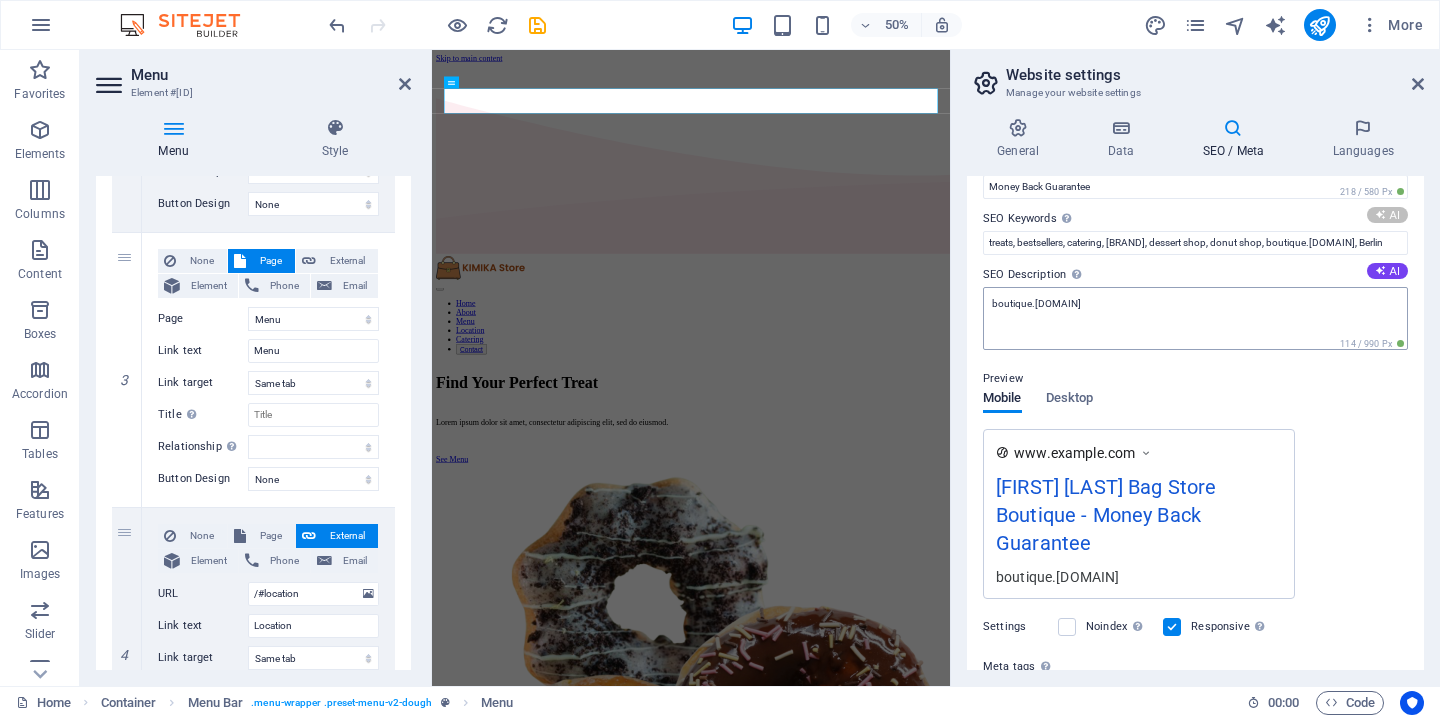 scroll, scrollTop: 100, scrollLeft: 0, axis: vertical 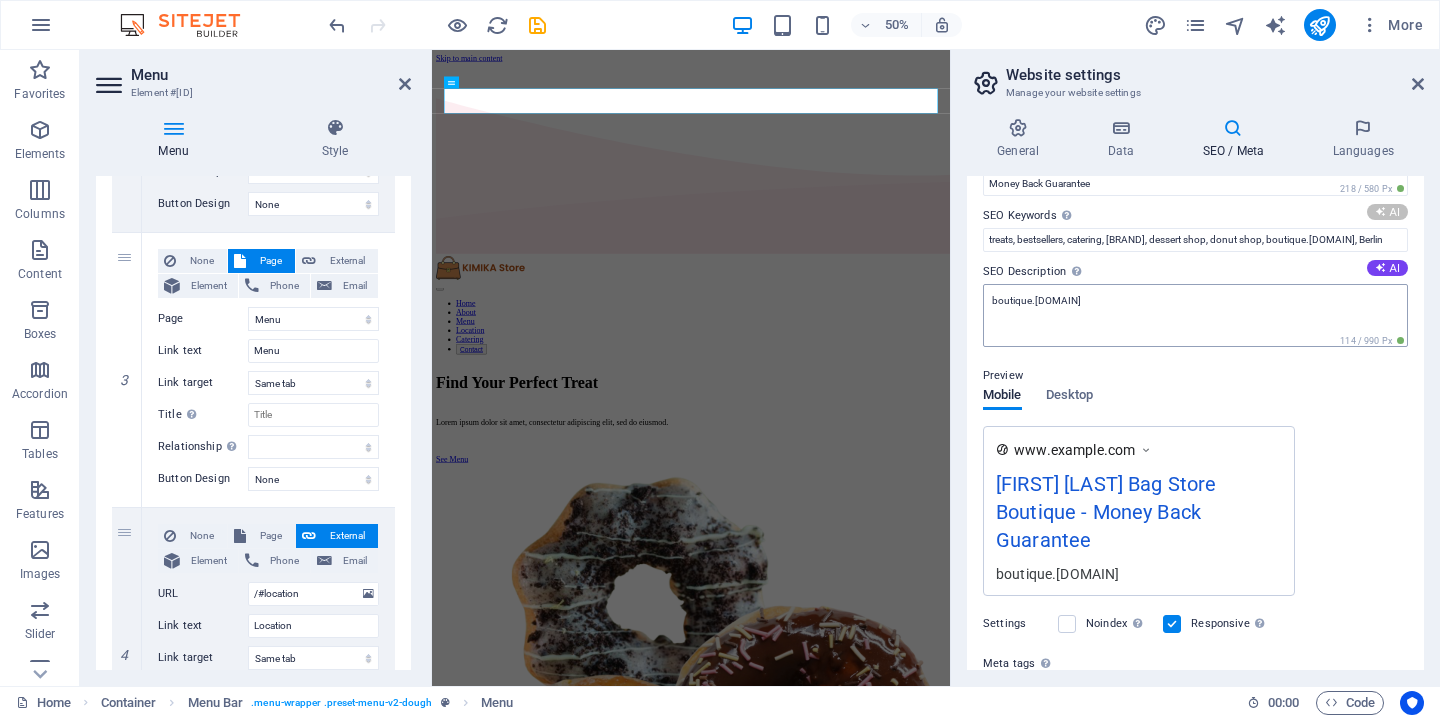 type on "treats, bestsellers, catering services, dessert options, [BRAND] locations, sweet treats" 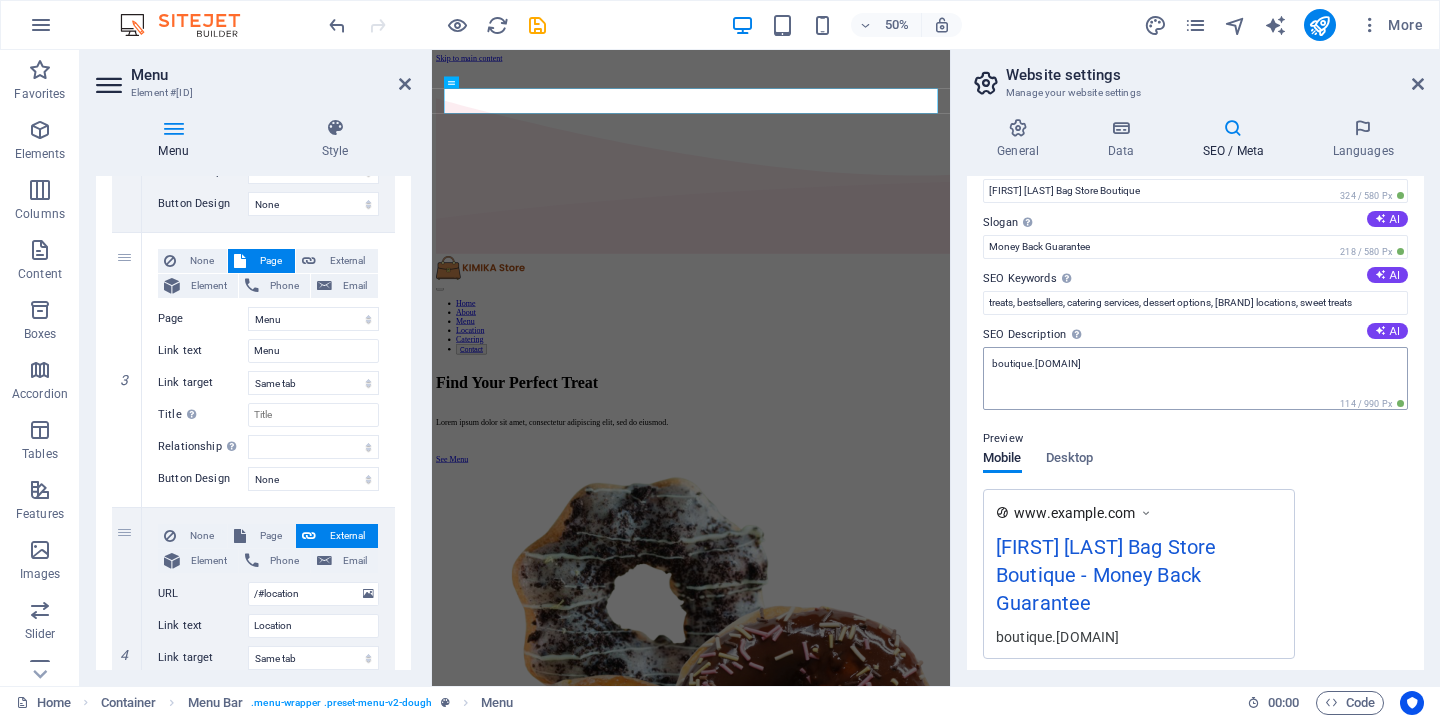 scroll, scrollTop: 31, scrollLeft: 0, axis: vertical 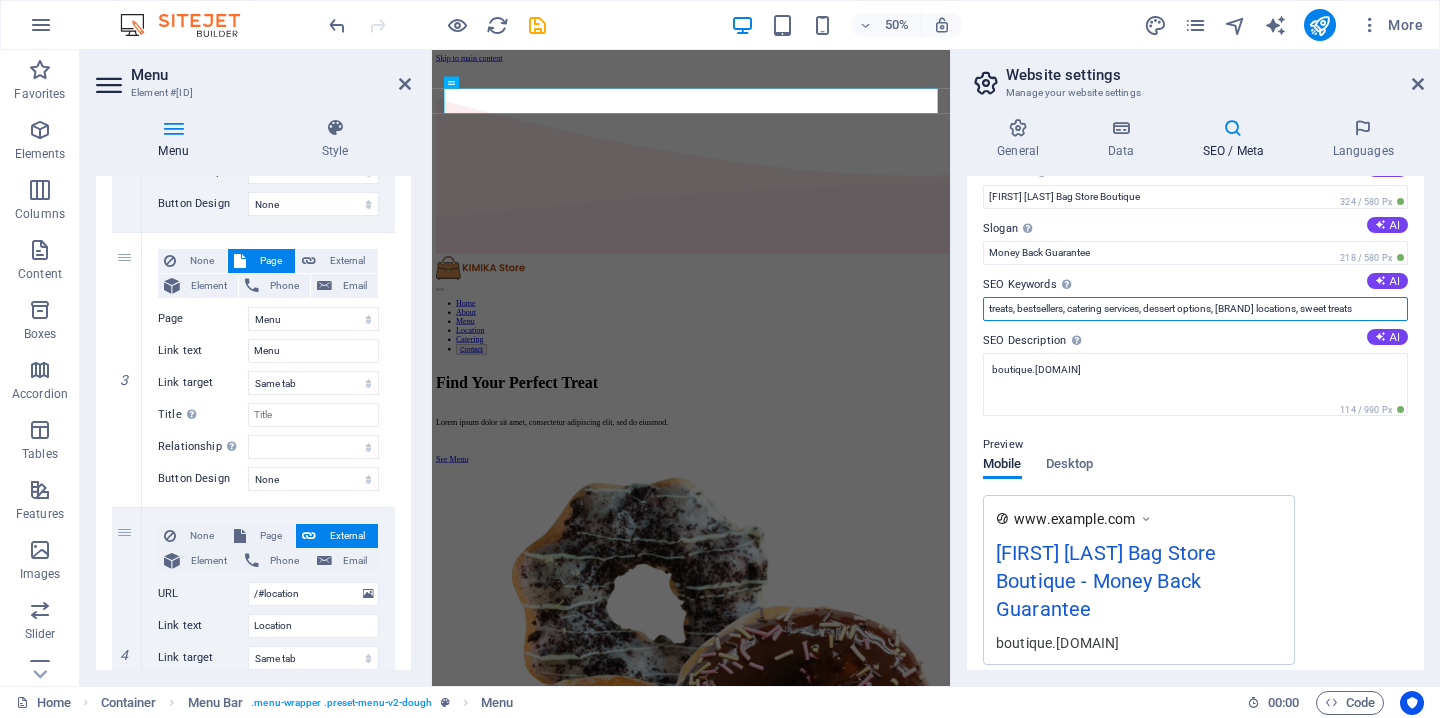 click on "treats, bestsellers, catering services, dessert options, [BRAND] locations, sweet treats" at bounding box center [1195, 309] 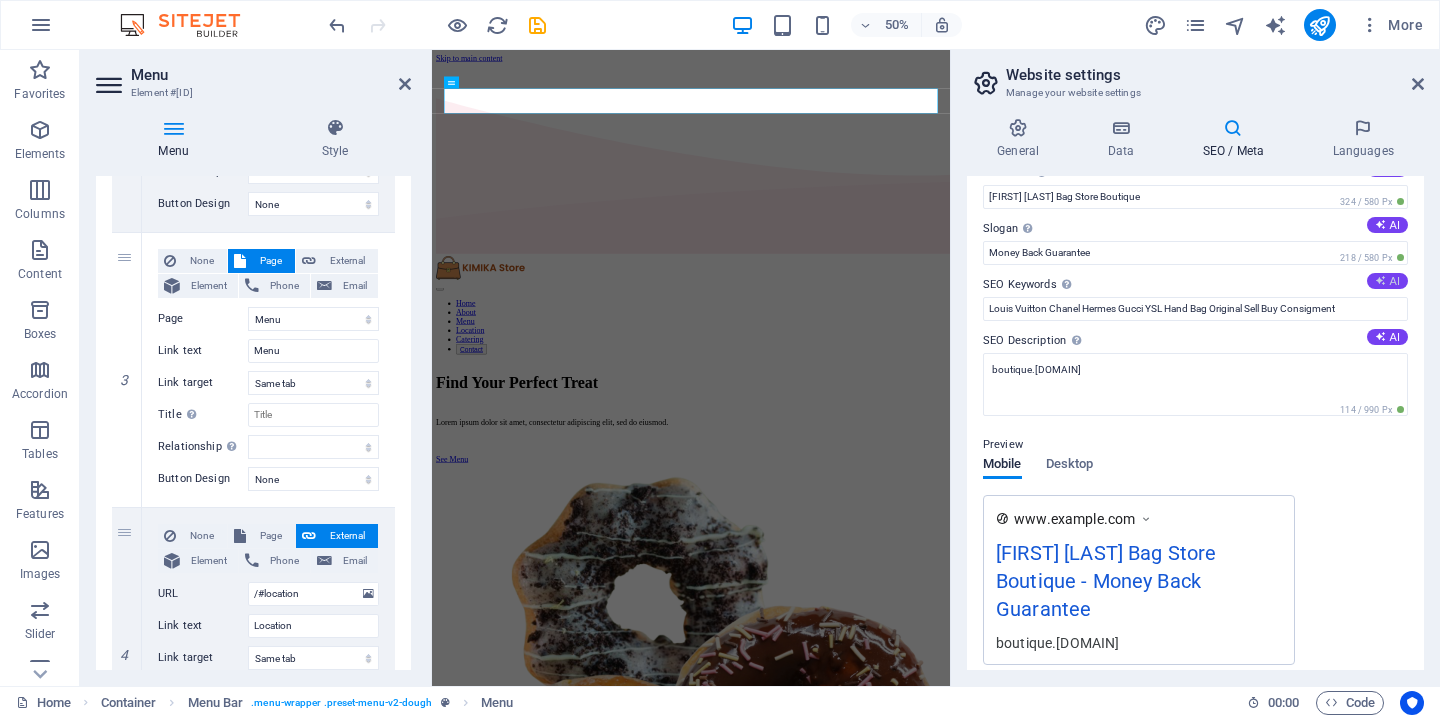 click on "AI" at bounding box center (1387, 281) 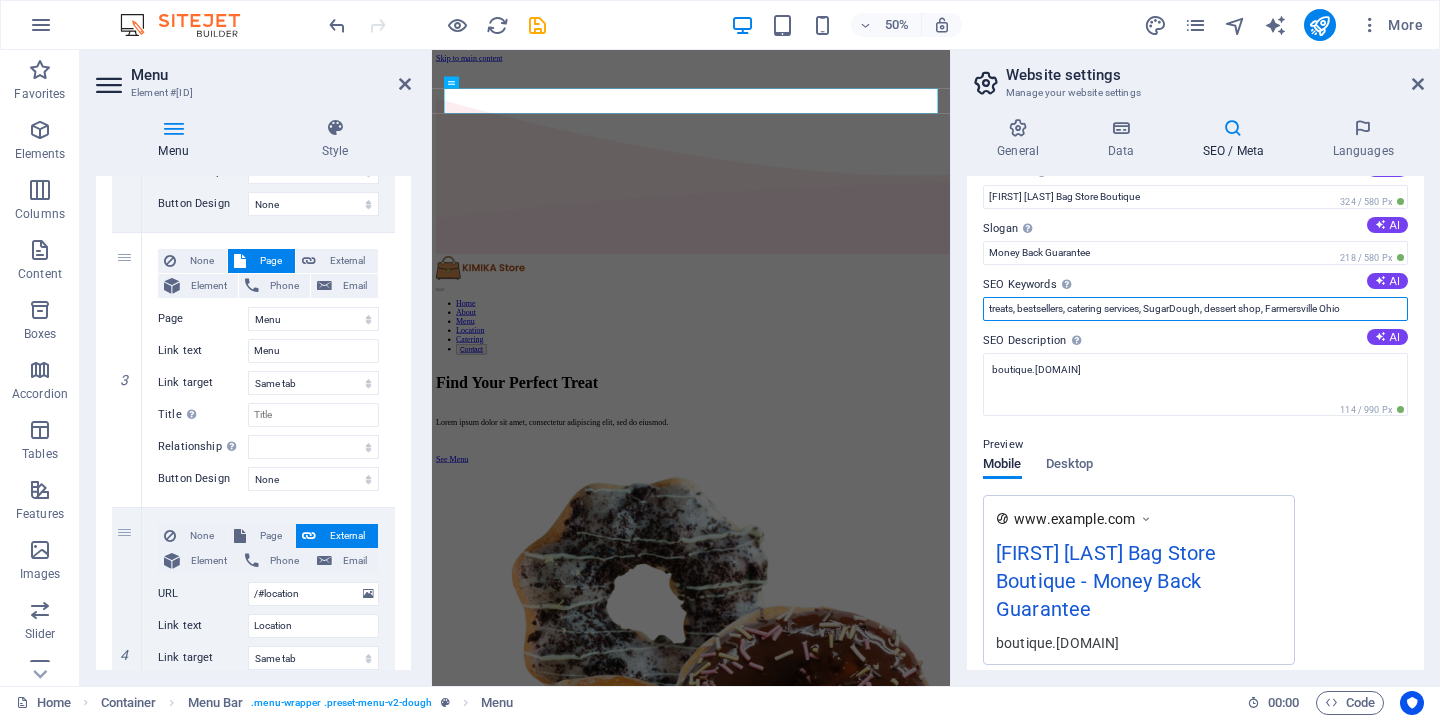 click on "treats, bestsellers, catering services, SugarDough, dessert shop, Farmersville Ohio" at bounding box center (1195, 309) 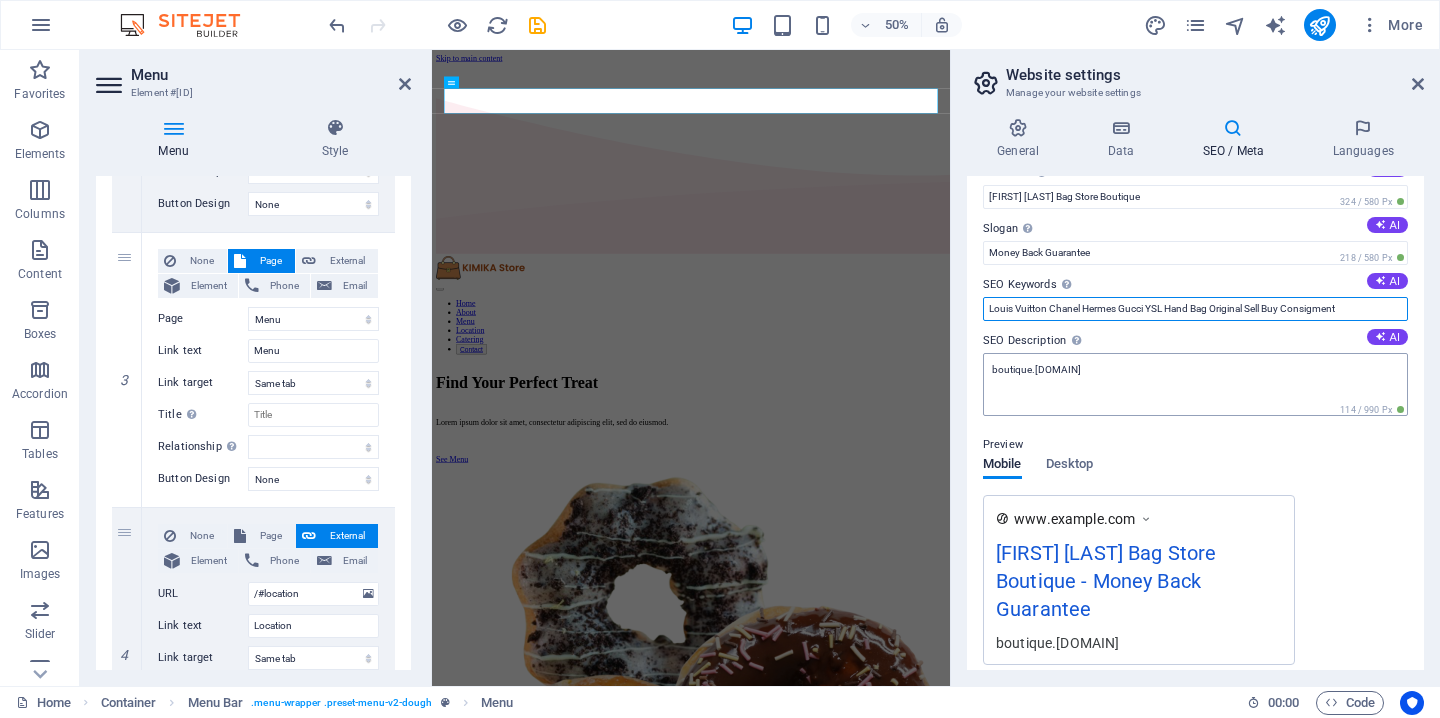 type on "Louis Vuitton Chanel Hermes Gucci YSL Hand Bag Original Sell Buy Consigment" 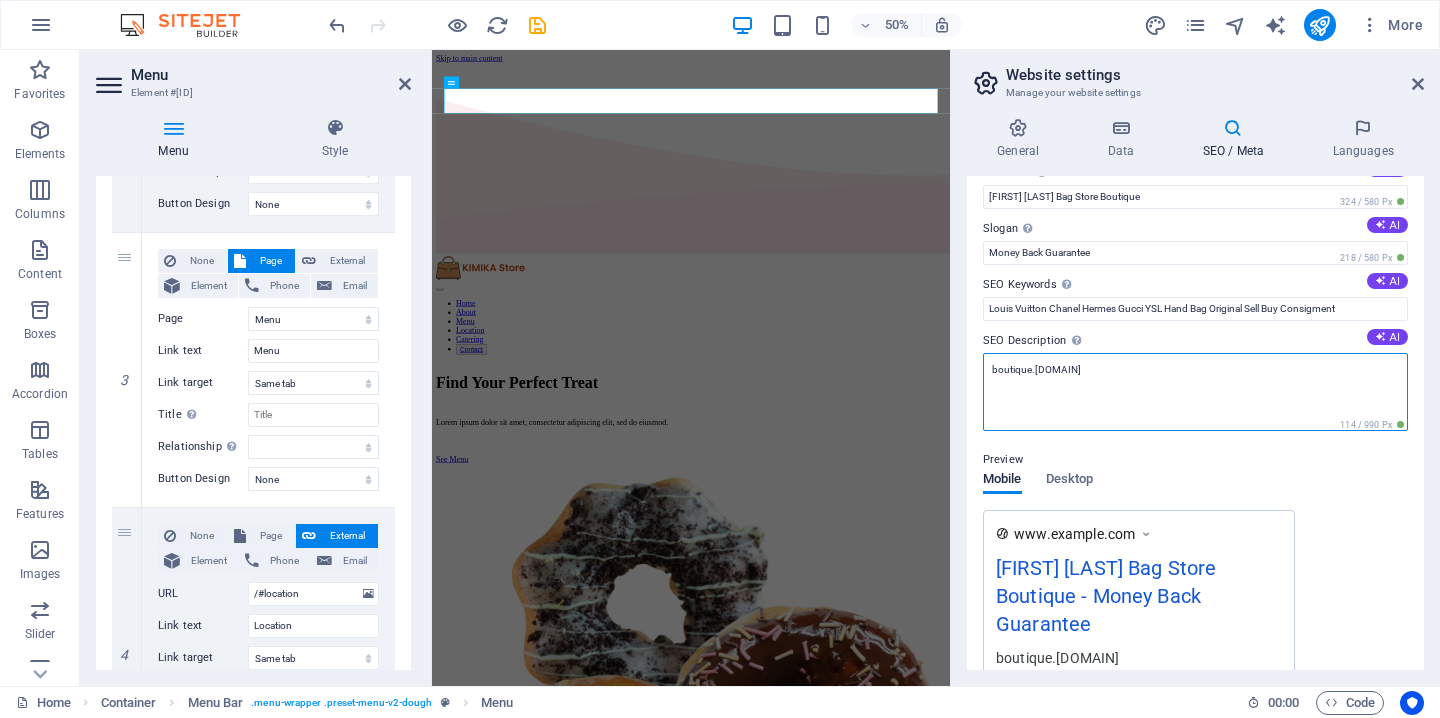 click on "boutique.[DOMAIN]" at bounding box center [1195, 392] 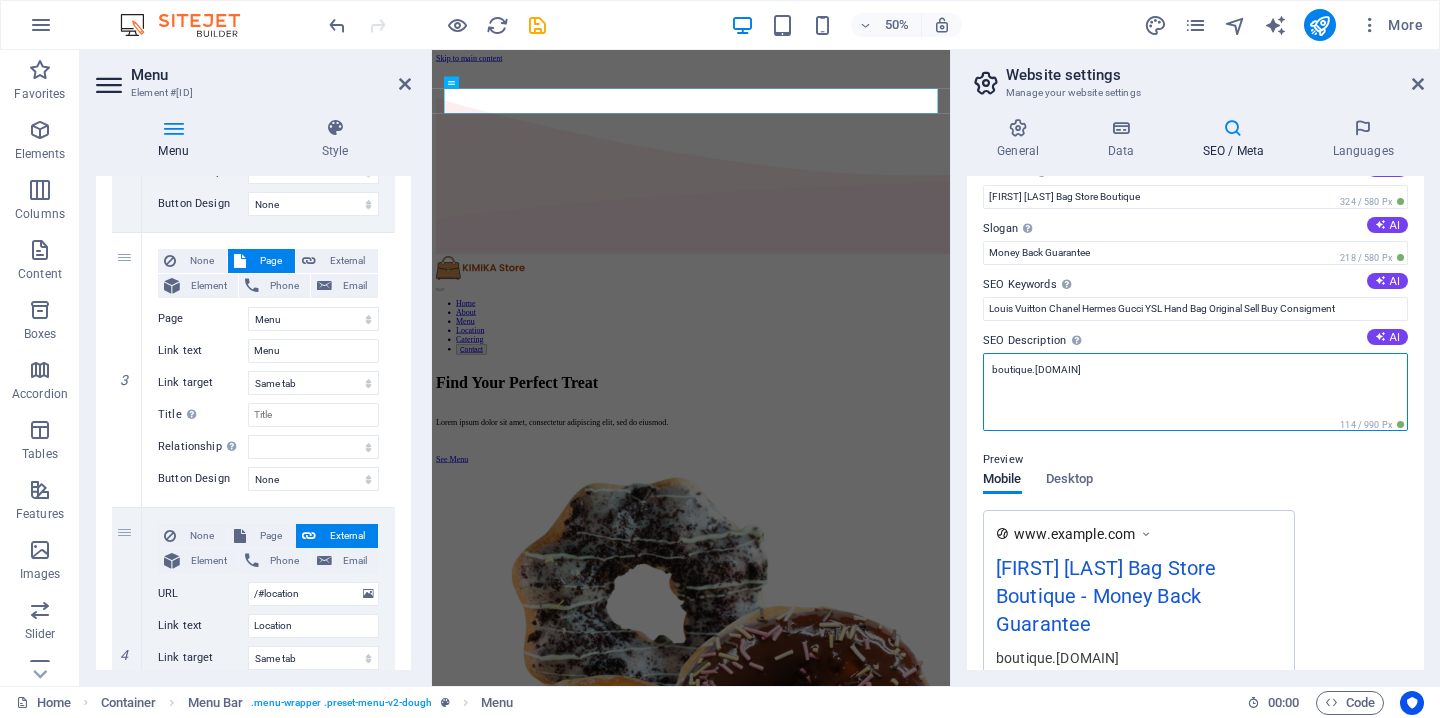 paste on "Louis Vuitton Chanel Hermes Gucci YSL Hand Bag Original Sell Buy Consigment" 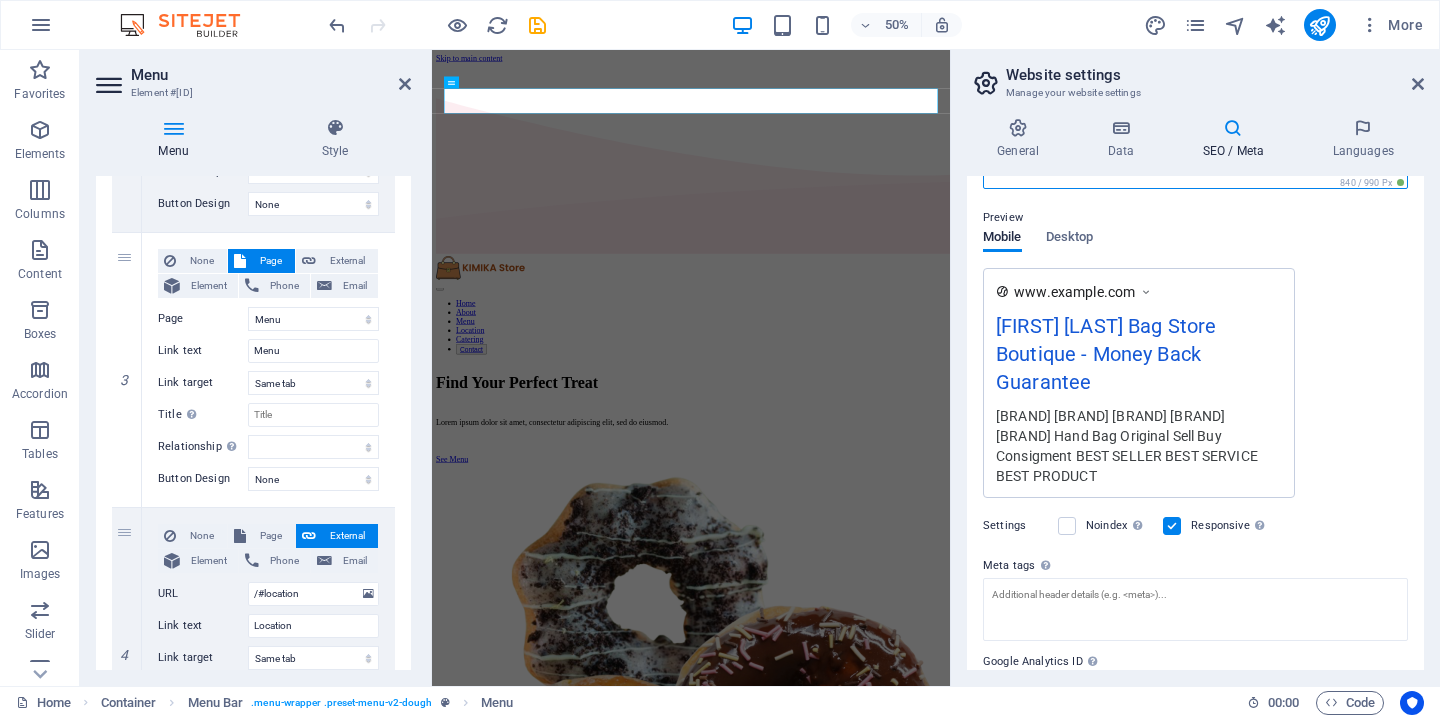 scroll, scrollTop: 353, scrollLeft: 0, axis: vertical 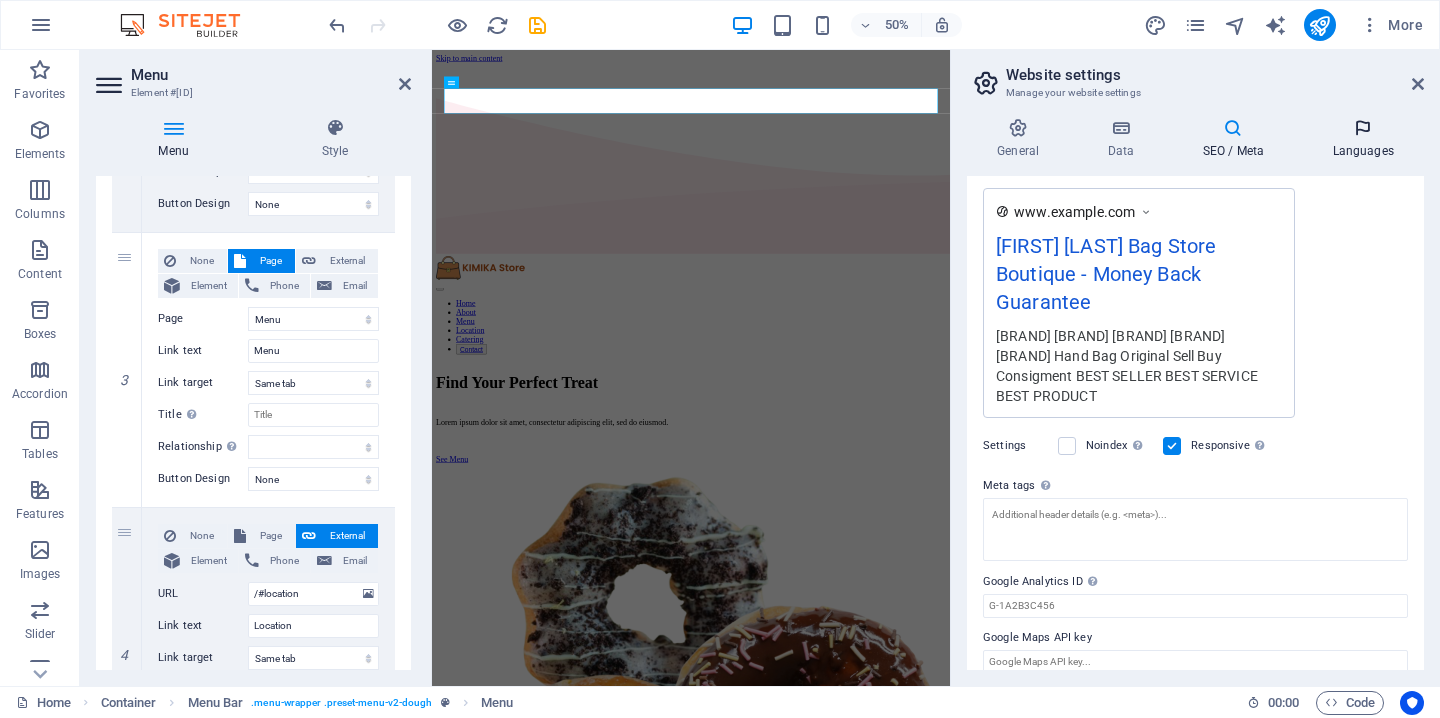 type on "[BRAND] [BRAND] [BRAND] [BRAND] [BRAND] Hand Bag Original Sell Buy Consigment BEST SELLER BEST SERVICE BEST PRODUCT" 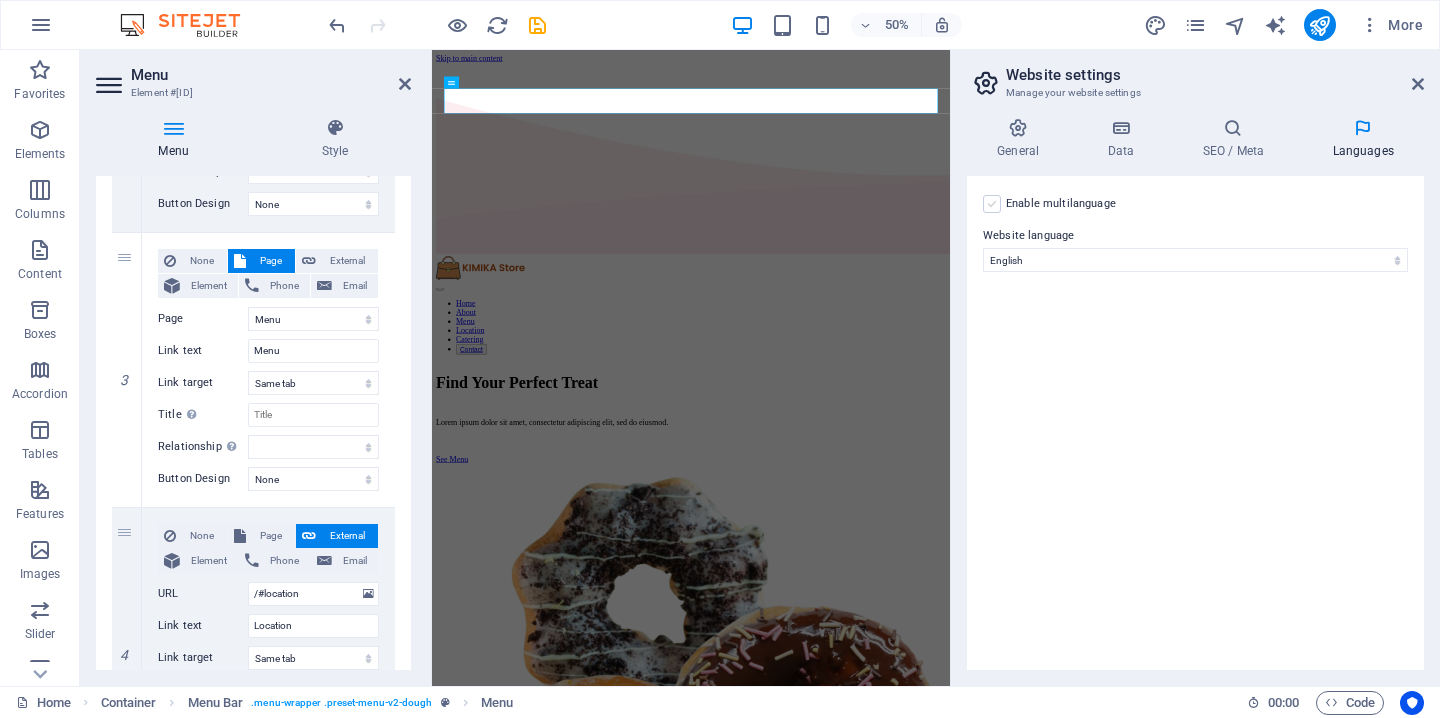 click at bounding box center [992, 204] 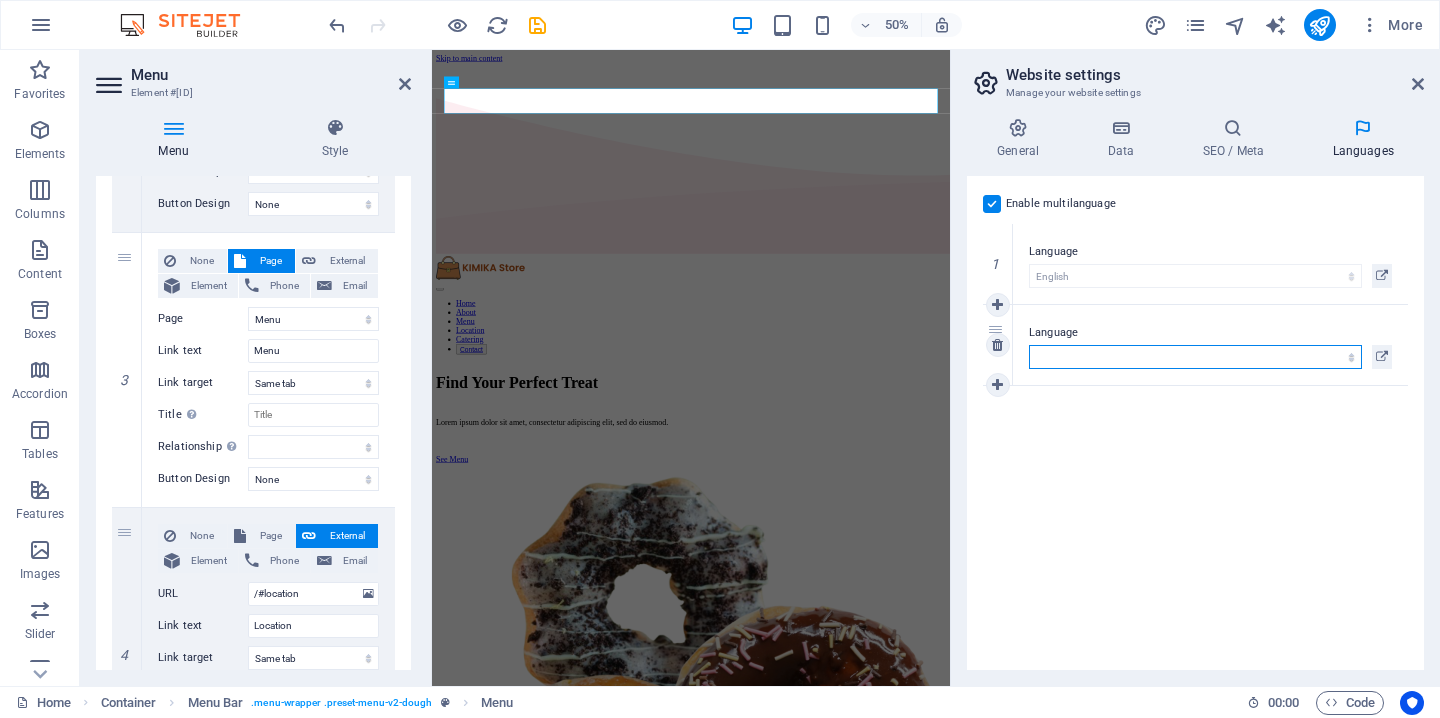 click on "Abkhazian Afar Afrikaans Akan Albanian Amharic Arabic Aragonese Armenian Assamese Avaric Avestan Aymara Azerbaijani Bambara Bashkir Basque Belarusian Bengali Bihari languages Bislama Bokmål Bosnian Breton Bulgarian Burmese Catalan Central Khmer Chamorro Chechen Chinese Church Slavic Chuvash Cornish Corsican Cree Croatian Czech Danish Dutch Dzongkha English Esperanto Estonian Ewe Faroese Farsi (Persian) Fijian Finnish French Fulah Gaelic Galician Ganda Georgian German Greek Greenlandic Guaraní Gujarati Haitian Creole Hausa Hebrew Herero Hindi Hiri Motu Hungarian Icelandic Ido Igbo Indonesian Interlingua Interlingue Inuktitut Inupiaq Irish Italian Japanese Javanese Kannada Kanuri Kashmiri Kazakh Kikuyu Kinyarwanda Komi Kongo Korean Kurdish Kwanyama Kyrgyz Lao Latin Latvian Limburgish Lingala Lithuanian Luba-Katanga Luxembourgish Macedonian Malagasy Malay Malayalam Maldivian Maltese Manx Maori Marathi Marshallese Mongolian Nauru Navajo Ndonga Nepali North Ndebele Northern Sami Norwegian Norwegian Nynorsk Nuosu" at bounding box center [1195, 357] 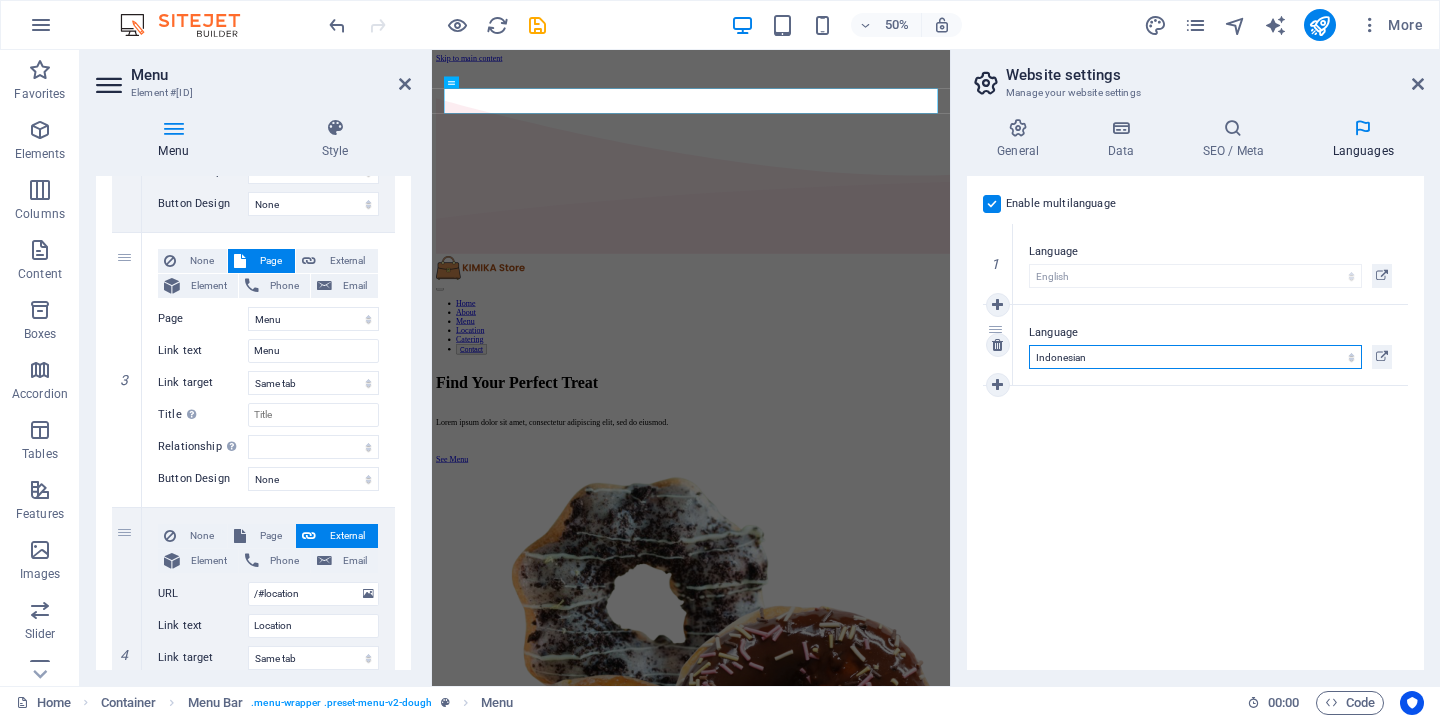 click on "Indonesian" at bounding box center (0, 0) 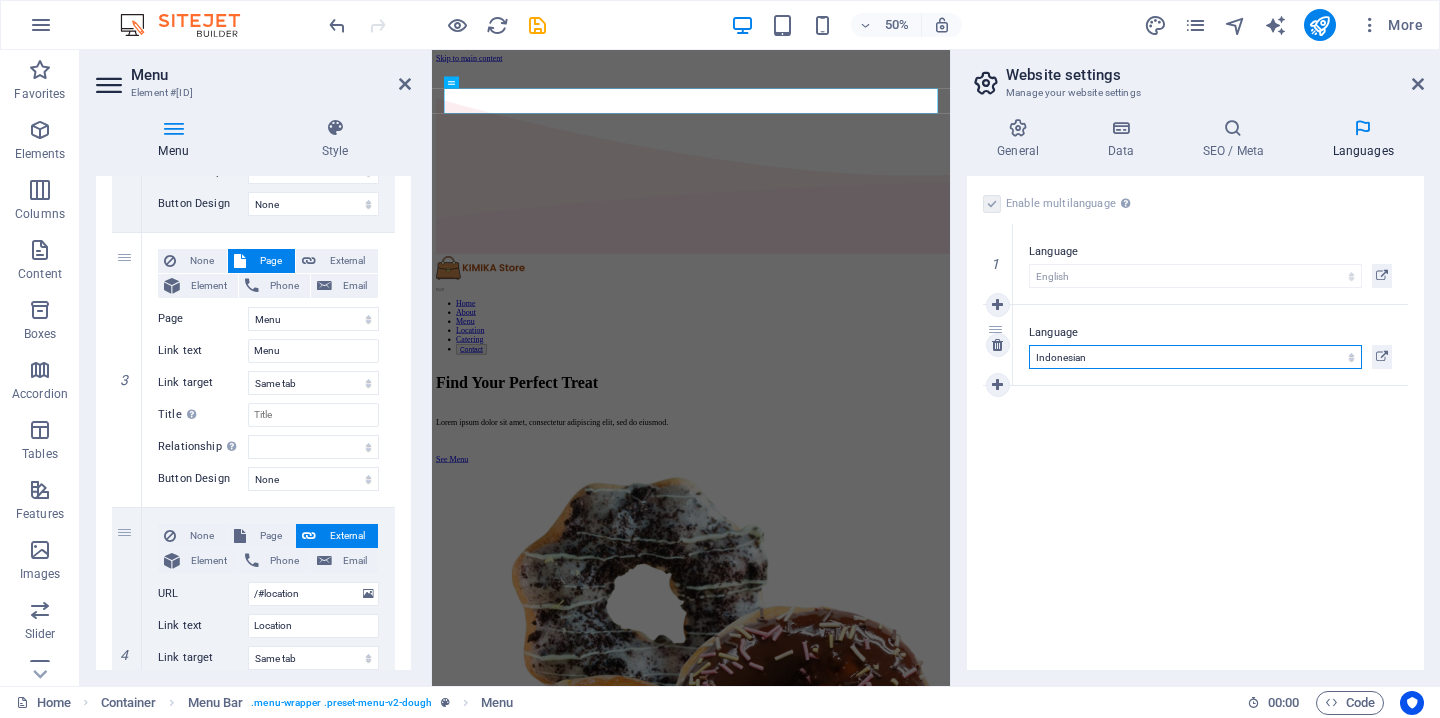 click on "Abkhazian Afar Afrikaans Akan Albanian Amharic Arabic Aragonese Armenian Assamese Avaric Avestan Aymara Azerbaijani Bambara Bashkir Basque Belarusian Bengali Bihari languages Bislama Bokmål Bosnian Breton Bulgarian Burmese Catalan Central Khmer Chamorro Chechen Chinese Church Slavic Chuvash Cornish Corsican Cree Croatian Czech Danish Dutch Dzongkha English Esperanto Estonian Ewe Faroese Farsi (Persian) Fijian Finnish French Fulah Gaelic Galician Ganda Georgian German Greek Greenlandic Guaraní Gujarati Haitian Creole Hausa Hebrew Herero Hindi Hiri Motu Hungarian Icelandic Ido Igbo Indonesian Interlingua Interlingue Inuktitut Inupiaq Irish Italian Japanese Javanese Kannada Kanuri Kashmiri Kazakh Kikuyu Kinyarwanda Komi Kongo Korean Kurdish Kwanyama Kyrgyz Lao Latin Latvian Limburgish Lingala Lithuanian Luba-Katanga Luxembourgish Macedonian Malagasy Malay Malayalam Maldivian Maltese Manx Maori Marathi Marshallese Mongolian Nauru Navajo Ndonga Nepali North Ndebele Northern Sami Norwegian Norwegian Nynorsk Nuosu" at bounding box center [1195, 357] 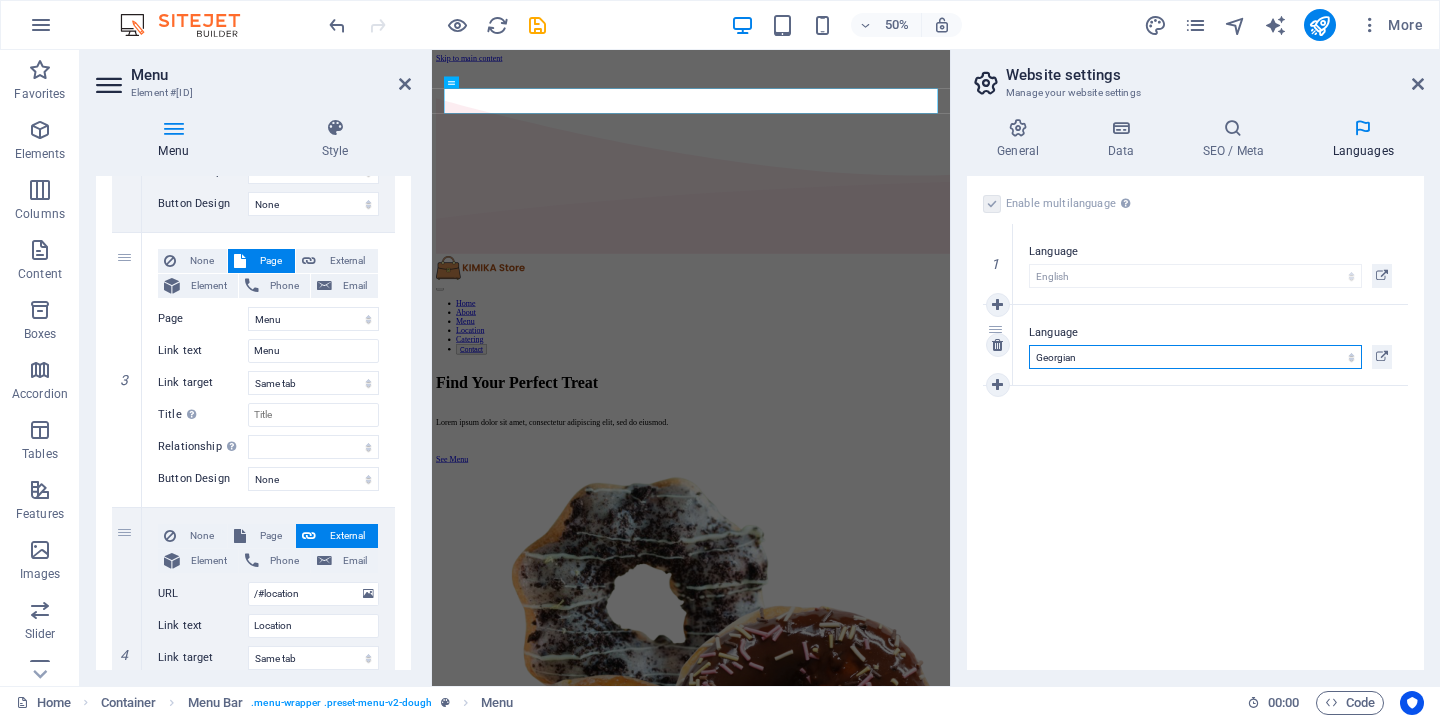 click on "Georgian" at bounding box center (0, 0) 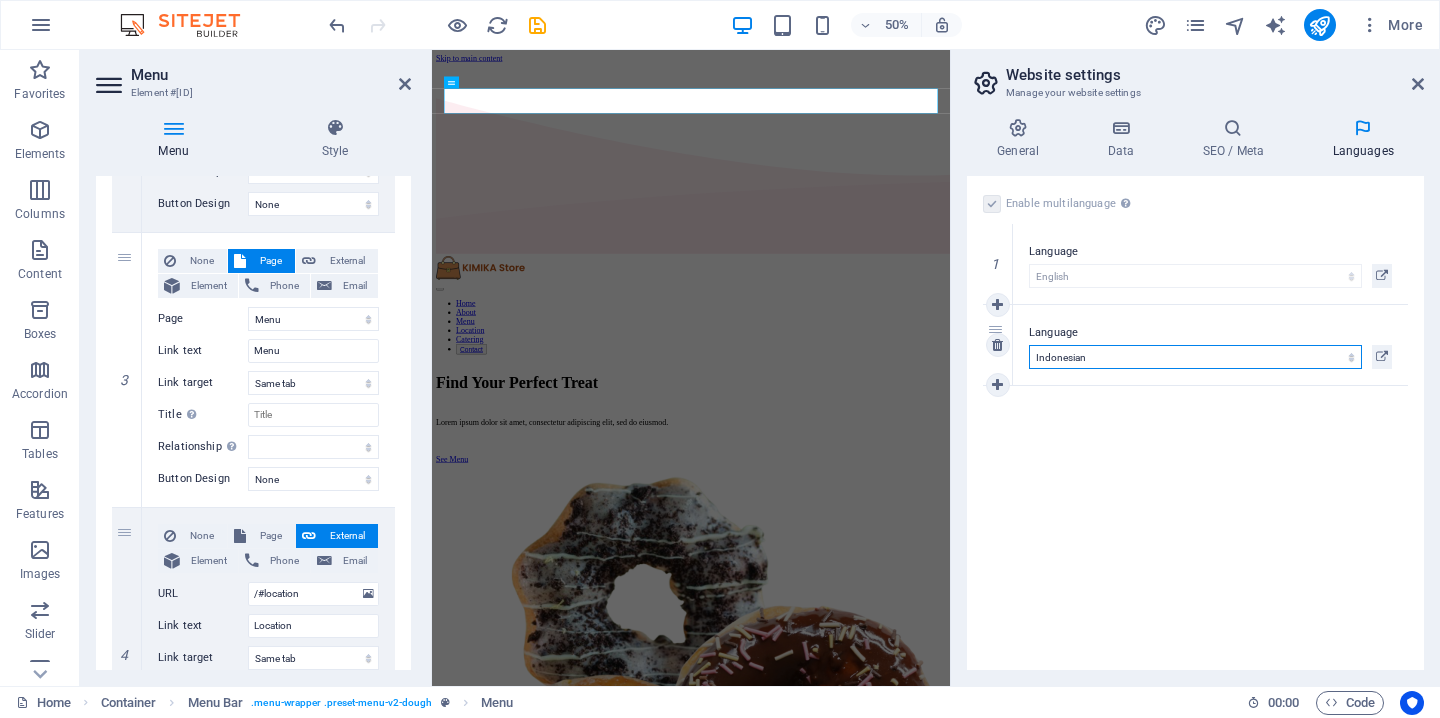 click on "Indonesian" at bounding box center (0, 0) 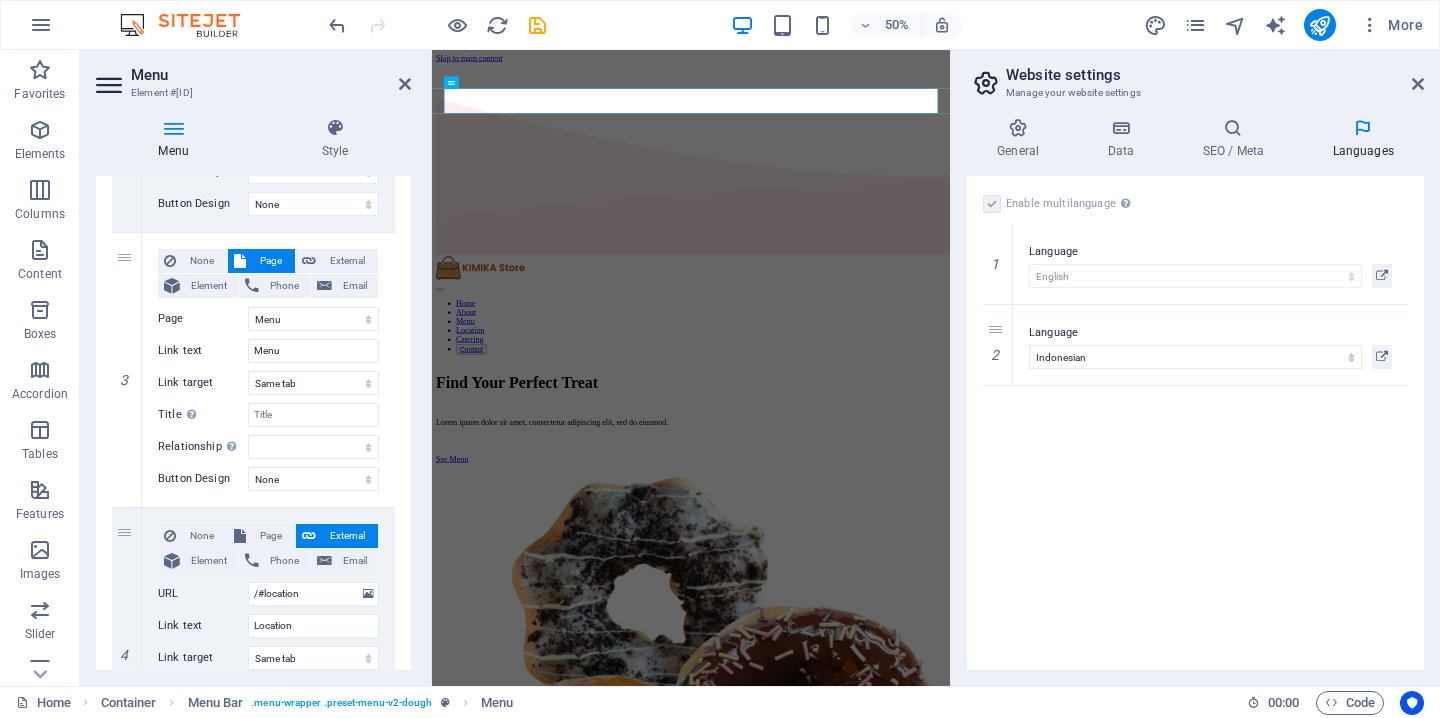 click on "Enable multilanguage To disable multilanguage delete all languages until only one language remains. Website language Abkhazian Afar Afrikaans Akan Albanian Amharic Arabic Aragonese Armenian Assamese Avaric Avestan Aymara Azerbaijani Bambara Bashkir Basque Belarusian Bengali Bihari languages Bislama Bokmål Bosnian Breton Bulgarian Burmese Catalan Central Khmer Chamorro Chechen Chinese Church Slavic Chuvash Cornish Corsican Cree Croatian Czech Danish Dutch Dzongkha English Esperanto Estonian Ewe Faroese Farsi (Persian) Fijian Finnish French Fulah Gaelic Galician Ganda Georgian German Greek Greenlandic Guaraní Gujarati Haitian Creole Hausa Hebrew Herero Hindi Hiri Motu Hungarian Icelandic Ido Igbo Indonesian Interlingua Interlingue Inuktitut Inupiaq Irish Italian Japanese Javanese Kannada Kanuri Kashmiri Kazakh Kikuyu Kinyarwanda Komi Kongo Korean Kurdish Kwanyama Kyrgyz Lao Latin Latvian Limburgish Lingala Lithuanian Luba-Katanga Luxembourgish Macedonian Malagasy Malay Malayalam Maldivian Maltese Manx Maori 1" at bounding box center (1195, 423) 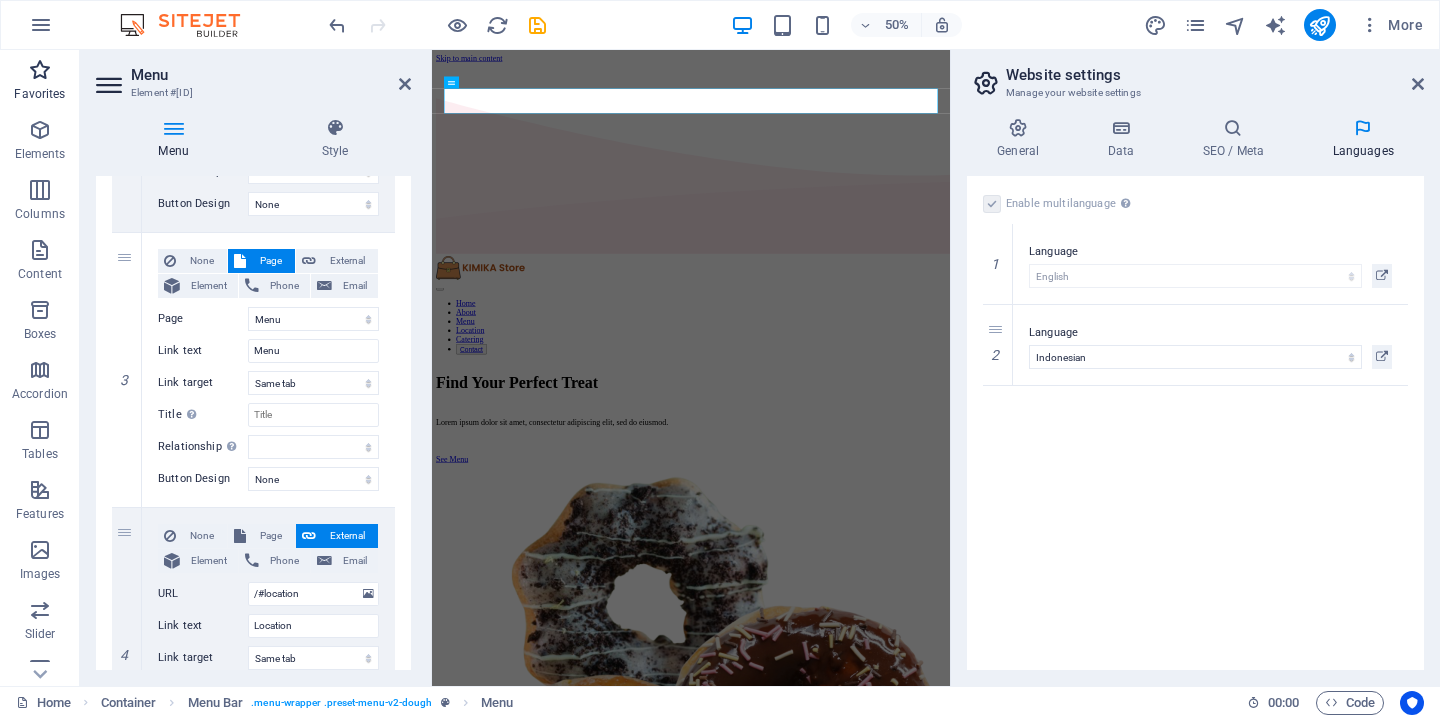 click at bounding box center (40, 70) 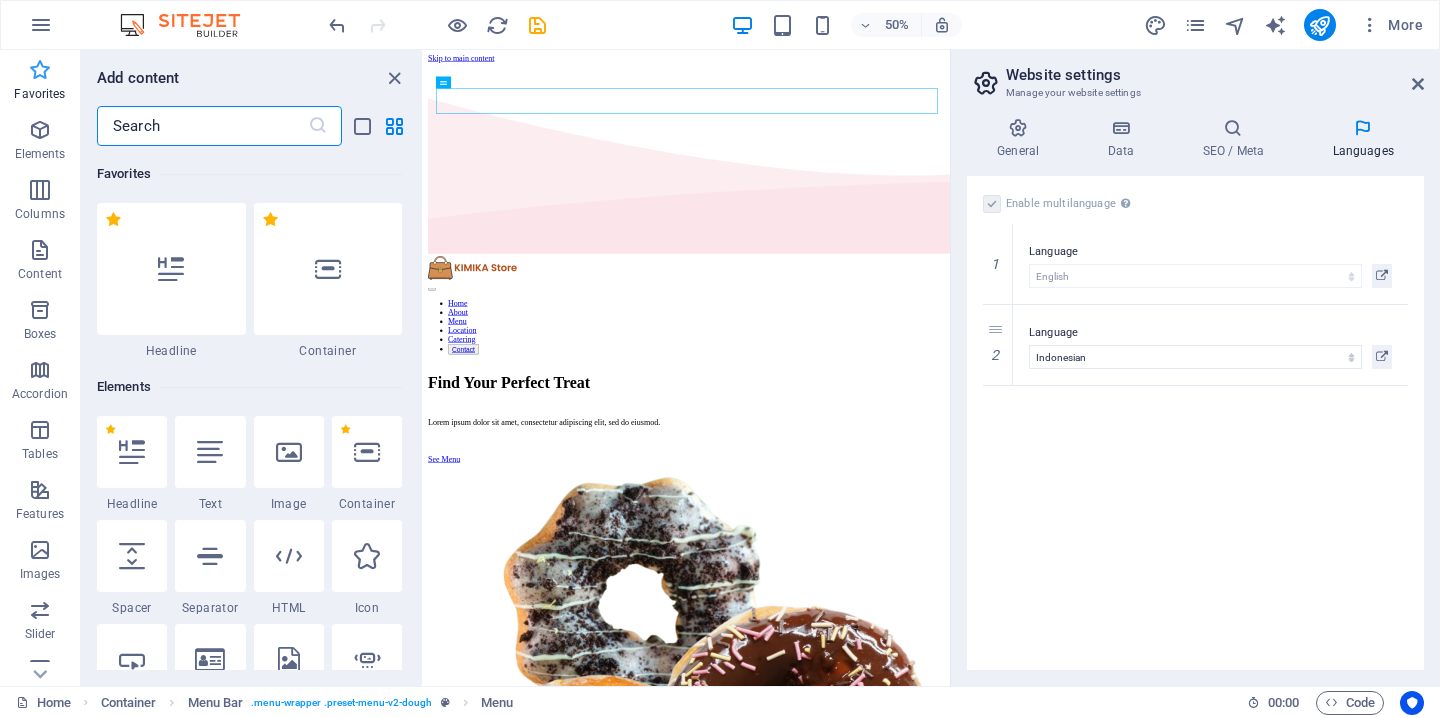 scroll, scrollTop: 0, scrollLeft: 0, axis: both 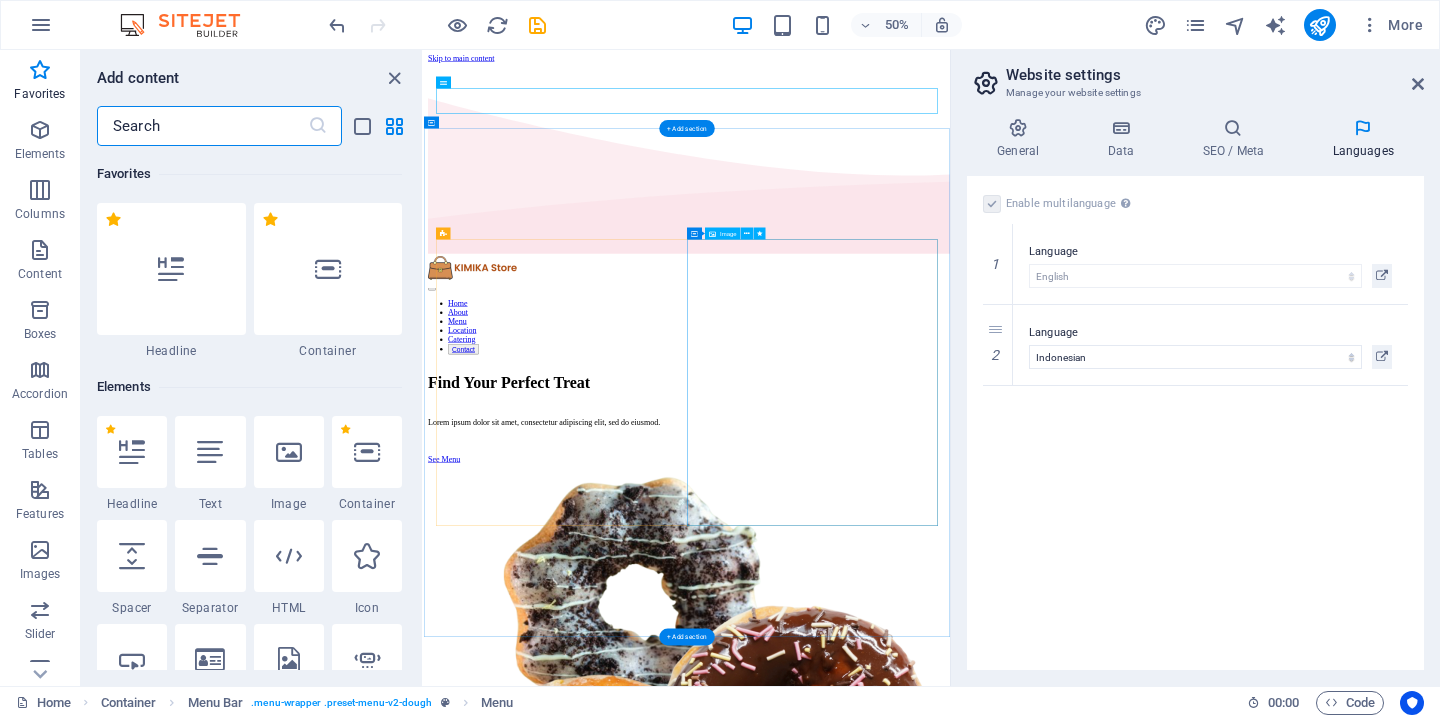 click at bounding box center [950, 1465] 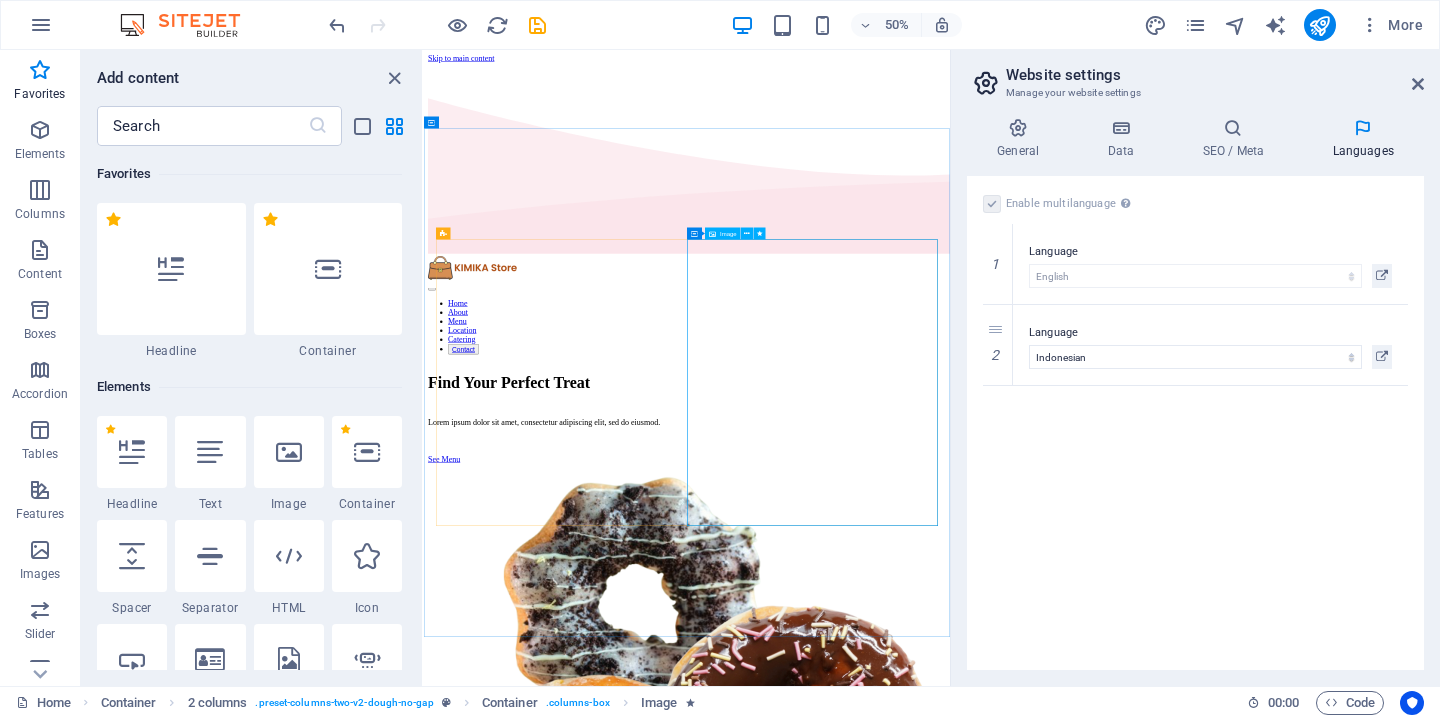 click on "Container   Image" at bounding box center [729, 233] 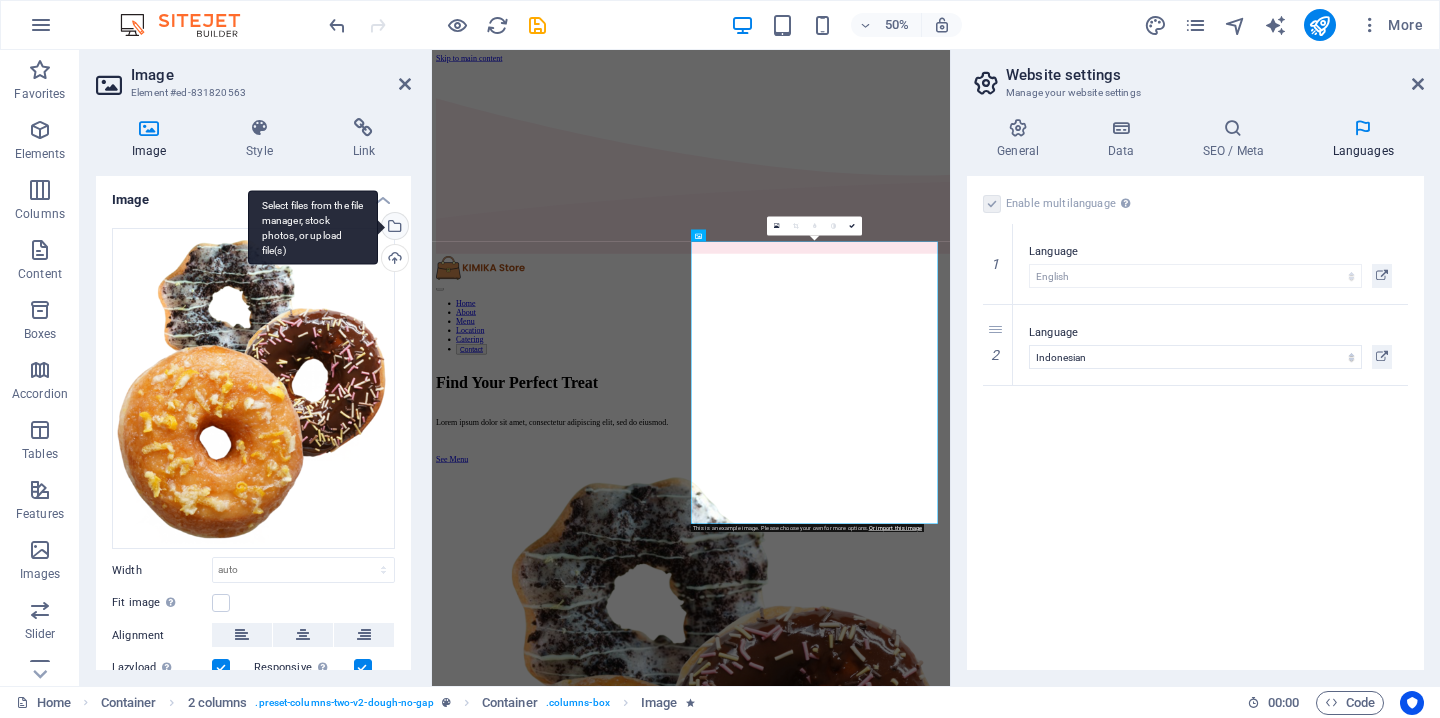 click on "Select files from the file manager, stock photos, or upload file(s)" at bounding box center [393, 228] 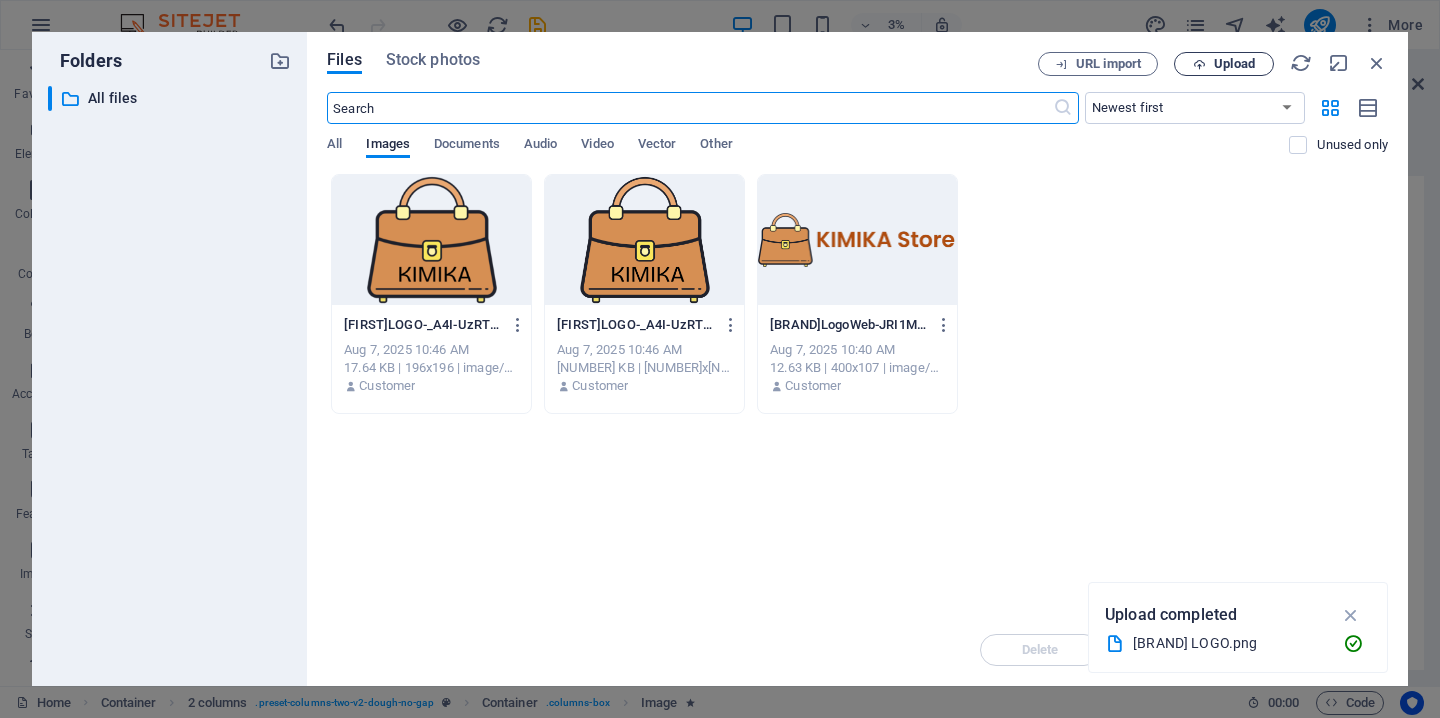 click on "Upload" at bounding box center (1234, 64) 